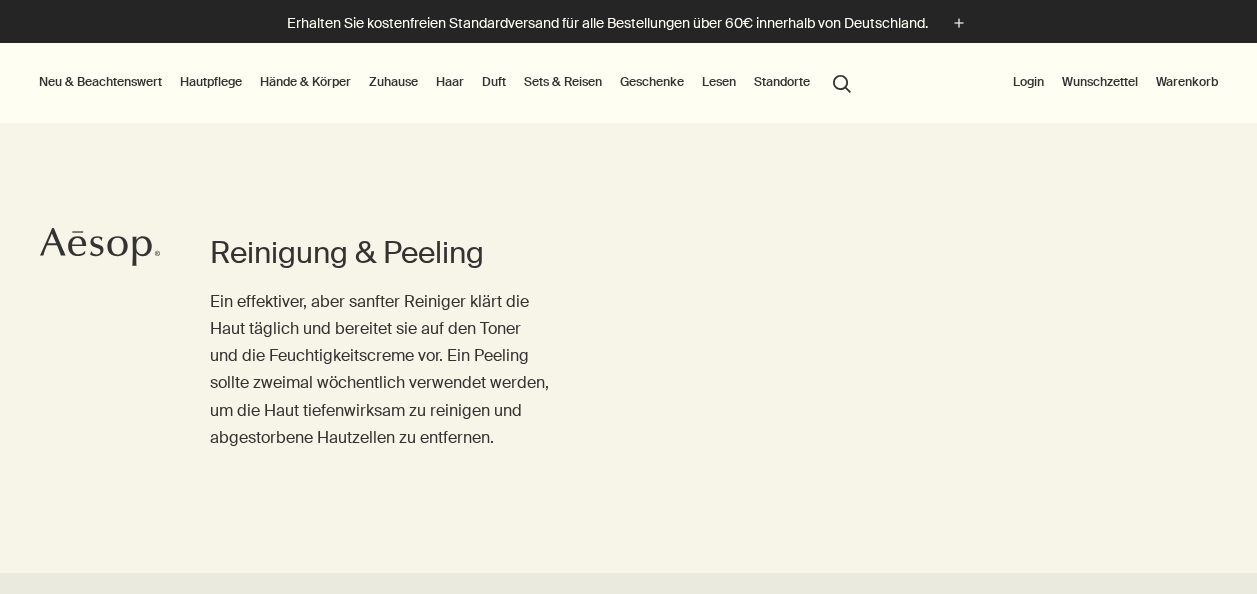 scroll, scrollTop: 0, scrollLeft: 0, axis: both 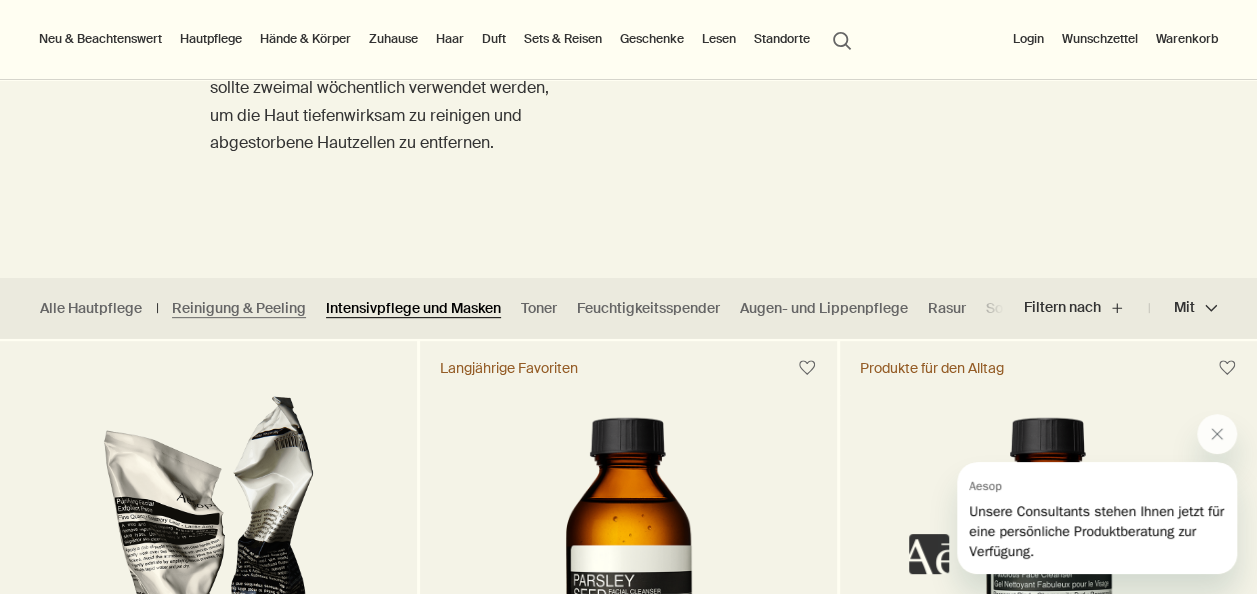click on "Intensivpflege und Masken" at bounding box center [413, 308] 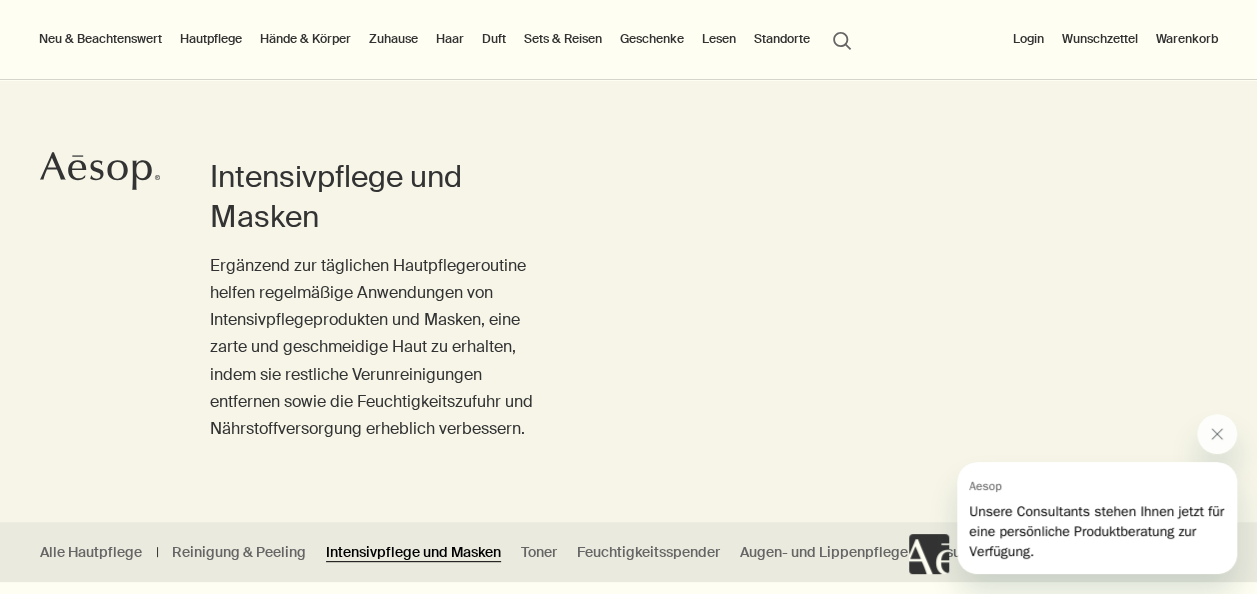 scroll, scrollTop: 0, scrollLeft: 0, axis: both 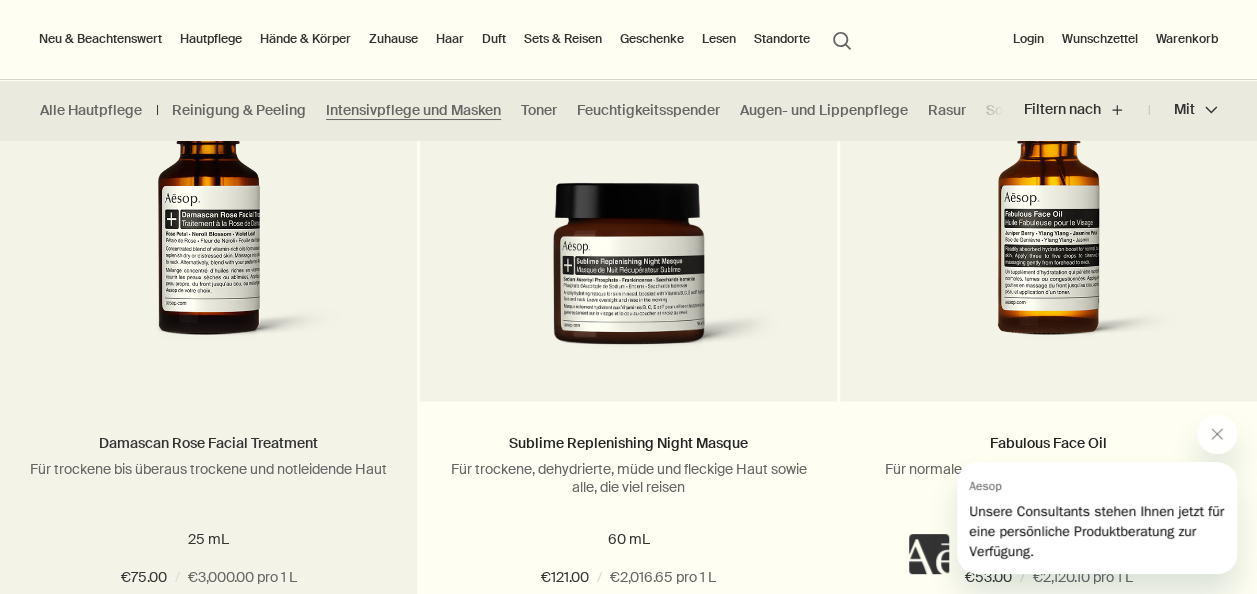 click on "Damascan Rose Facial Treatment" at bounding box center (208, 442) 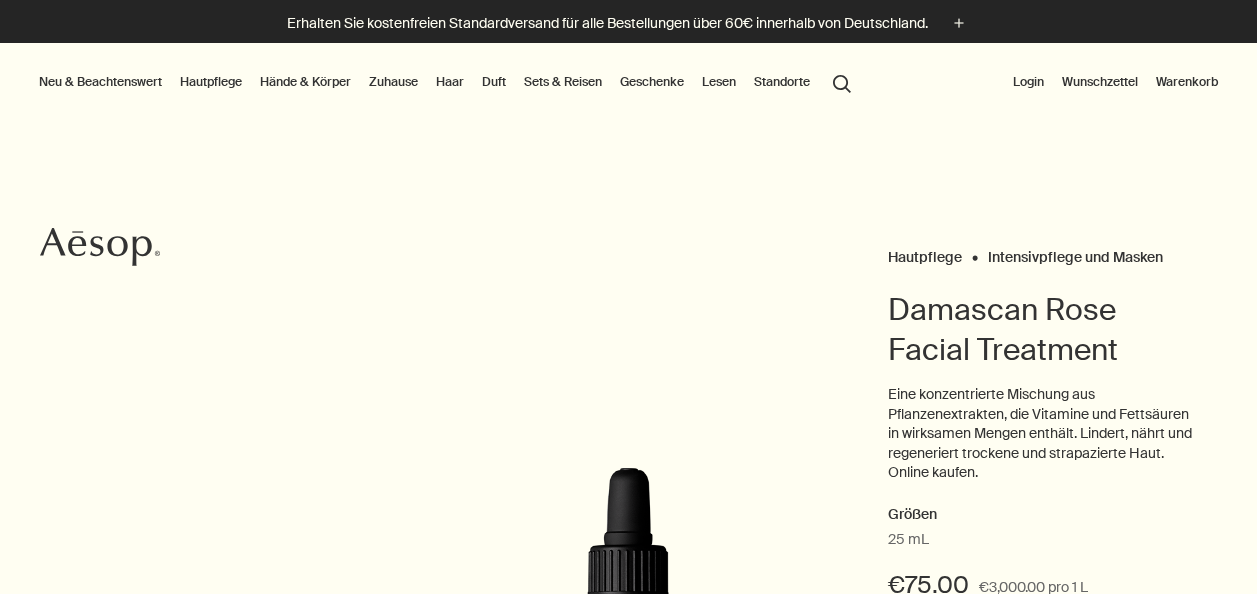 scroll, scrollTop: 0, scrollLeft: 0, axis: both 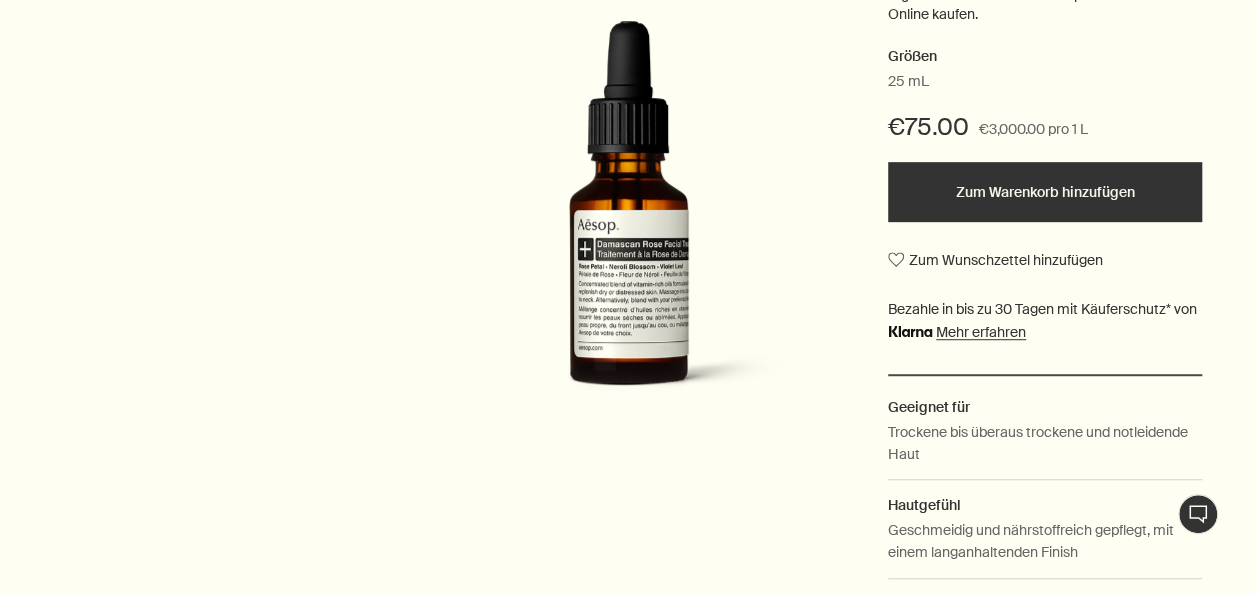 click on "Zum Warenkorb hinzufügen" at bounding box center (1045, 192) 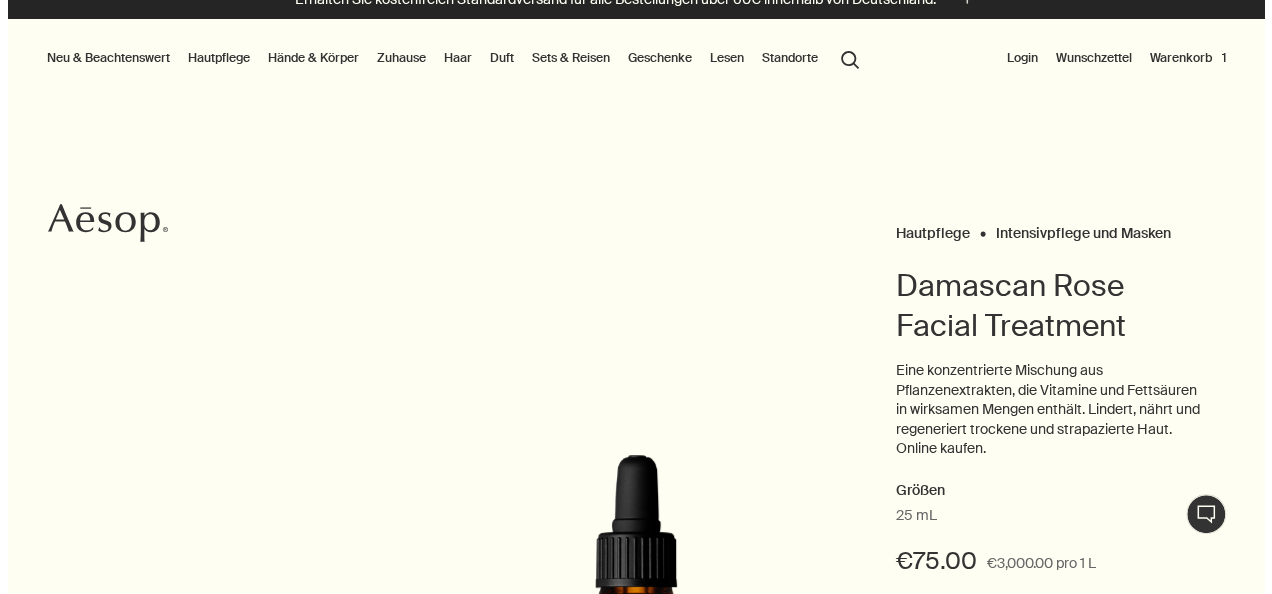 scroll, scrollTop: 0, scrollLeft: 0, axis: both 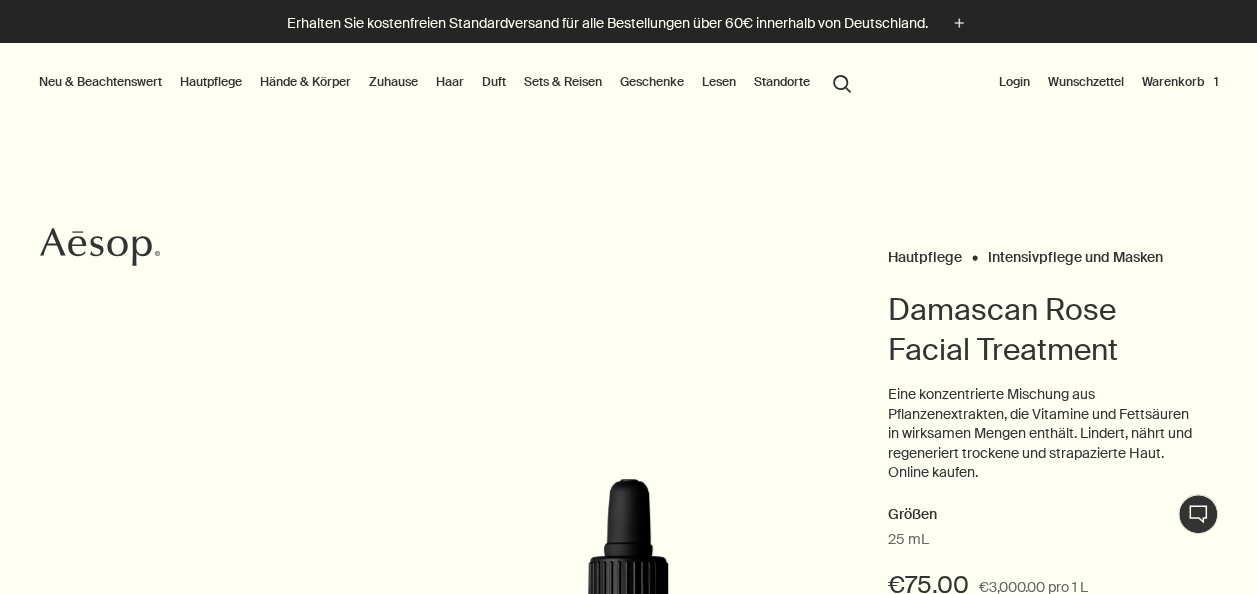 click on "Sets & Reisen" at bounding box center (563, 82) 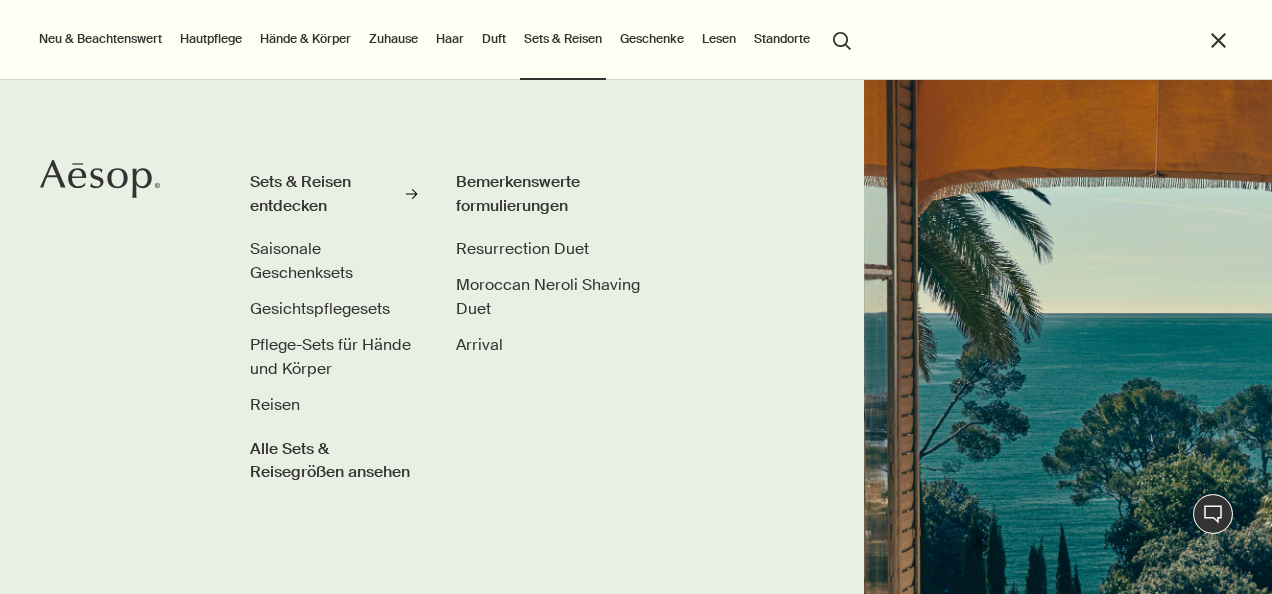 click on "Duft" at bounding box center (494, 39) 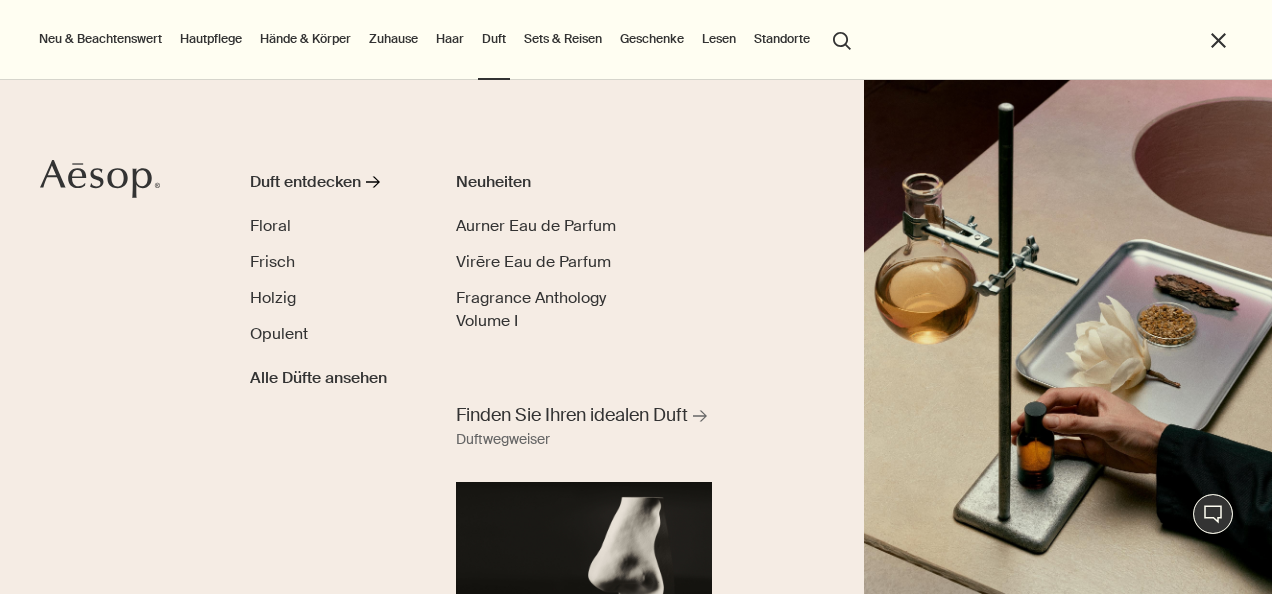 click on "Haar" at bounding box center [450, 39] 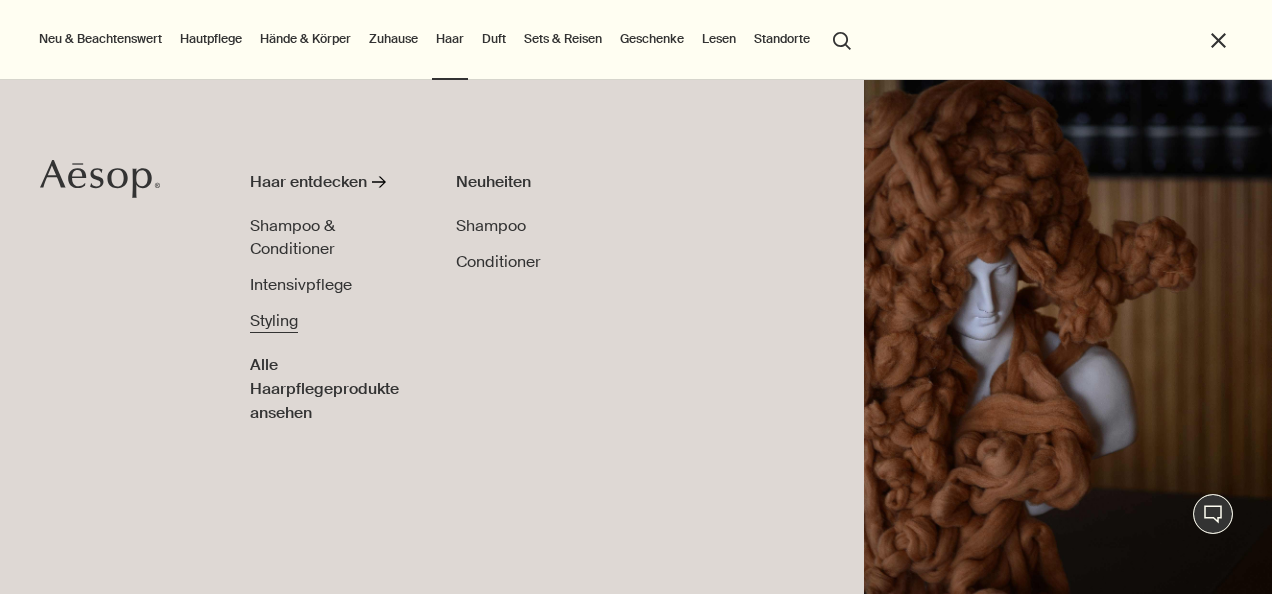 click on "Styling" at bounding box center [274, 320] 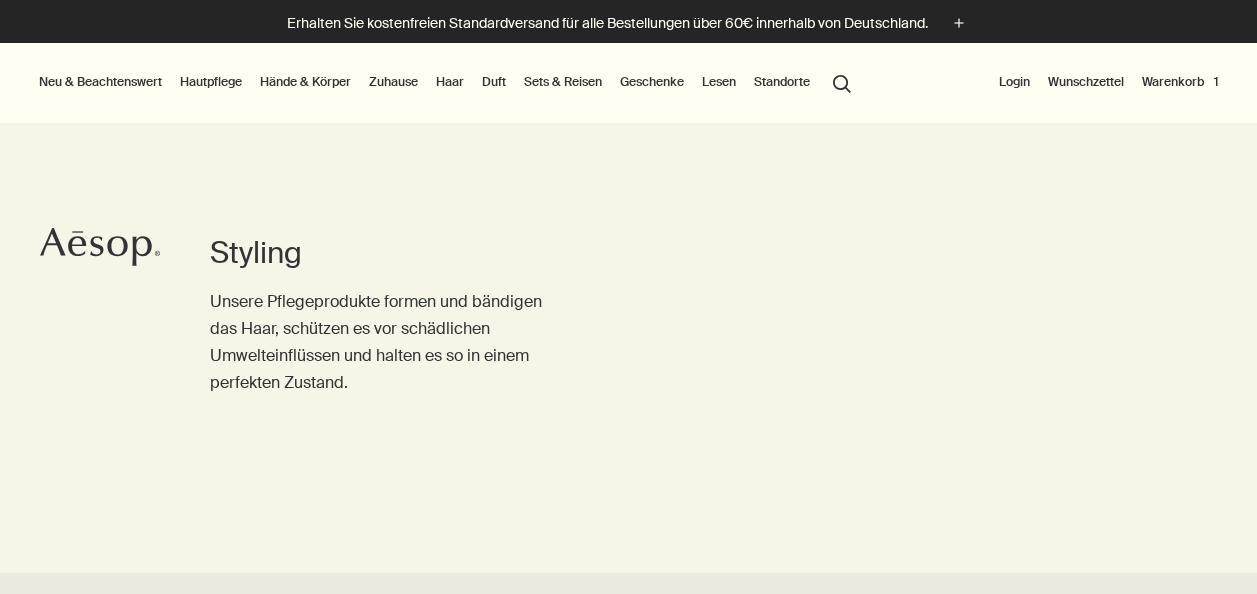 scroll, scrollTop: 0, scrollLeft: 0, axis: both 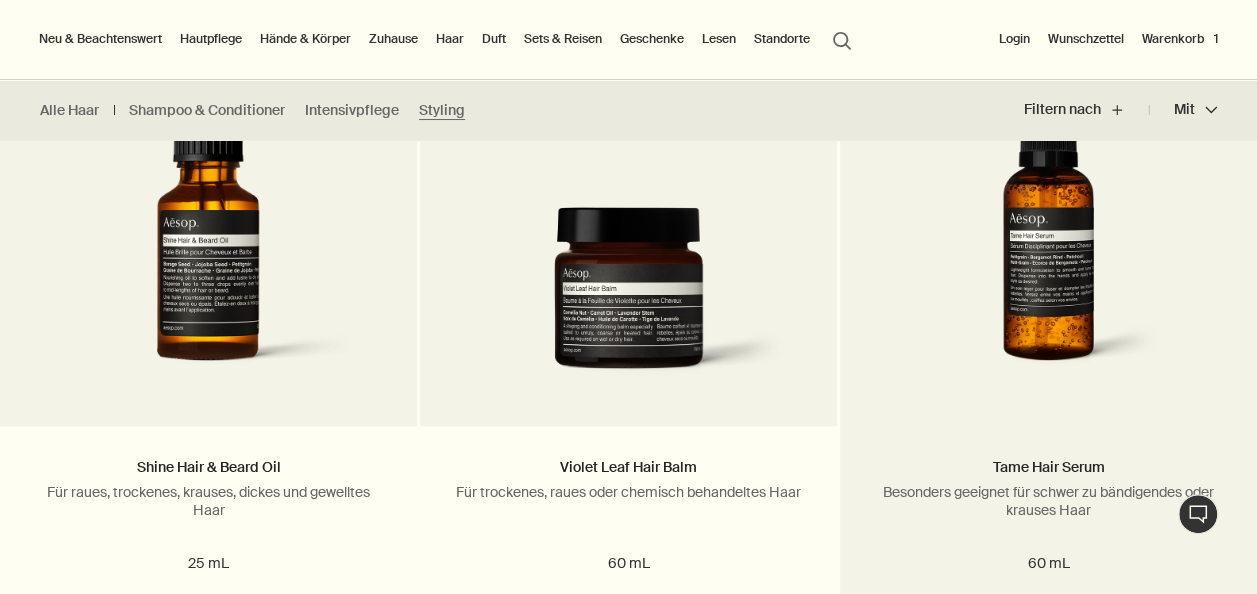click at bounding box center (1048, 222) 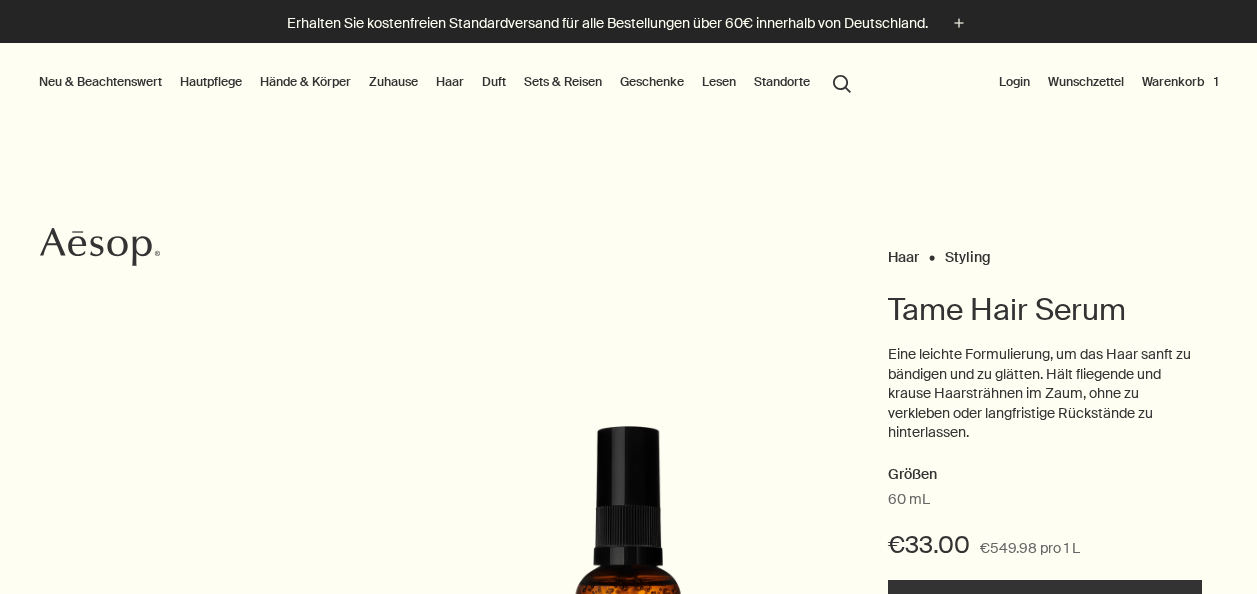 scroll, scrollTop: 0, scrollLeft: 0, axis: both 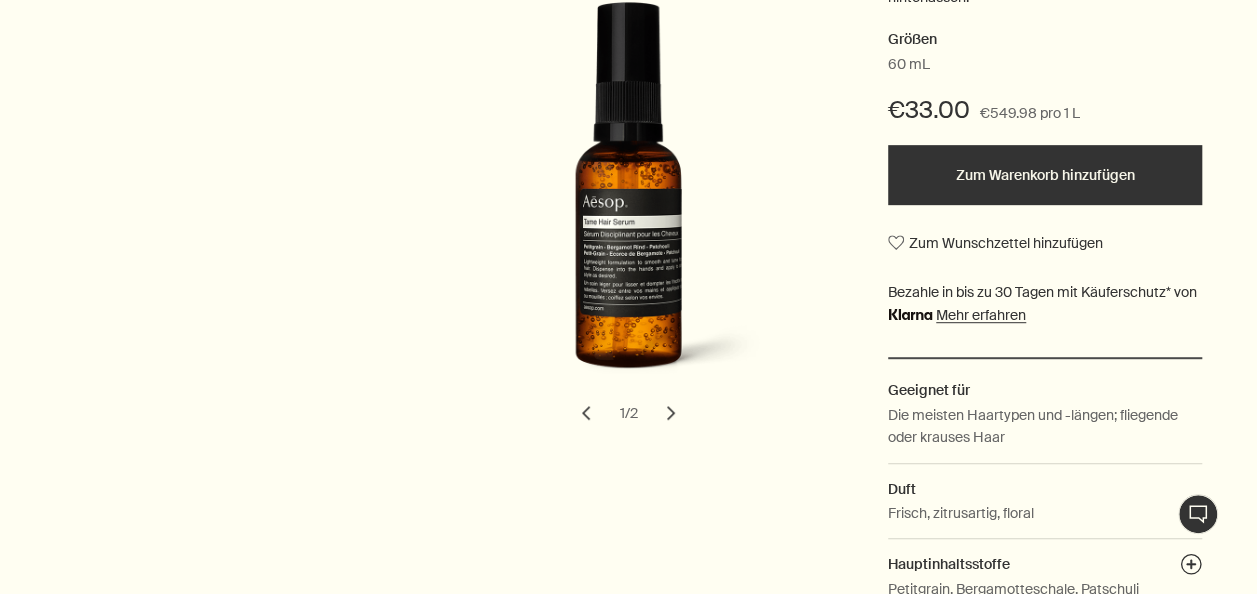 click on "Zum Warenkorb hinzufügen" at bounding box center (1045, 175) 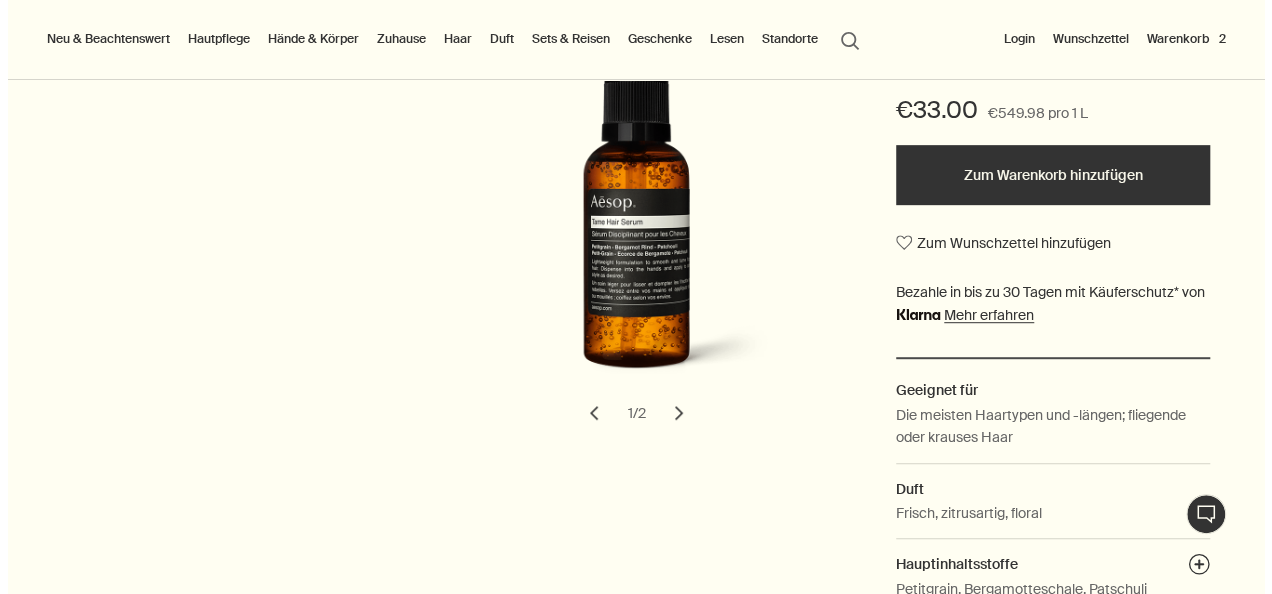 scroll, scrollTop: 0, scrollLeft: 0, axis: both 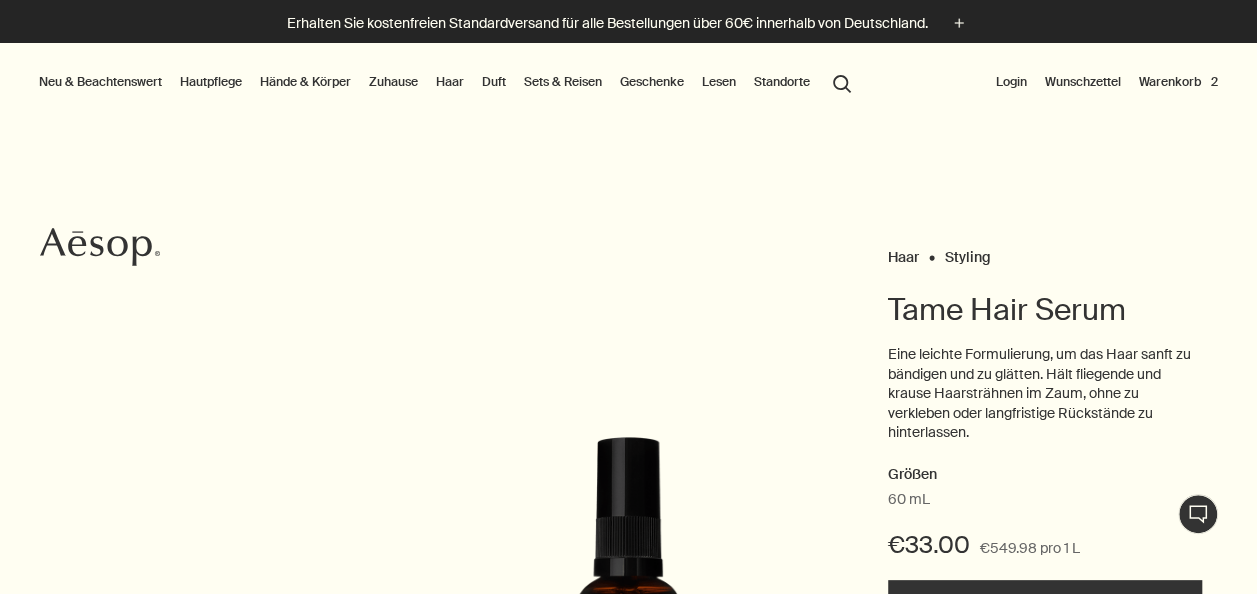 click on "Warenkorb 2" at bounding box center [1178, 82] 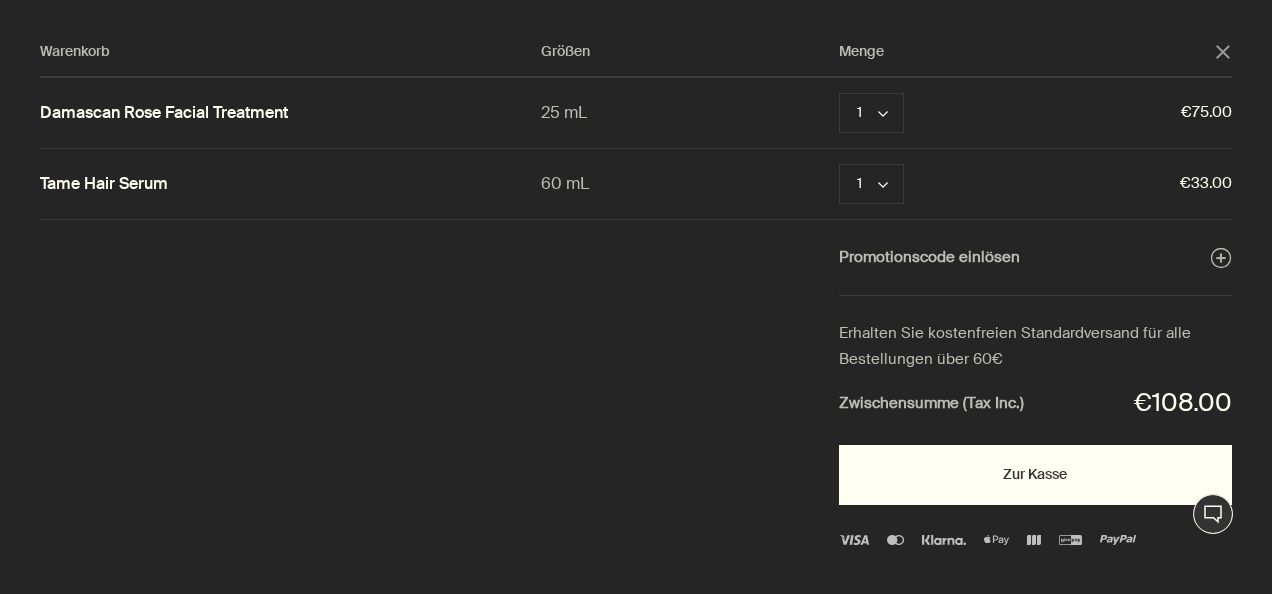 click on "Zur Kasse" at bounding box center [1035, 475] 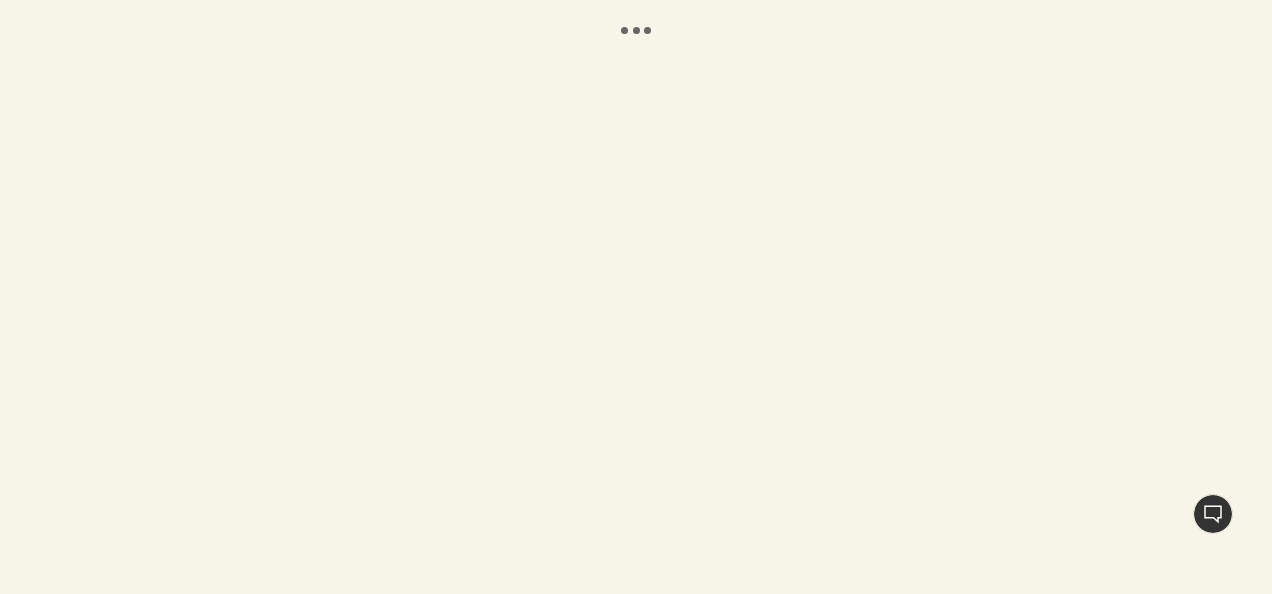 scroll, scrollTop: 0, scrollLeft: 0, axis: both 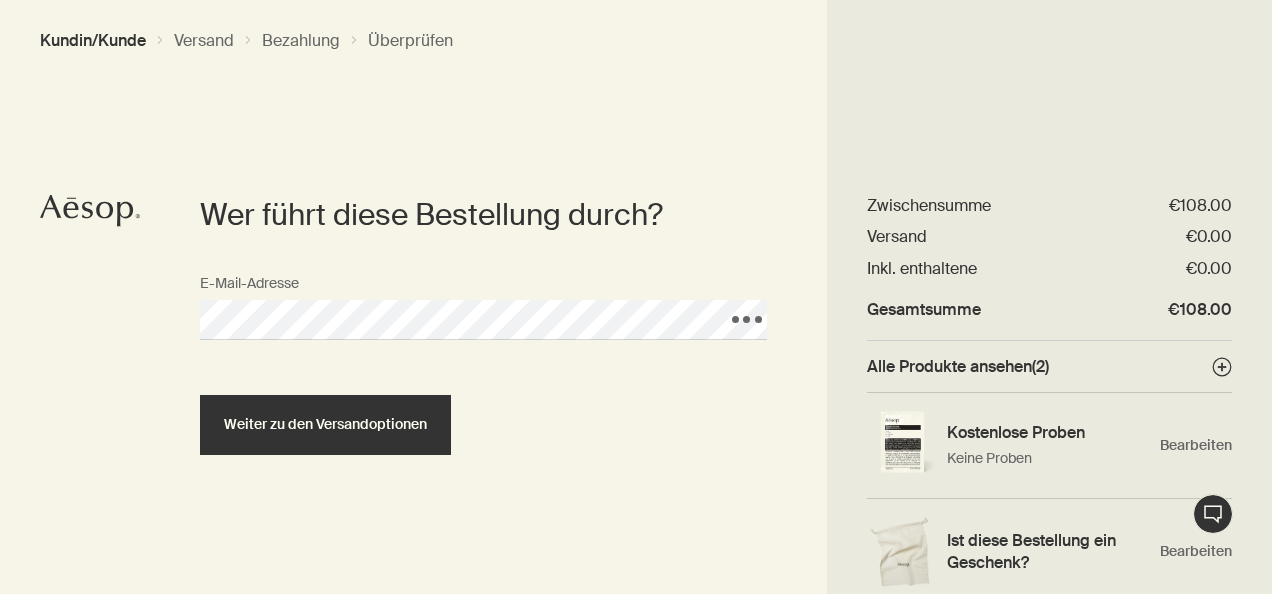 click on "Wer führt diese Bestellung durch? E-Mail-Adresse Loading, please wait. Weiter zu den Versandoptionen" at bounding box center [483, 394] 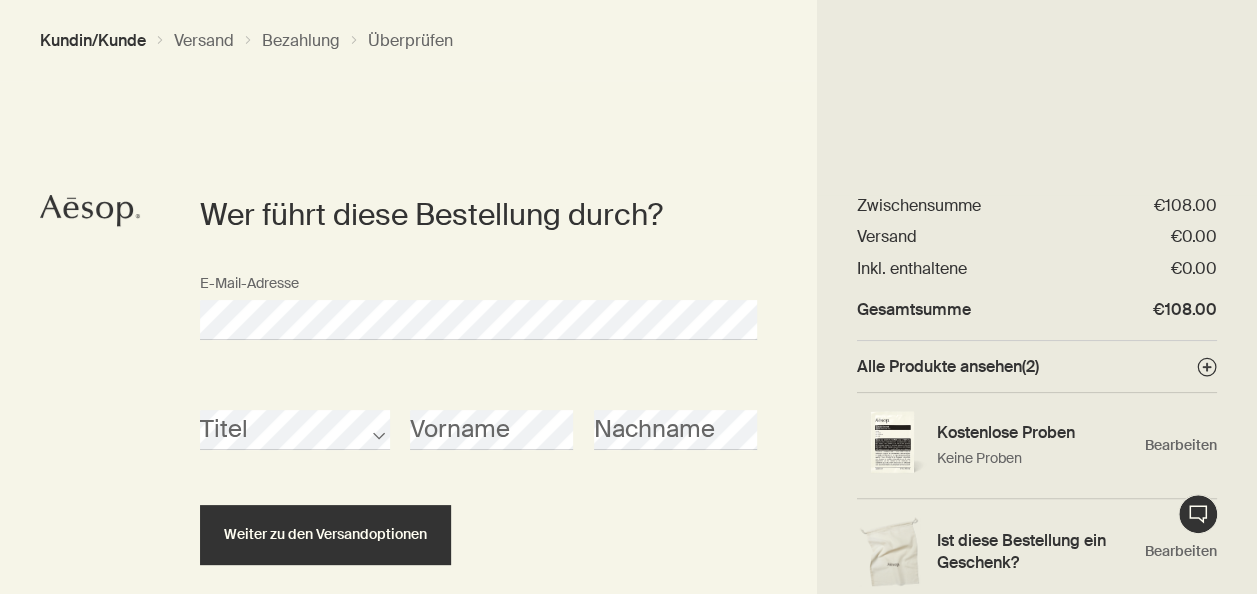 click on "Wer führt diese Bestellung durch? E-Mail-Adresse Titel Vorname Nachname Weiter zu den Versandoptionen" at bounding box center [628, 349] 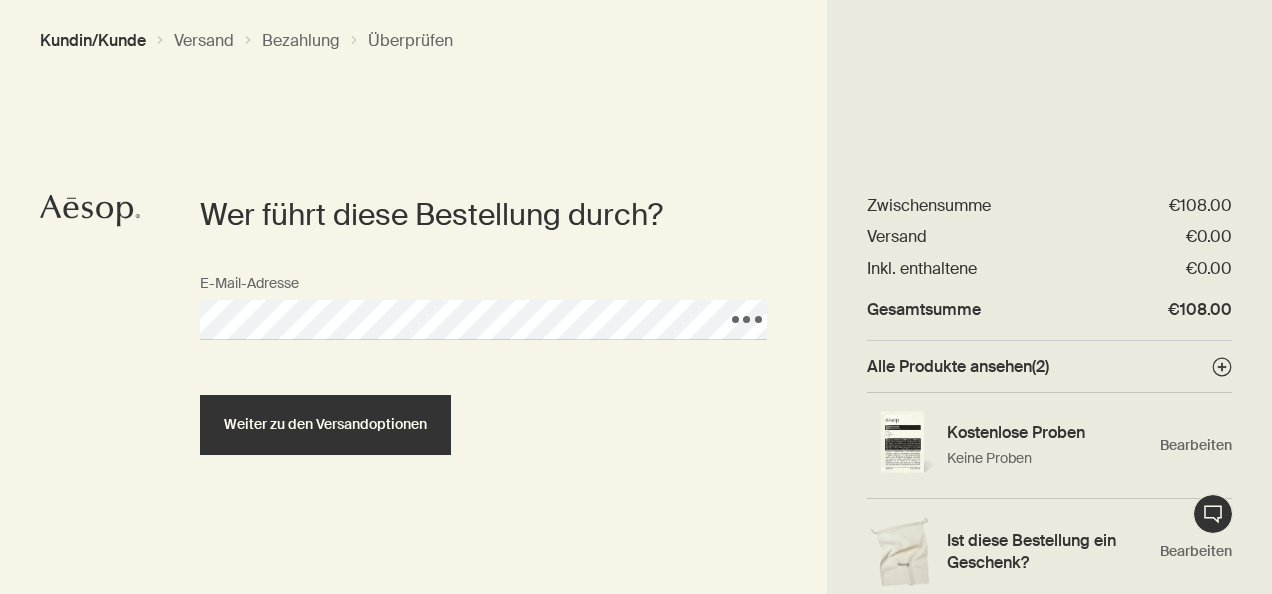 click on "Wer führt diese Bestellung durch? E-Mail-Adresse Loading, please wait. Weiter zu den Versandoptionen" at bounding box center [636, 297] 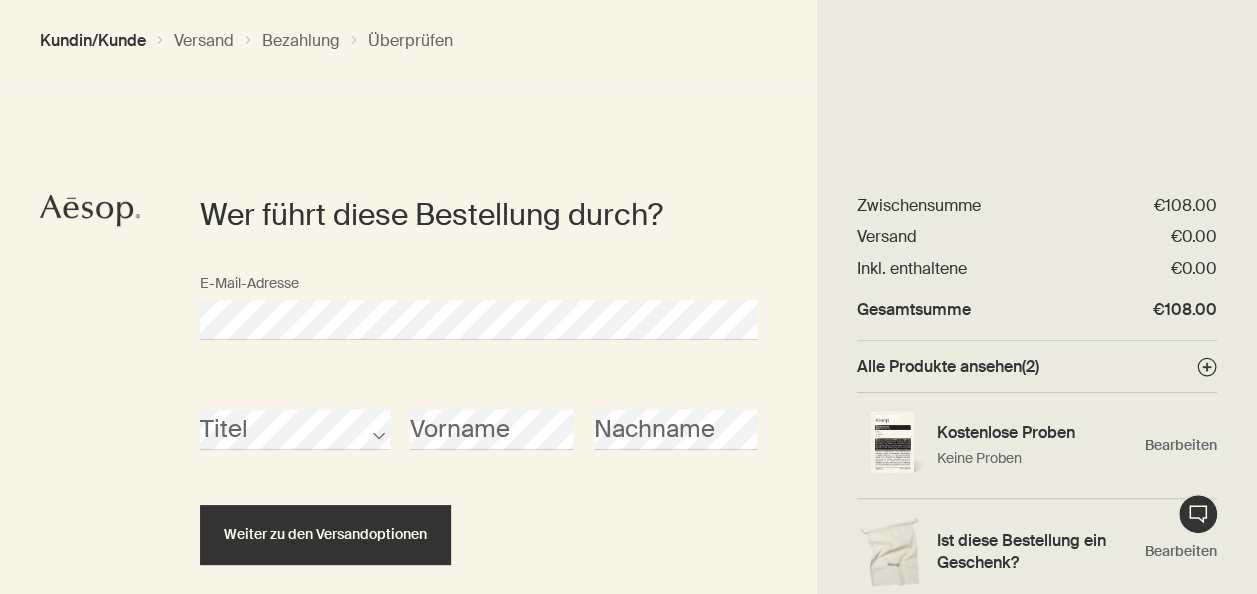 click on "Wer führt diese Bestellung durch? E-Mail-Adresse Titel Vorname Nachname Weiter zu den Versandoptionen" at bounding box center (628, 349) 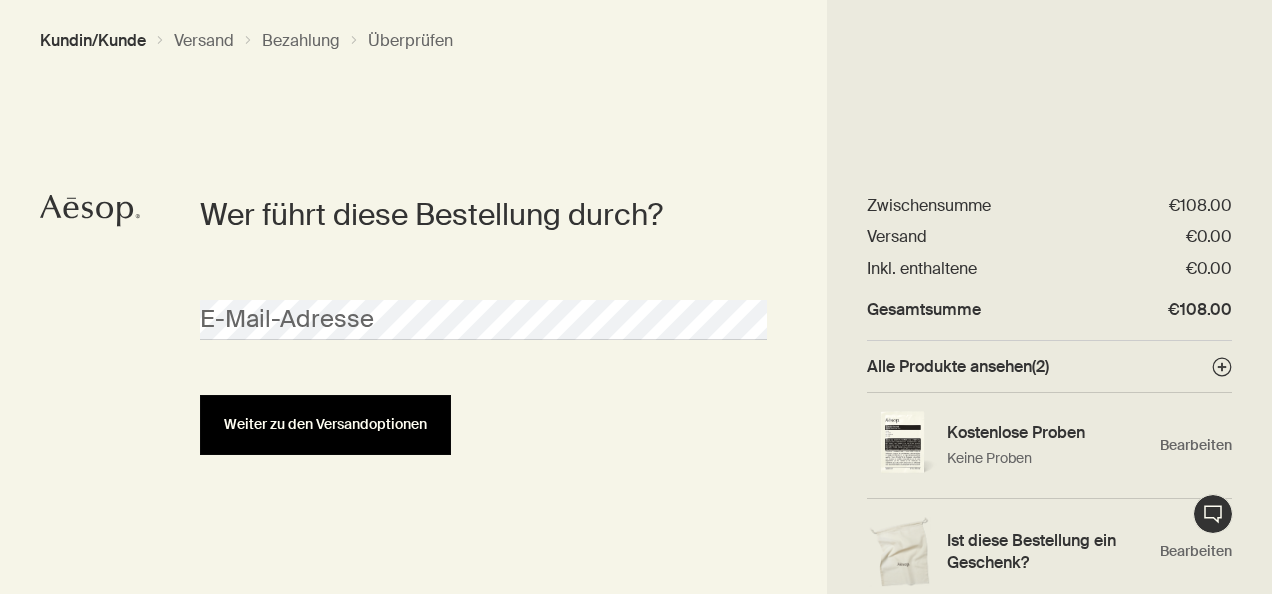 click on "Weiter zu den Versandoptionen" at bounding box center (325, 424) 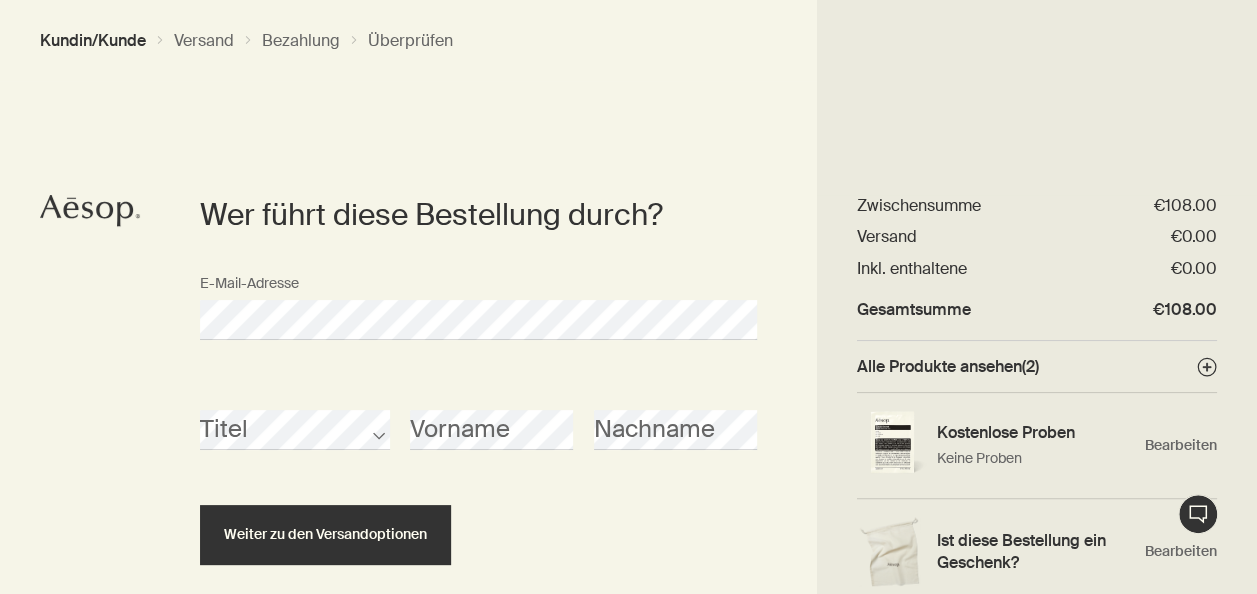 scroll, scrollTop: 9, scrollLeft: 0, axis: vertical 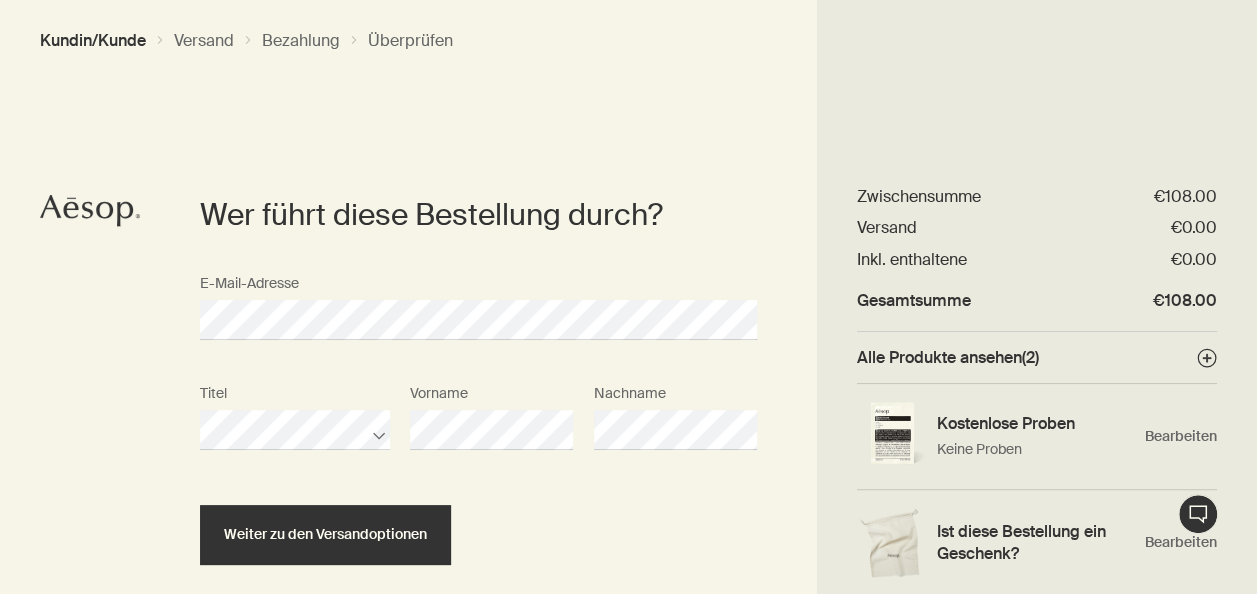 click on "Wer führt diese Bestellung durch? E-Mail-Adresse Titel Vorname Nachname Weiter zu den Versandoptionen" at bounding box center [628, 349] 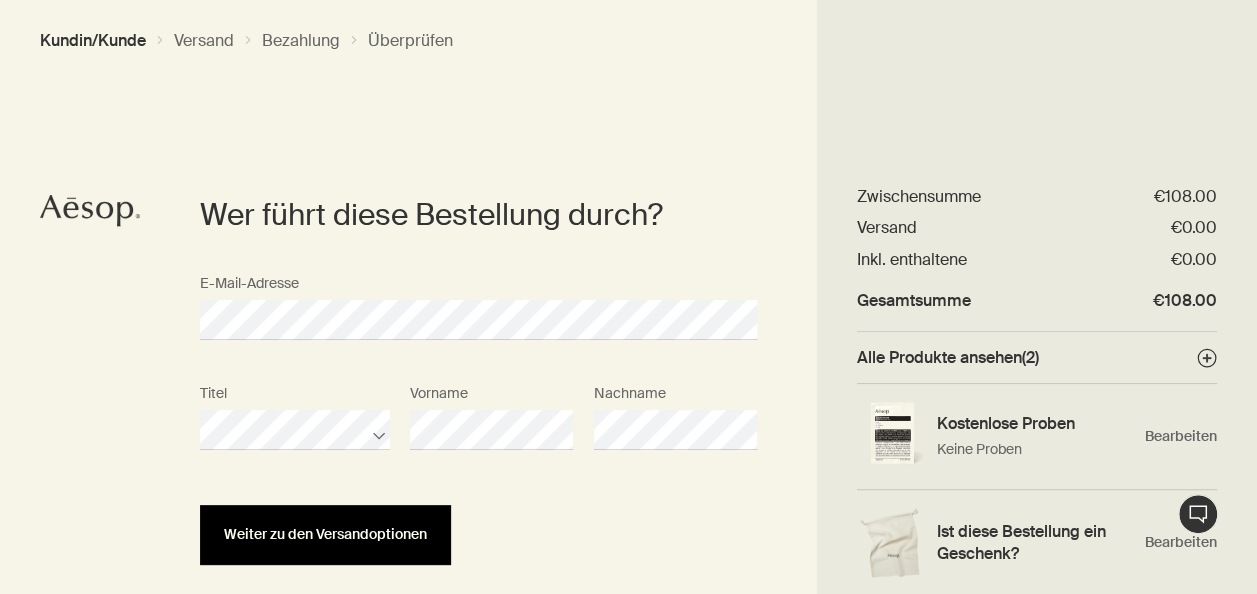 click on "Weiter zu den Versandoptionen" at bounding box center [325, 534] 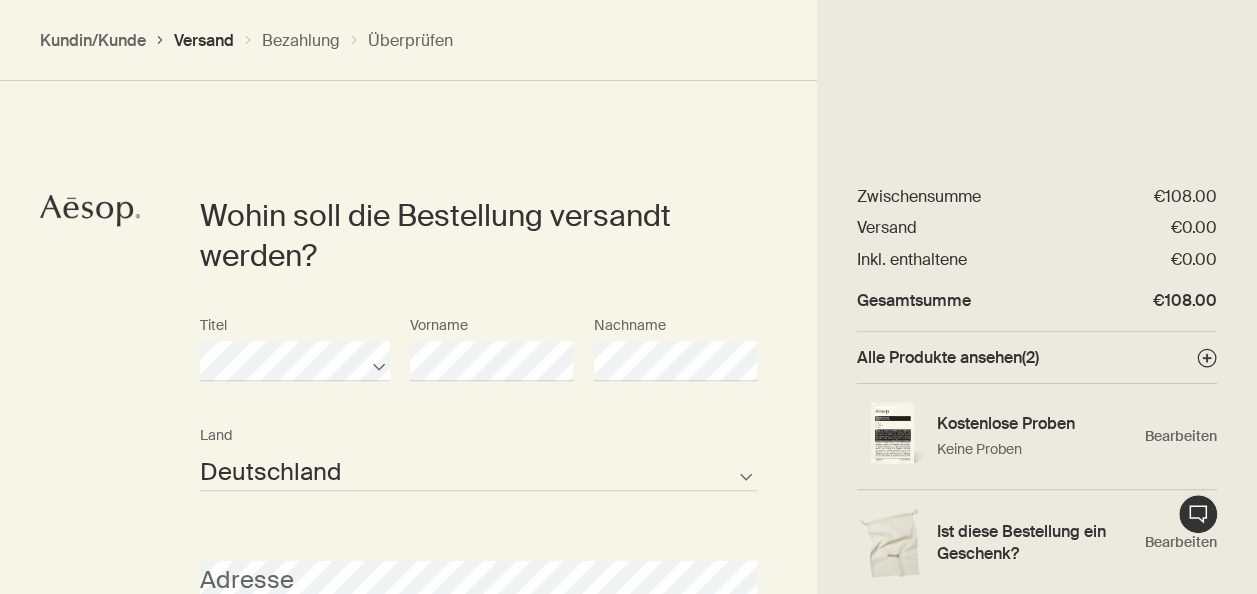 scroll, scrollTop: 447, scrollLeft: 0, axis: vertical 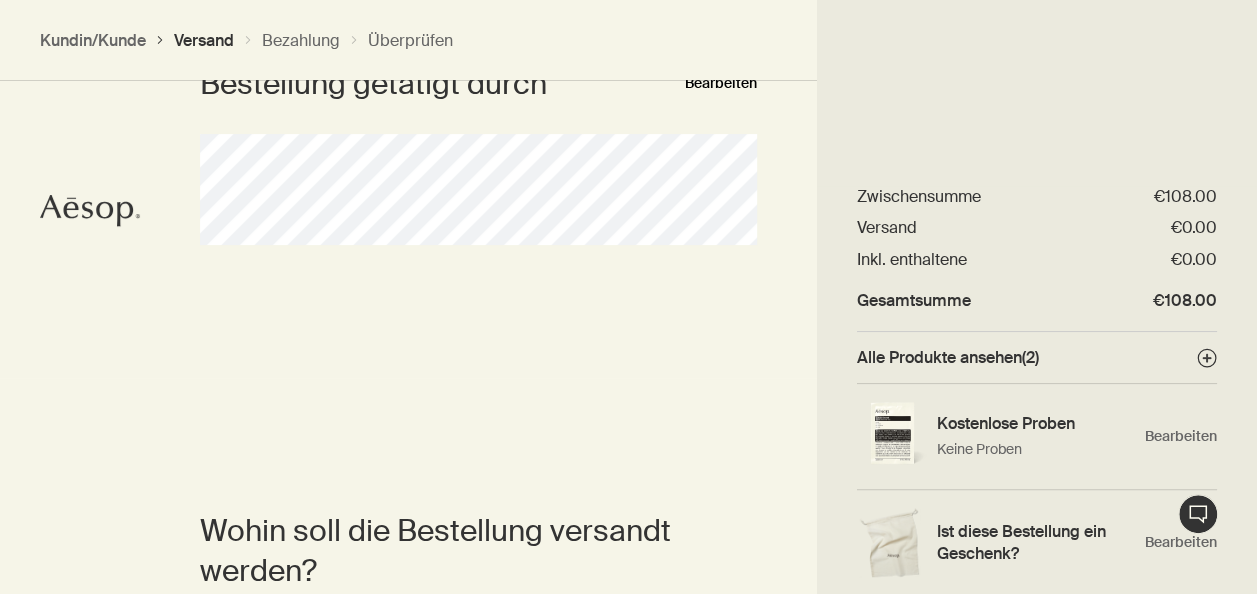 click on "Bearbeiten" at bounding box center [721, 84] 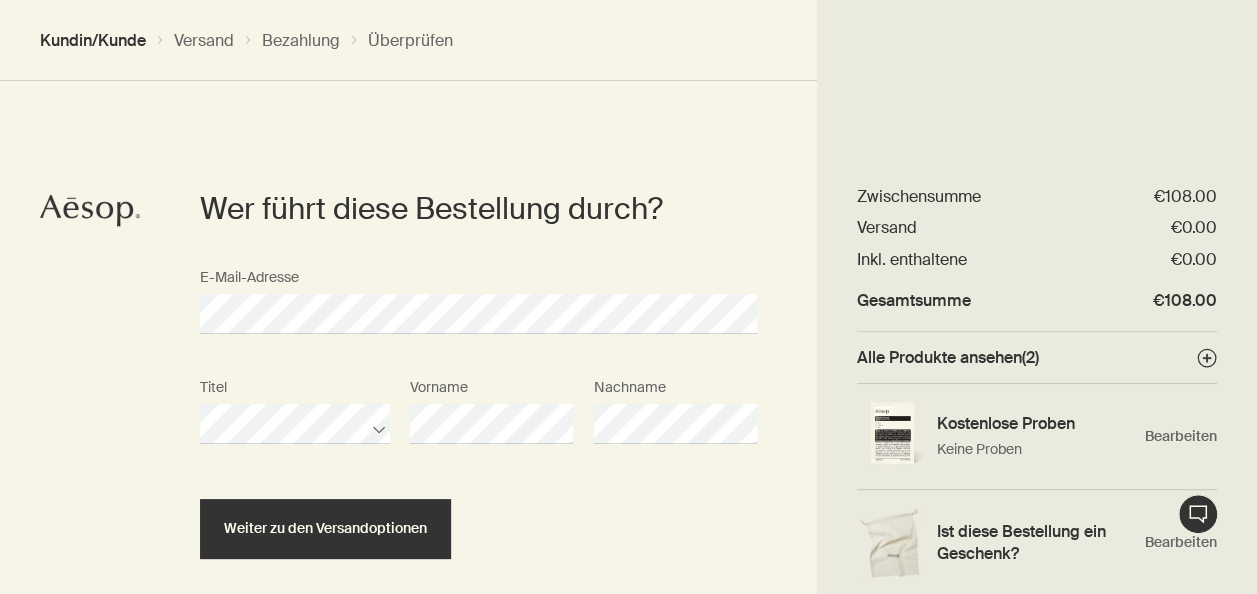 scroll, scrollTop: 0, scrollLeft: 0, axis: both 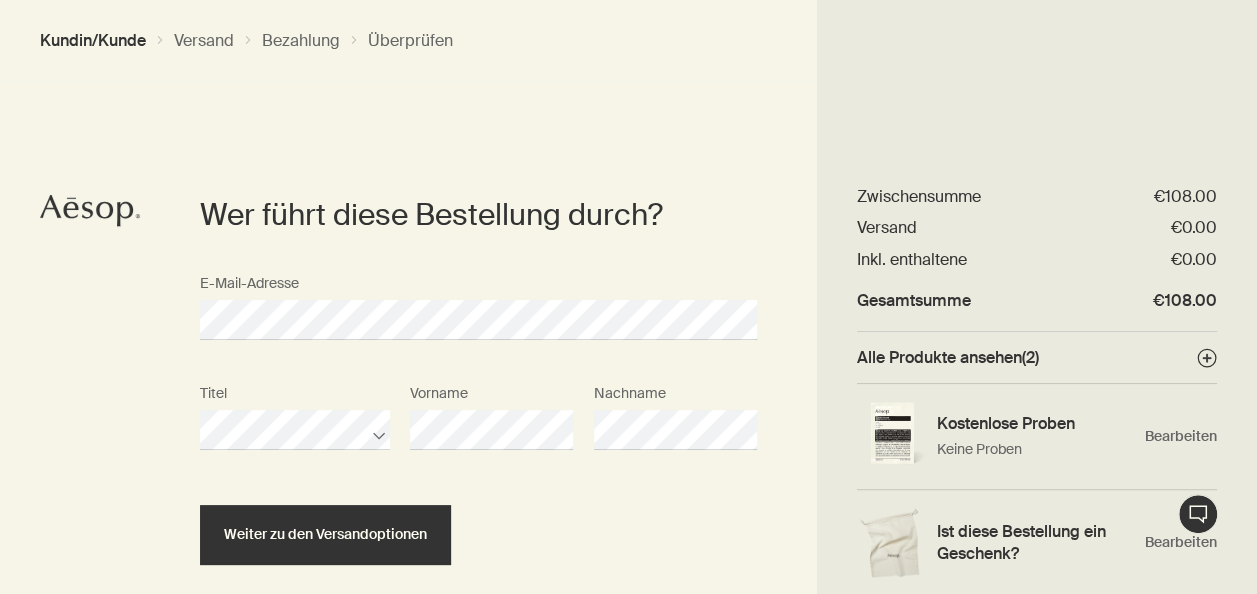 click on "Wer führt diese Bestellung durch? E-Mail-Adresse Titel Vorname Nachname Weiter zu den Versandoptionen" at bounding box center (628, 349) 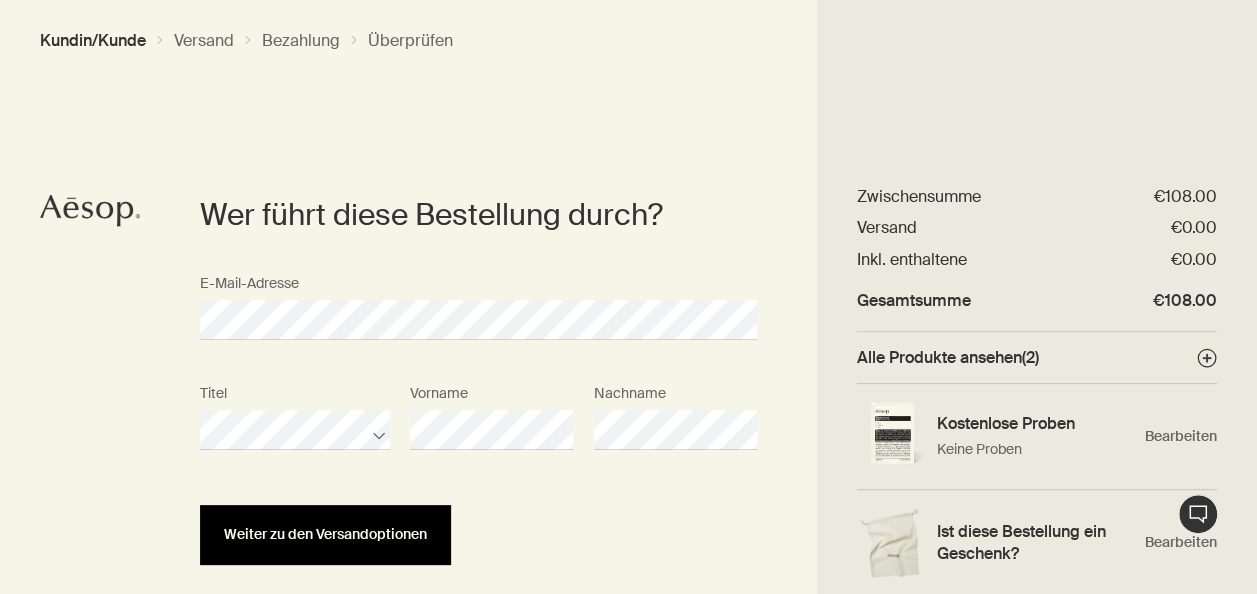 click on "Weiter zu den Versandoptionen" at bounding box center (325, 535) 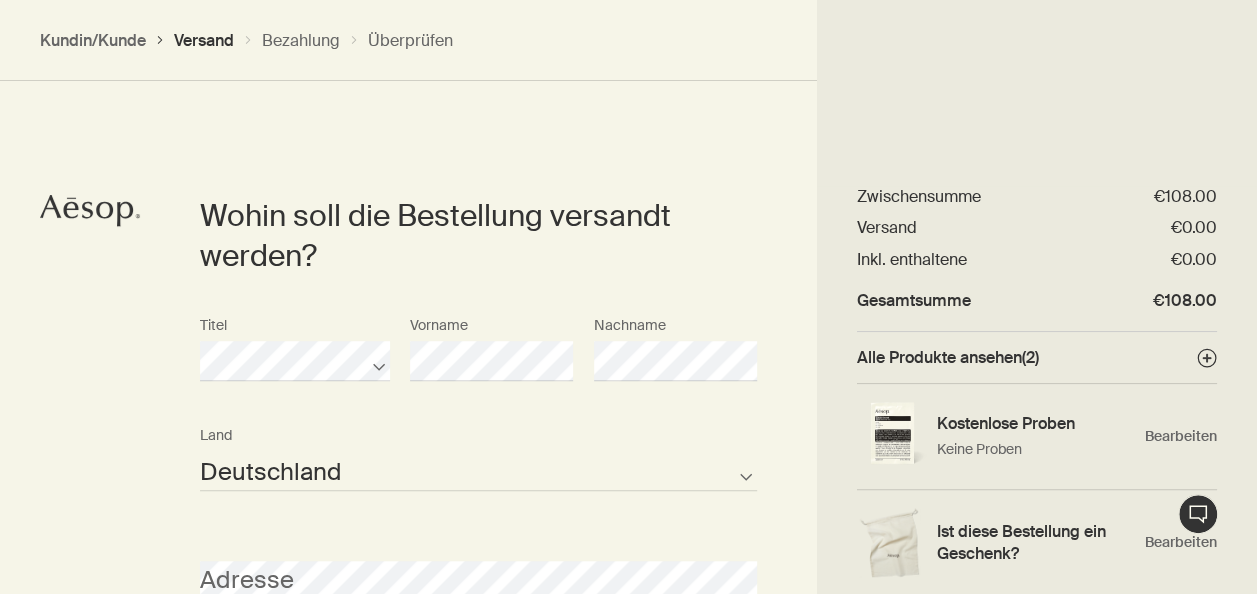 scroll, scrollTop: 447, scrollLeft: 0, axis: vertical 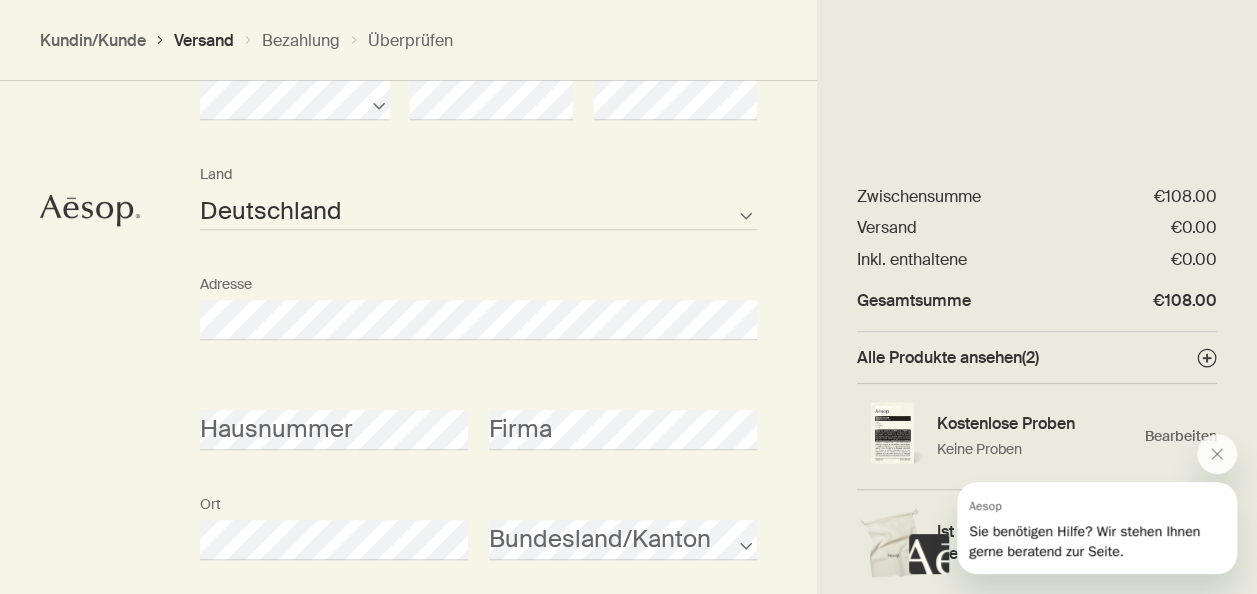 click on "Adresse" at bounding box center [478, 302] 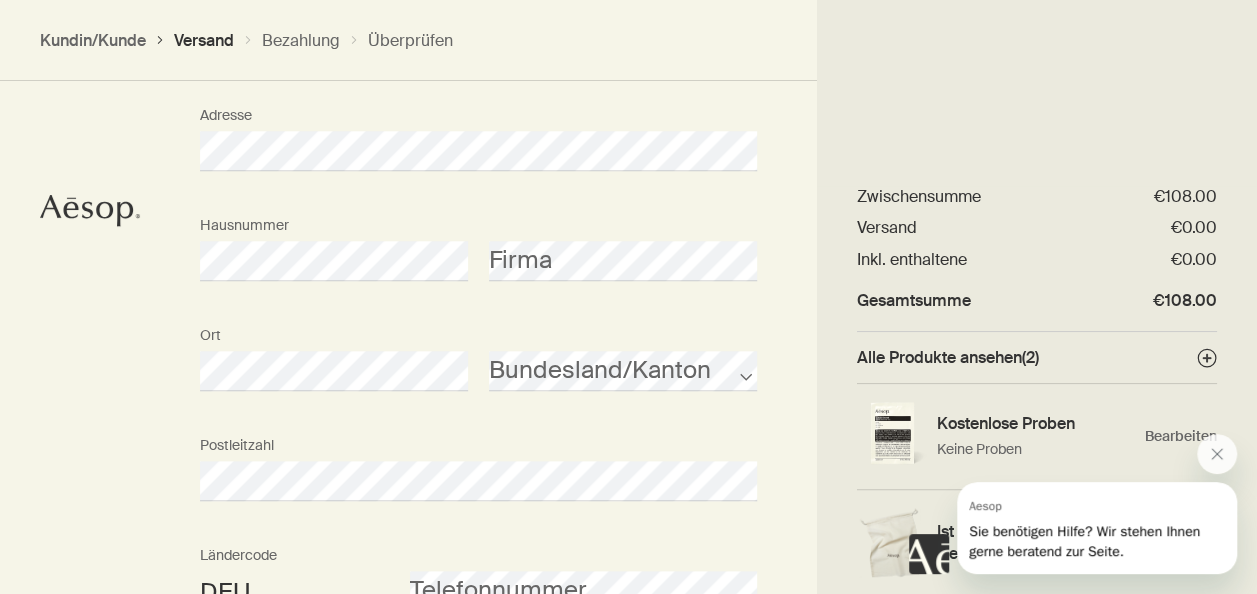 scroll, scrollTop: 914, scrollLeft: 0, axis: vertical 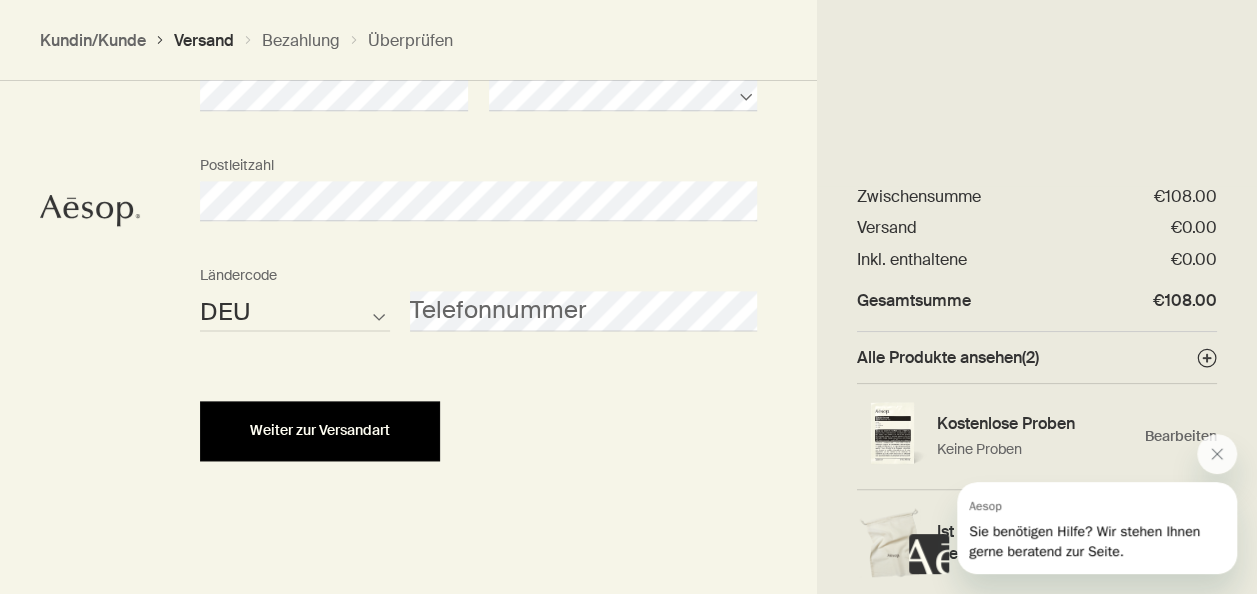 click on "Weiter zur Versandart" at bounding box center (320, 431) 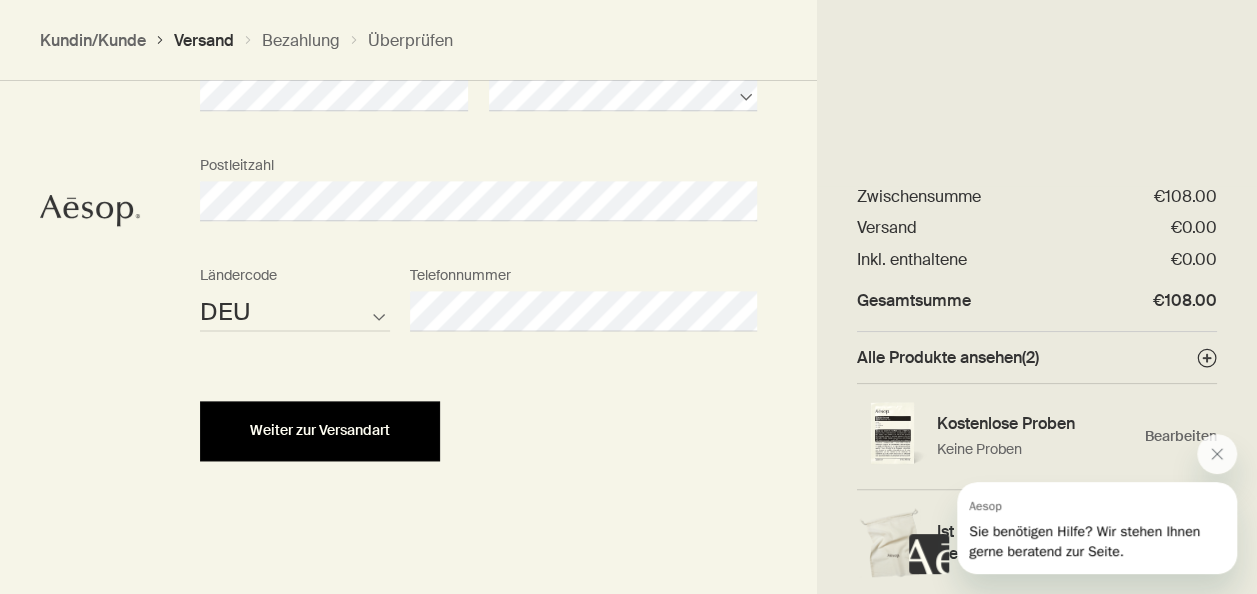 click on "Weiter zur Versandart" at bounding box center [320, 431] 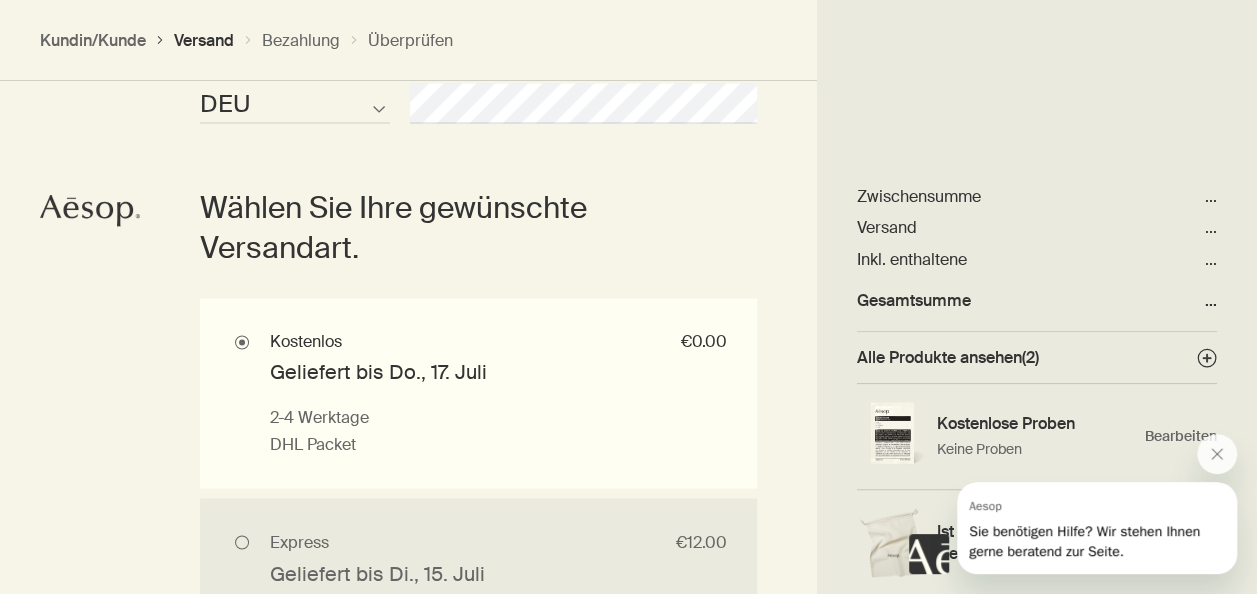 scroll, scrollTop: 1365, scrollLeft: 0, axis: vertical 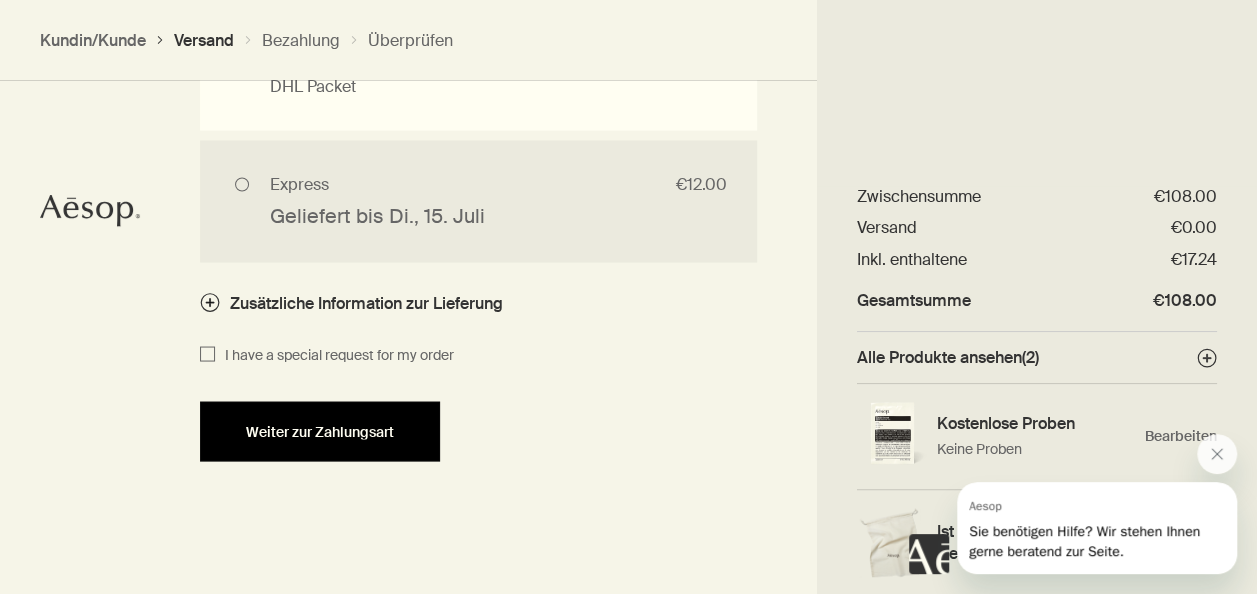 click on "Weiter zur Zahlungsart" at bounding box center (320, 431) 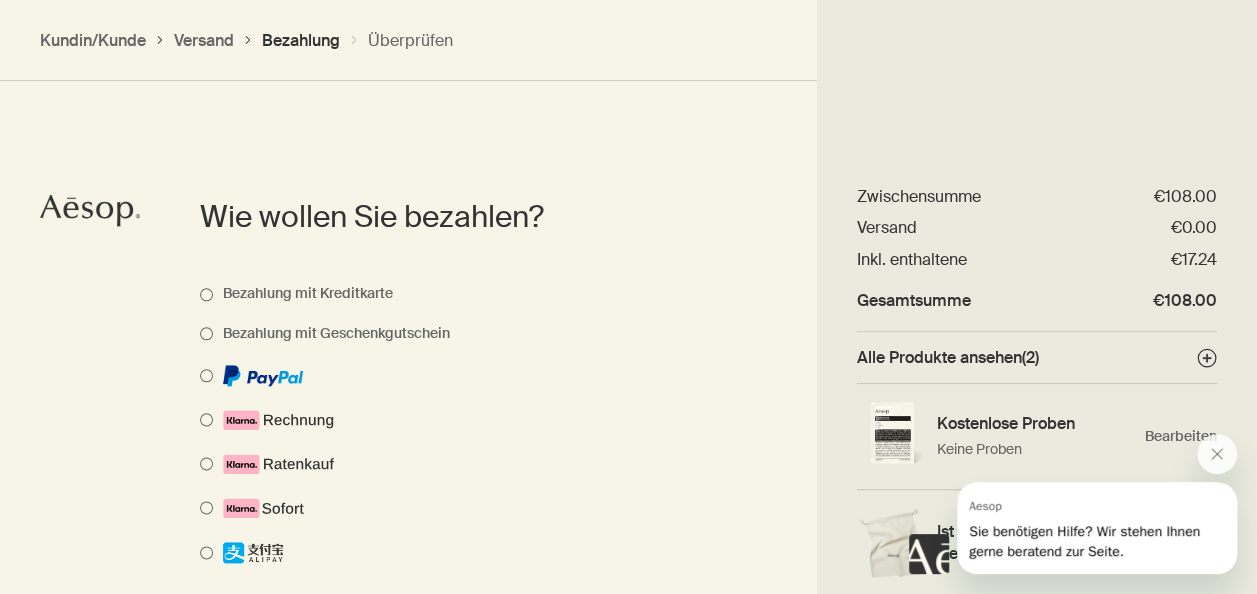 scroll, scrollTop: 999, scrollLeft: 0, axis: vertical 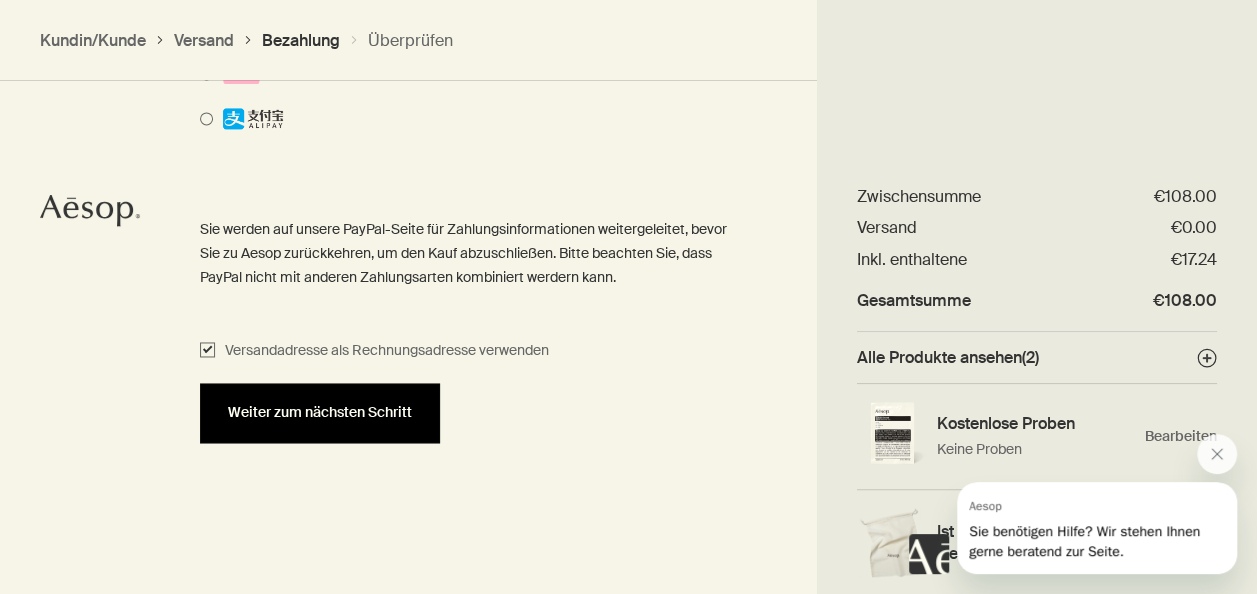 click on "Weiter zum nächsten Schritt" at bounding box center (320, 413) 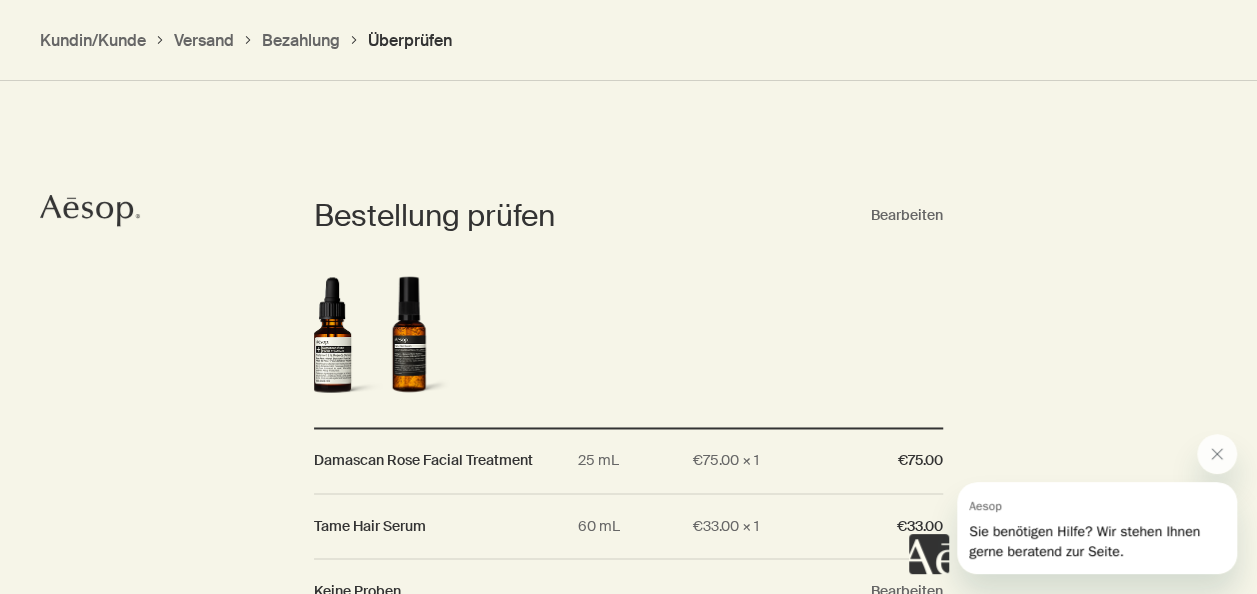 scroll, scrollTop: 1356, scrollLeft: 0, axis: vertical 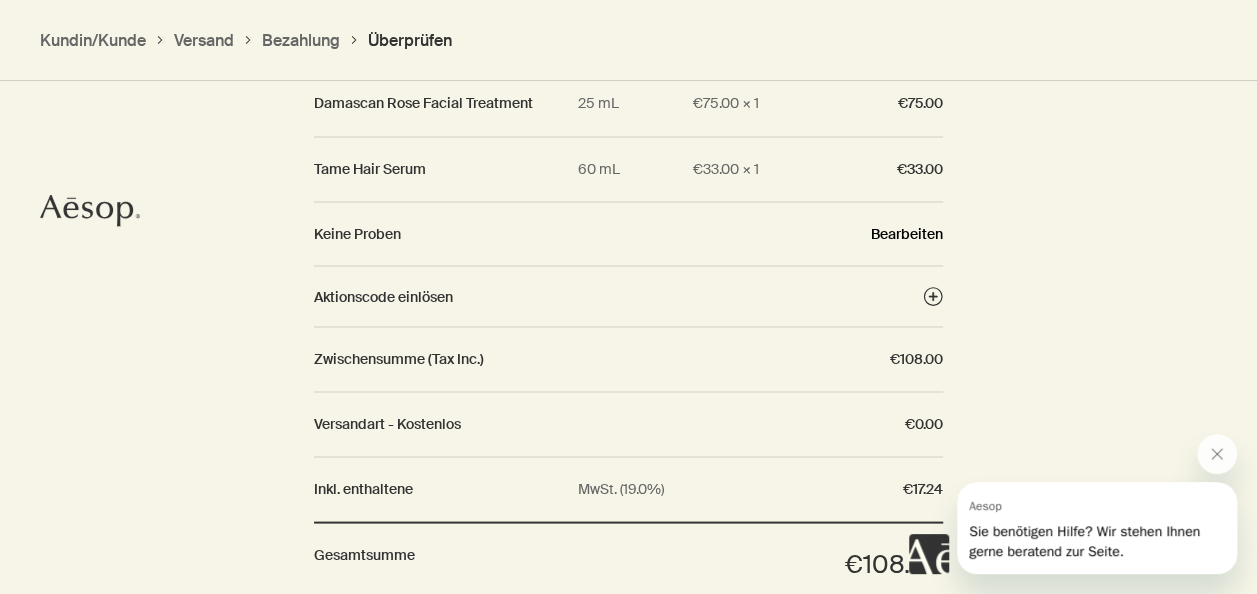 click on "Bearbeiten" at bounding box center [907, 233] 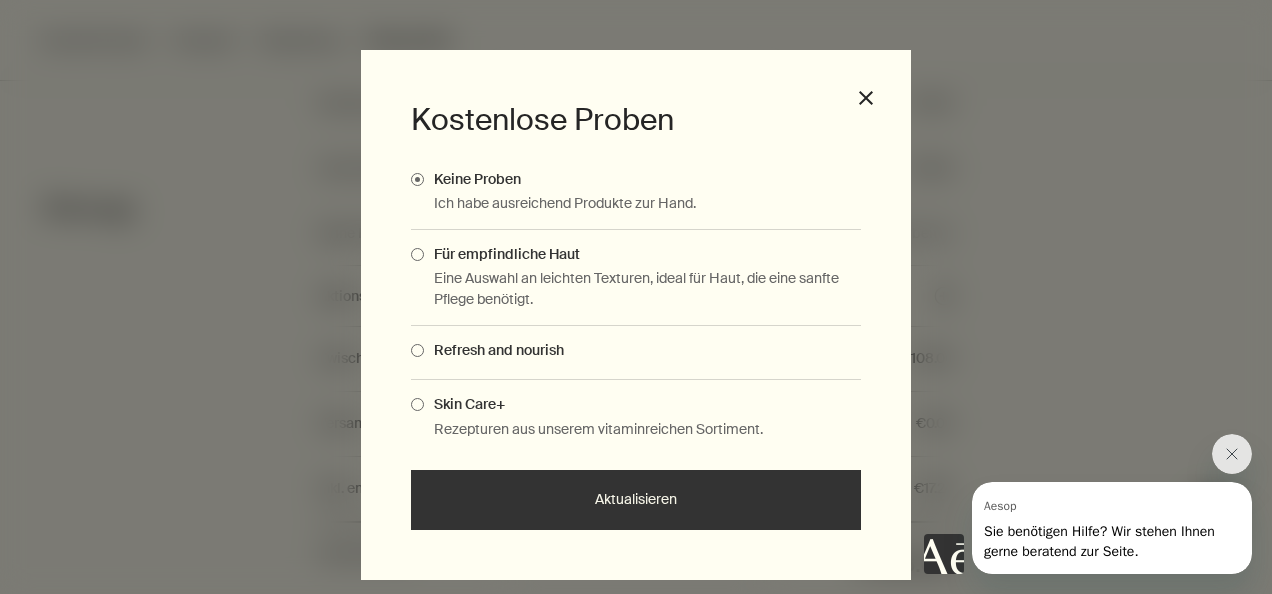 click at bounding box center [417, 350] 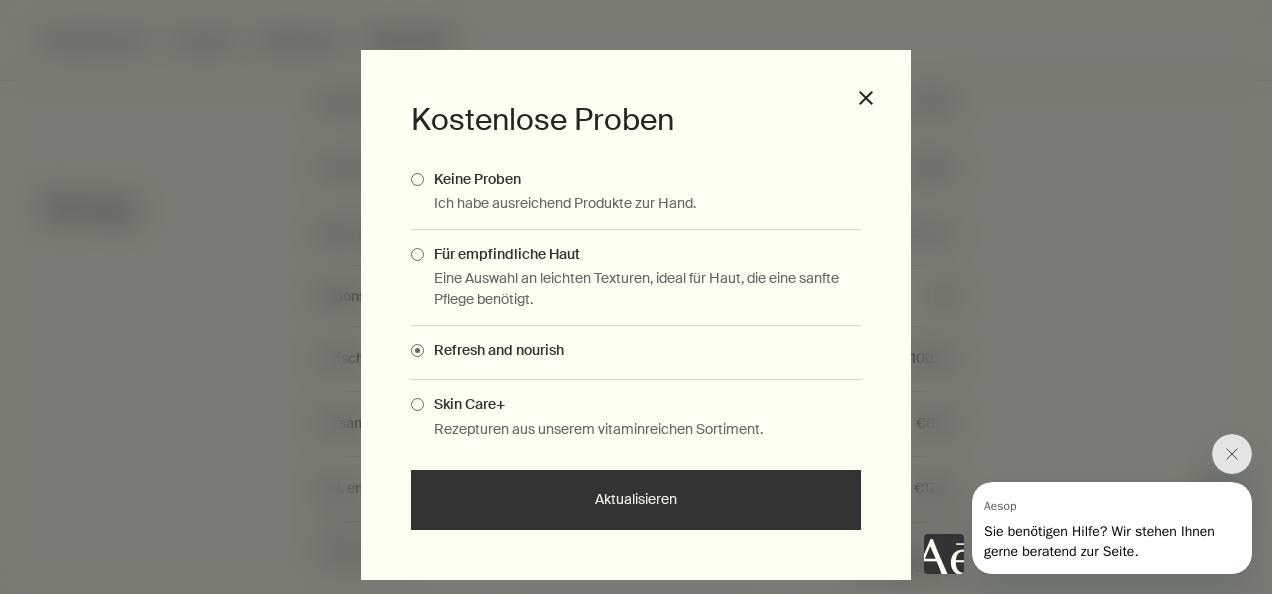 click on "Aktualisieren" at bounding box center [636, 500] 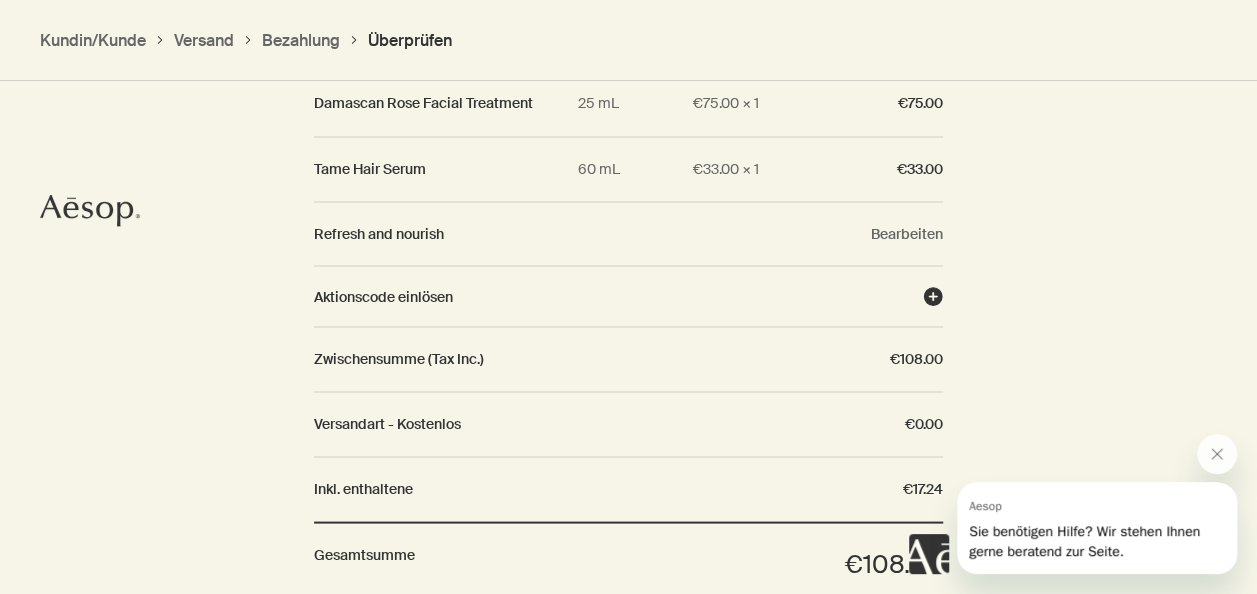 click at bounding box center [933, 297] 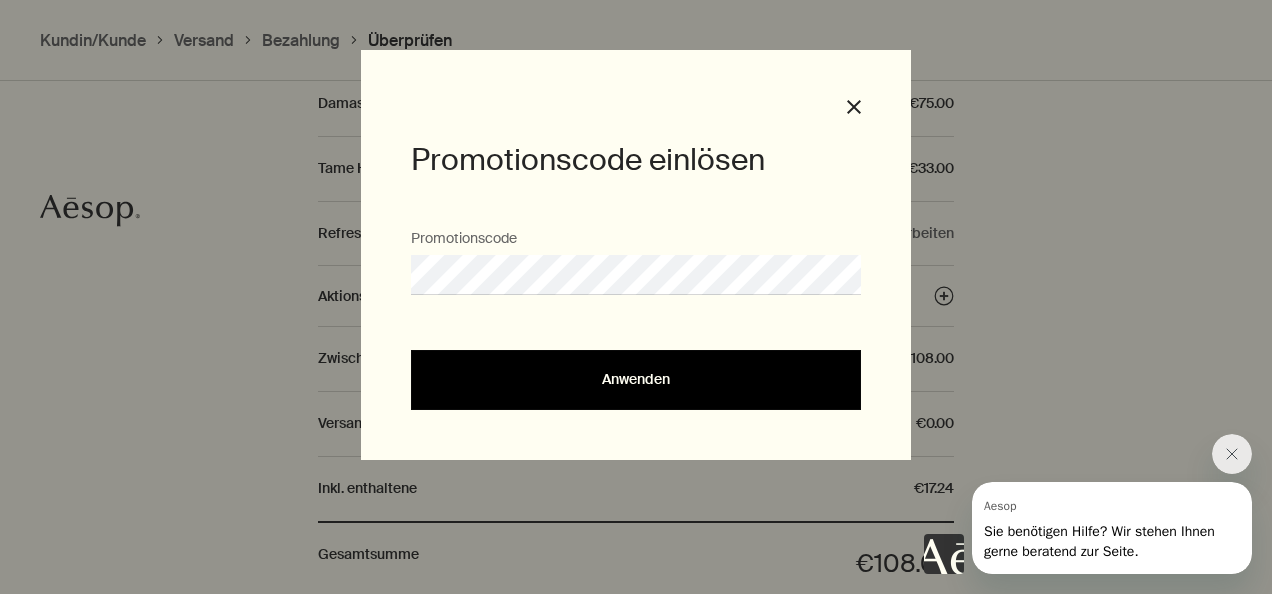 click on "Anwenden" at bounding box center [636, 380] 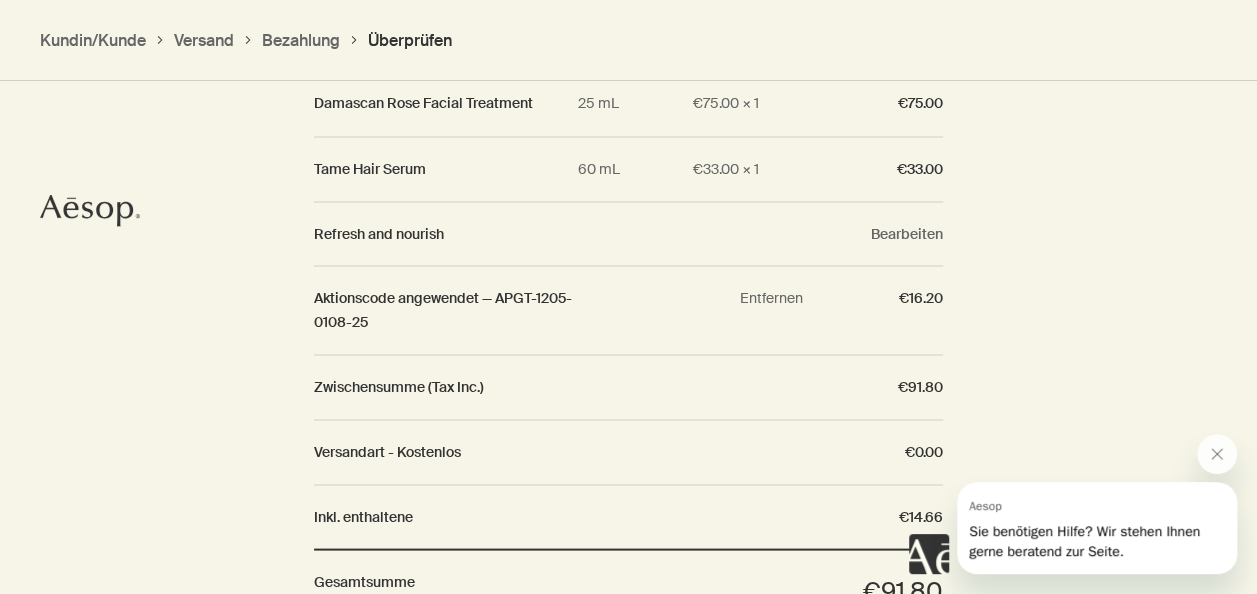 click on "Entfernen" at bounding box center [771, 297] 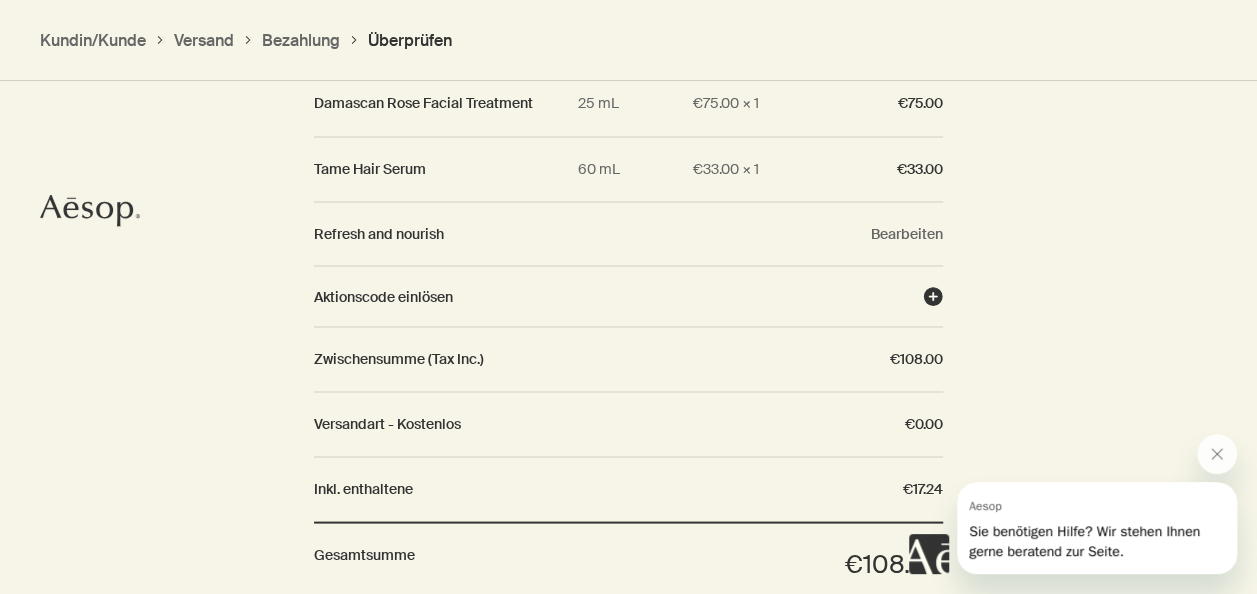 click at bounding box center [933, 297] 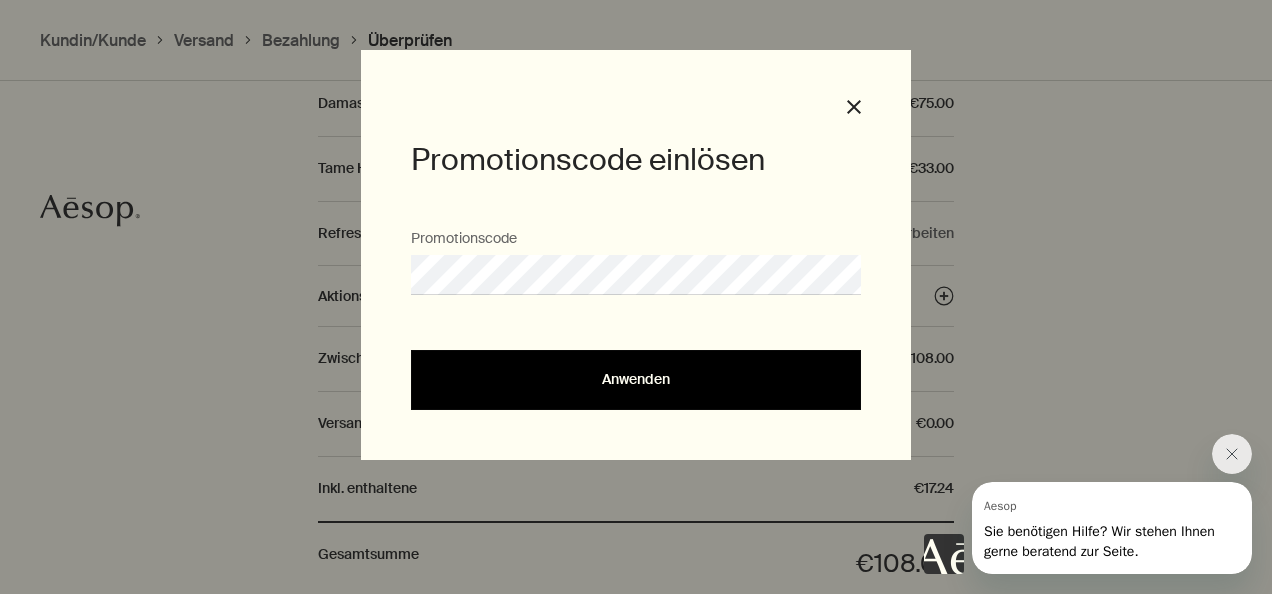 click on "Anwenden" at bounding box center (636, 379) 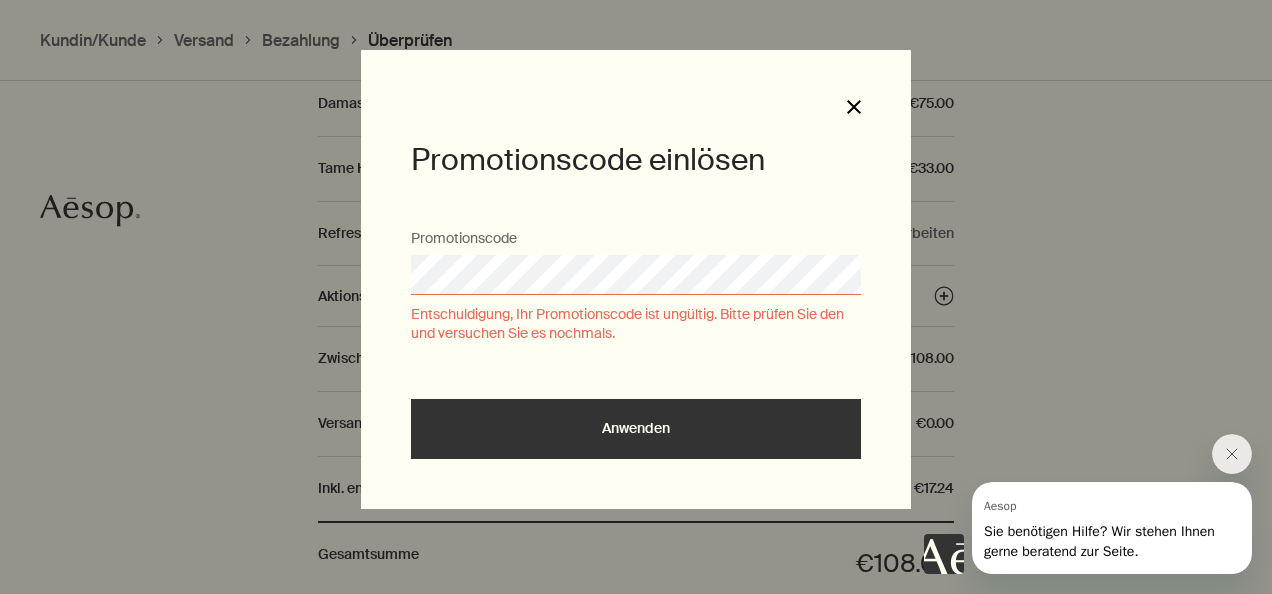 click at bounding box center [854, 107] 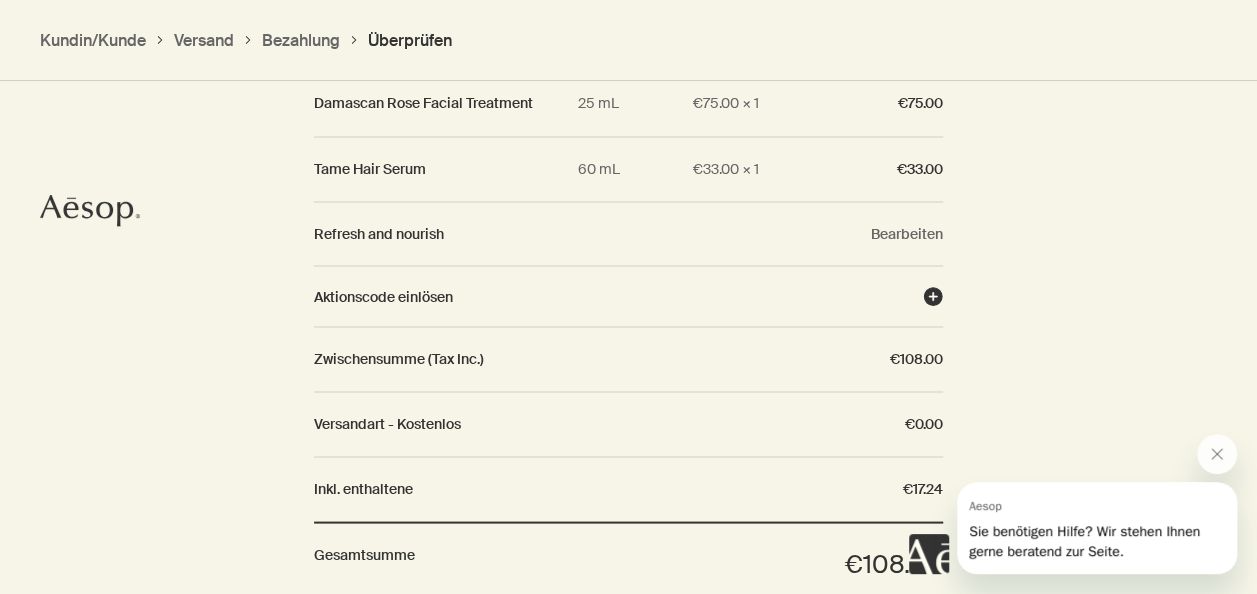 click at bounding box center [933, 297] 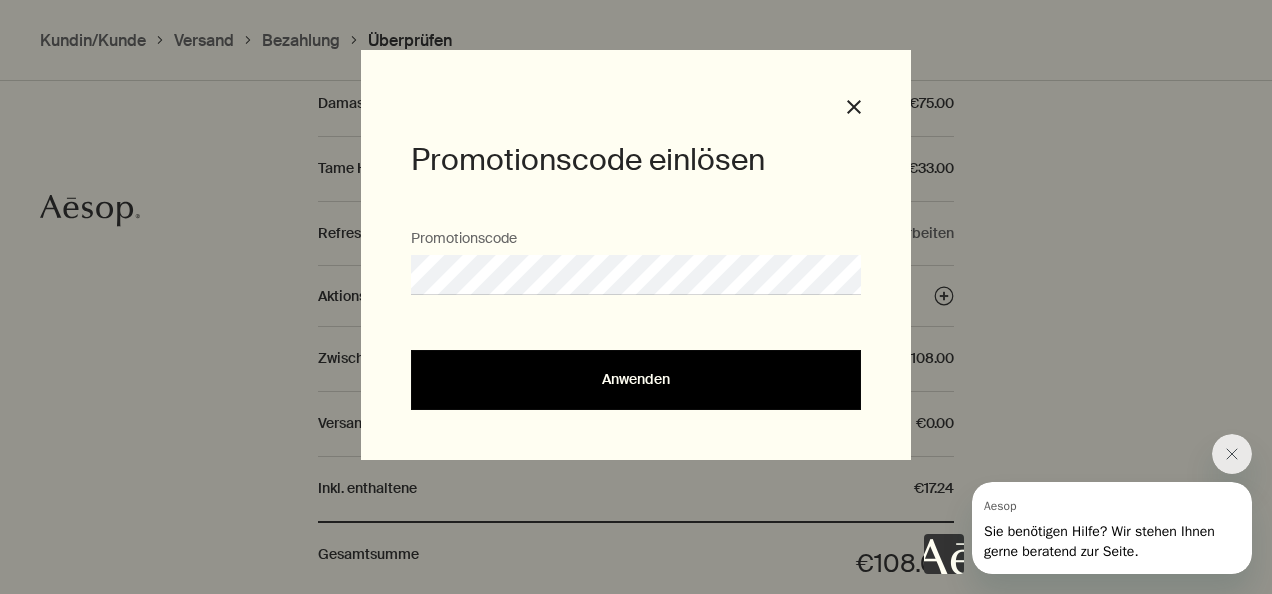 click on "Anwenden" at bounding box center [636, 380] 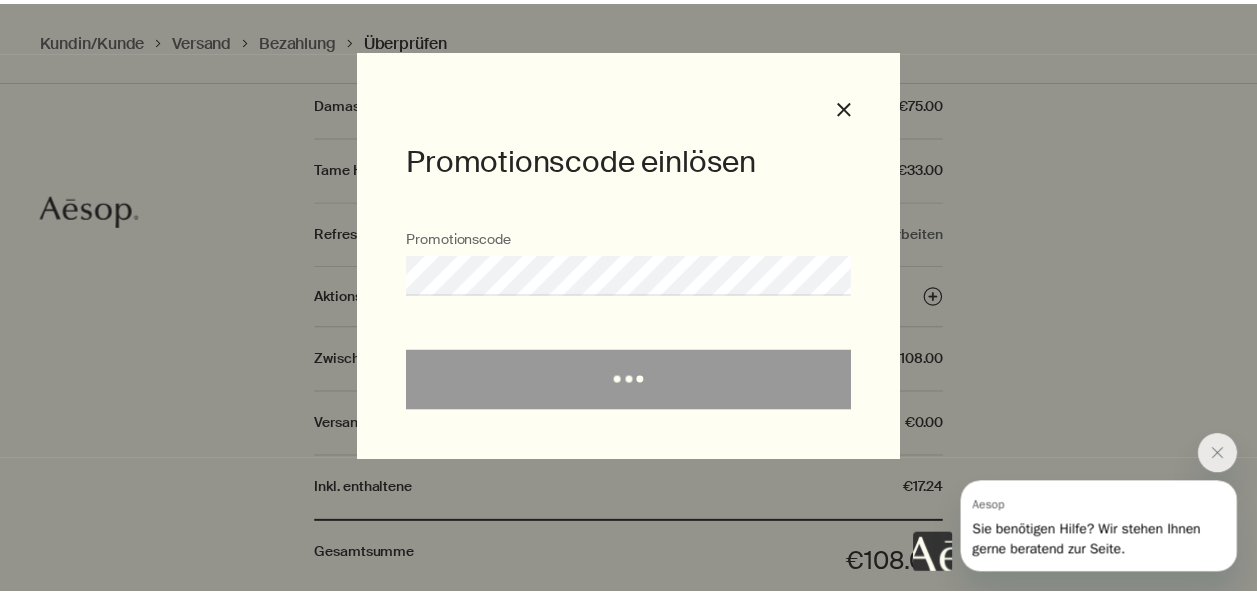 scroll, scrollTop: 1756, scrollLeft: 0, axis: vertical 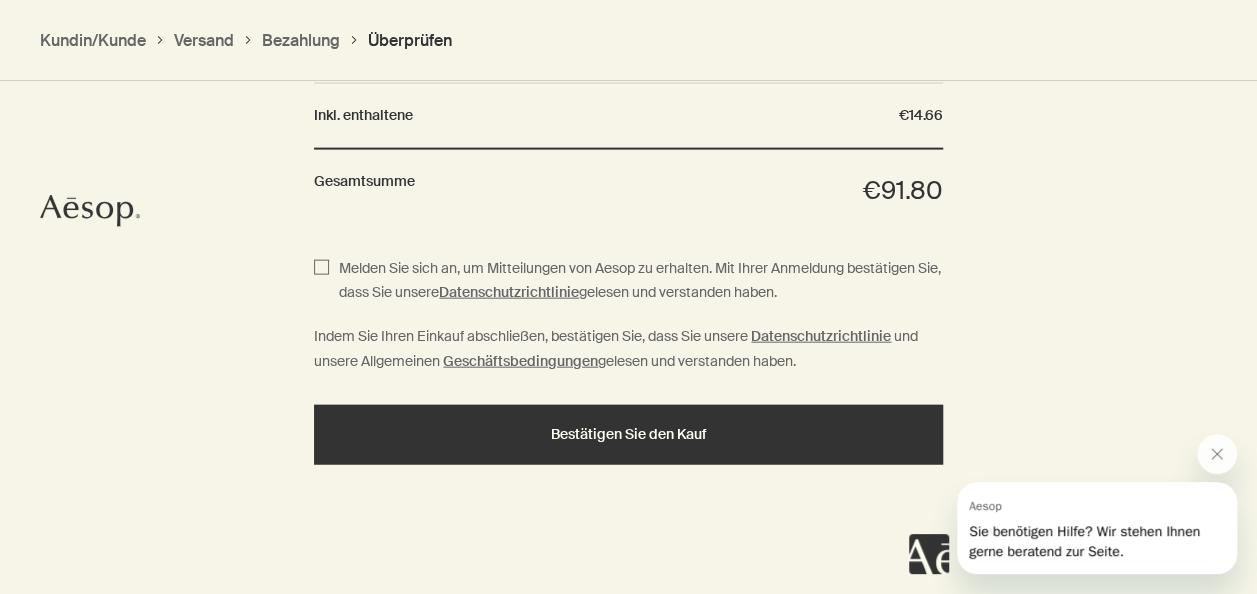 click on "Melden Sie sich an, um Mitteilungen von Aesop zu erhalten. Mit Ihrer Anmeldung bestätigen Sie, dass Sie unsere  Datenschutzrichtlinie  gelesen und verstanden haben.
Indem Sie Ihren Einkauf abschließen, bestätigen Sie, dass Sie unsere
Datenschutzrichtlinie
und unsere Allgemeinen
Geschäftsbedingungen  gelesen und verstanden haben.
Bestätigen Sie den Kauf" at bounding box center [628, 422] 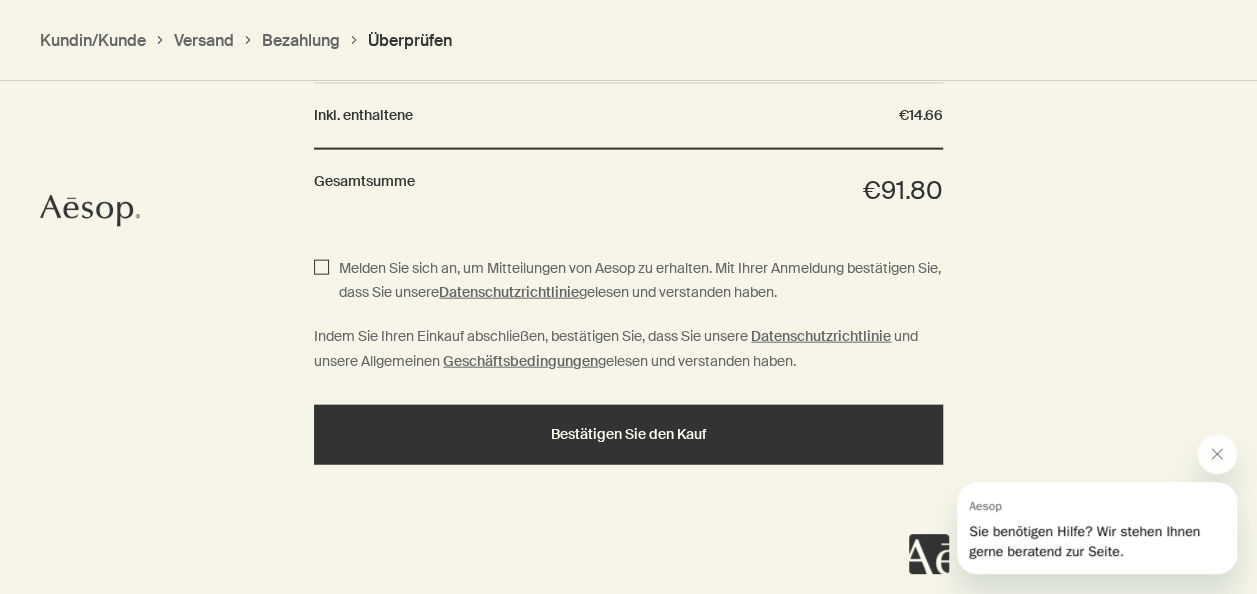 click on "Melden Sie sich an, um Mitteilungen von Aesop zu erhalten. Mit Ihrer Anmeldung bestätigen Sie, dass Sie unsere  Datenschutzrichtlinie  gelesen und verstanden haben." at bounding box center (321, 281) 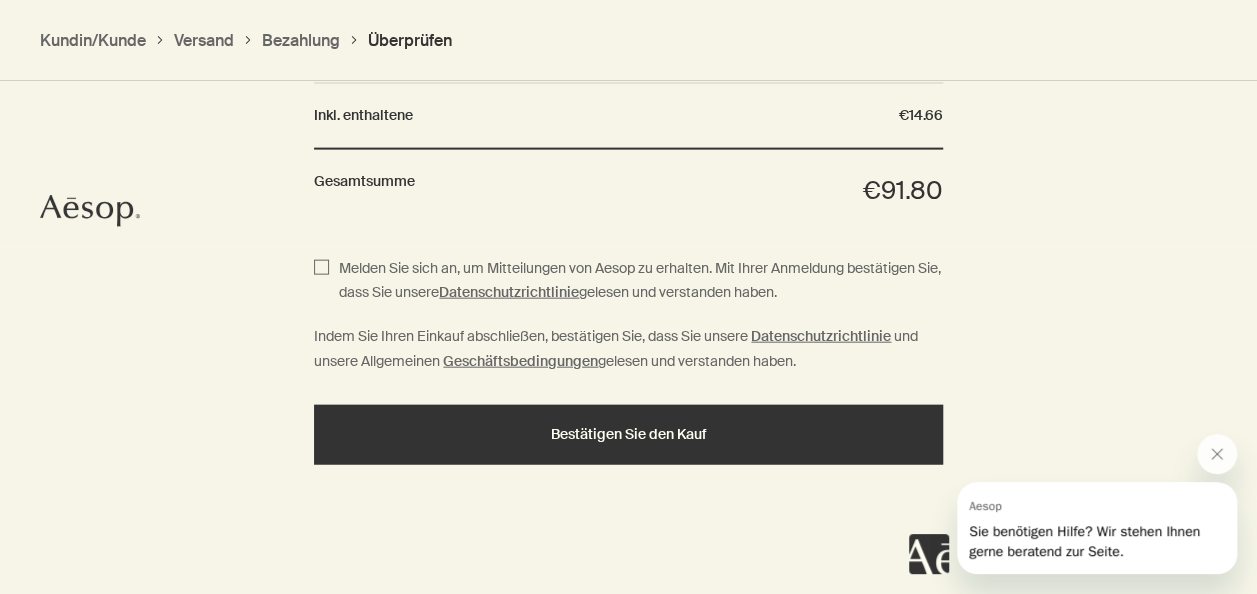 checkbox on "true" 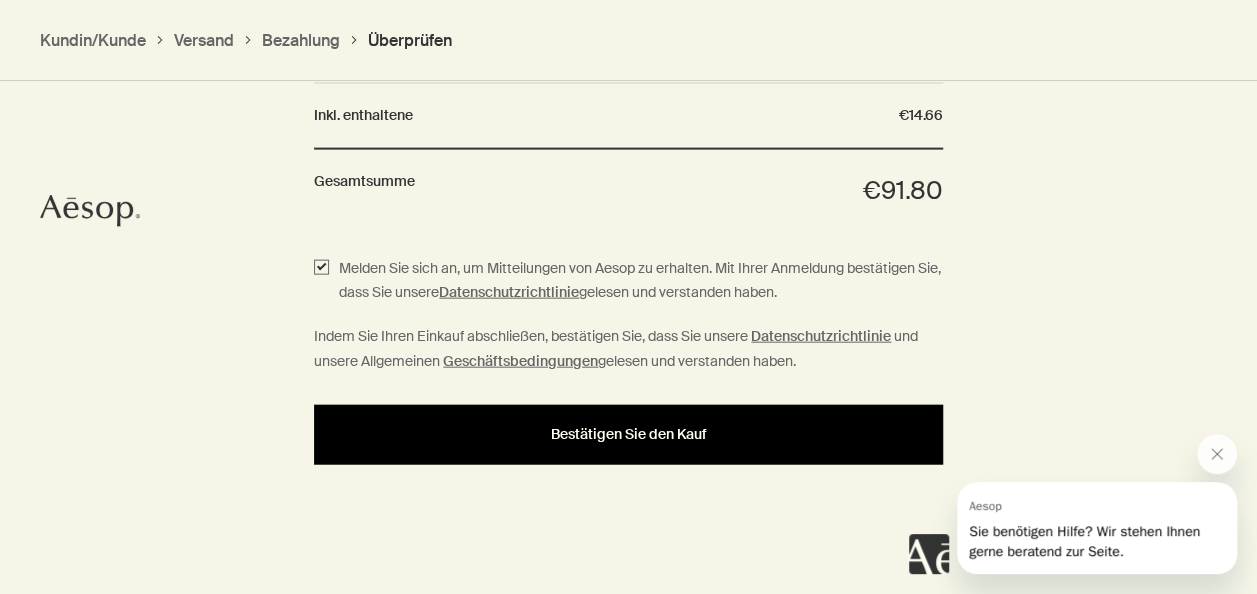 click on "Bestätigen Sie den Kauf" at bounding box center (629, 434) 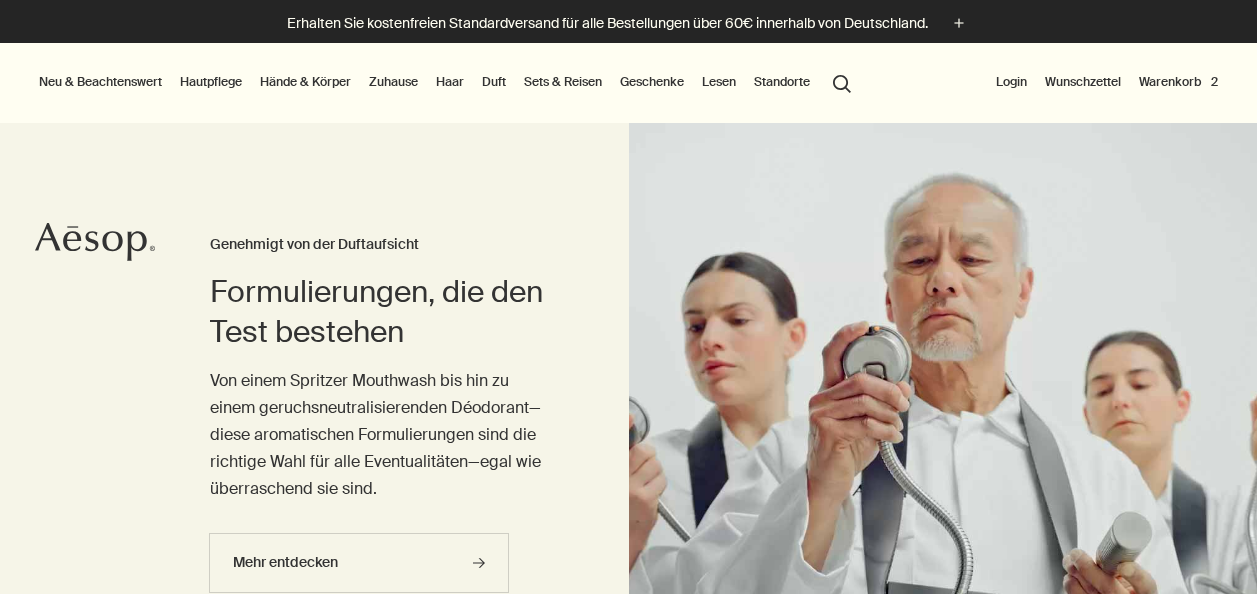scroll, scrollTop: 0, scrollLeft: 0, axis: both 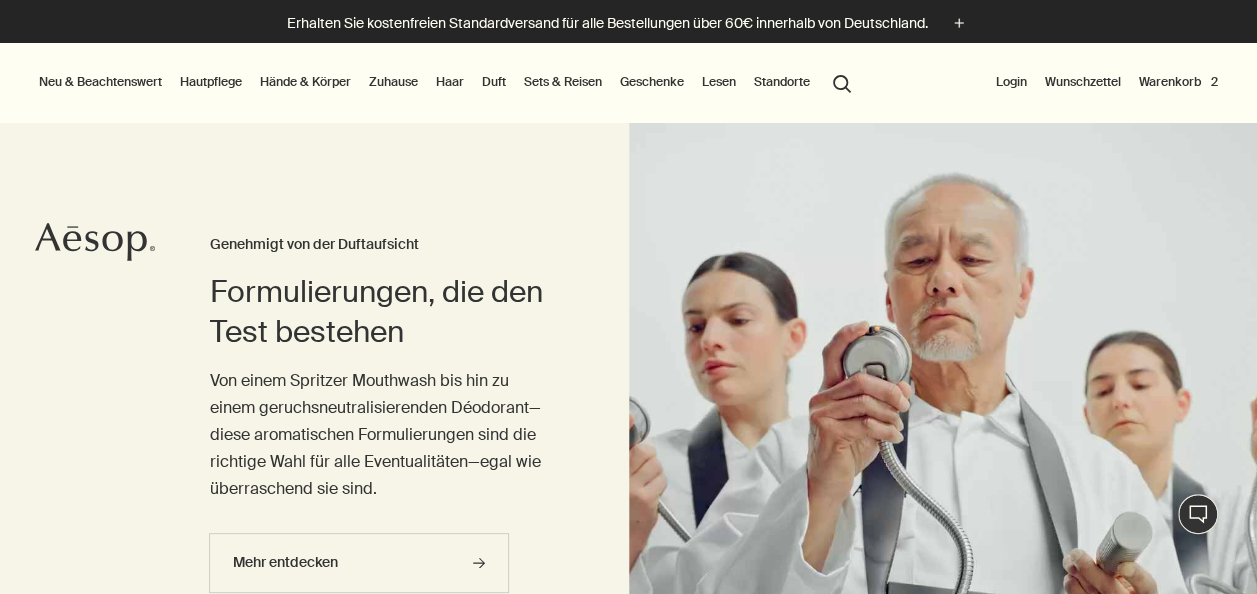 click on "Warenkorb 2" at bounding box center (1178, 82) 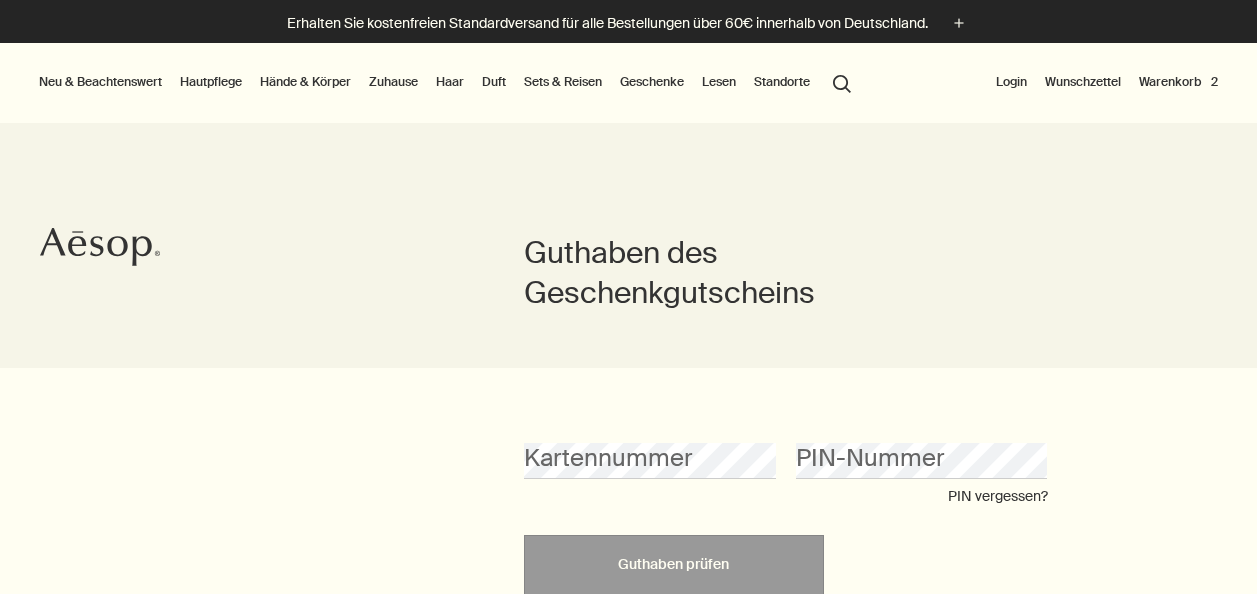 scroll, scrollTop: 0, scrollLeft: 0, axis: both 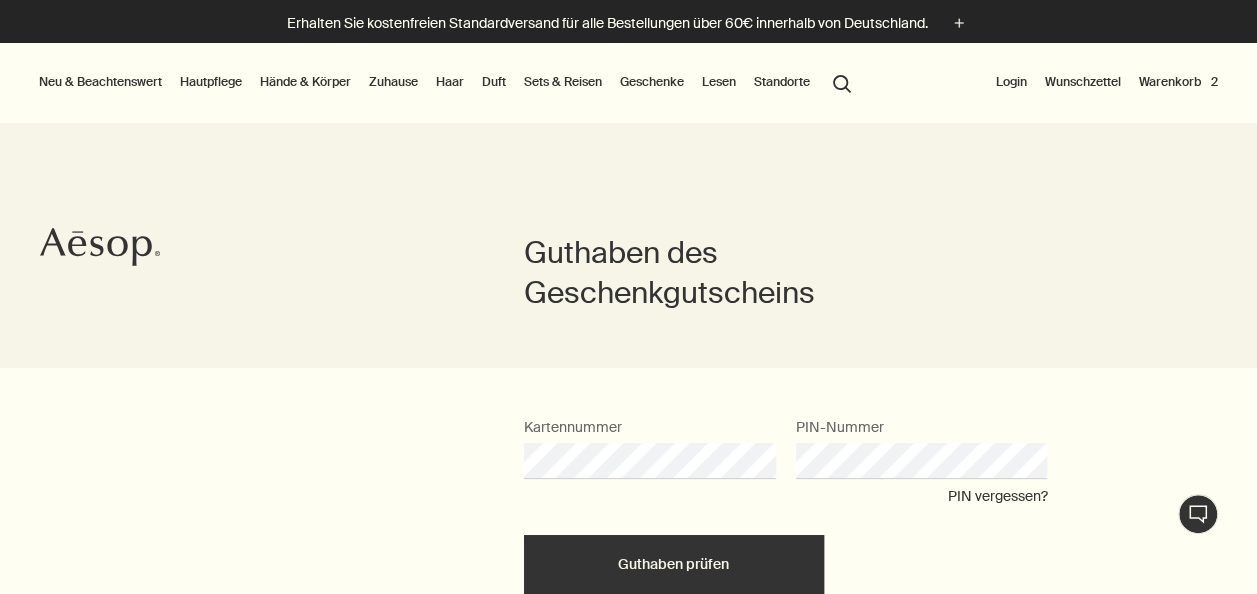 click on "Guthaben prüfen" at bounding box center (674, 565) 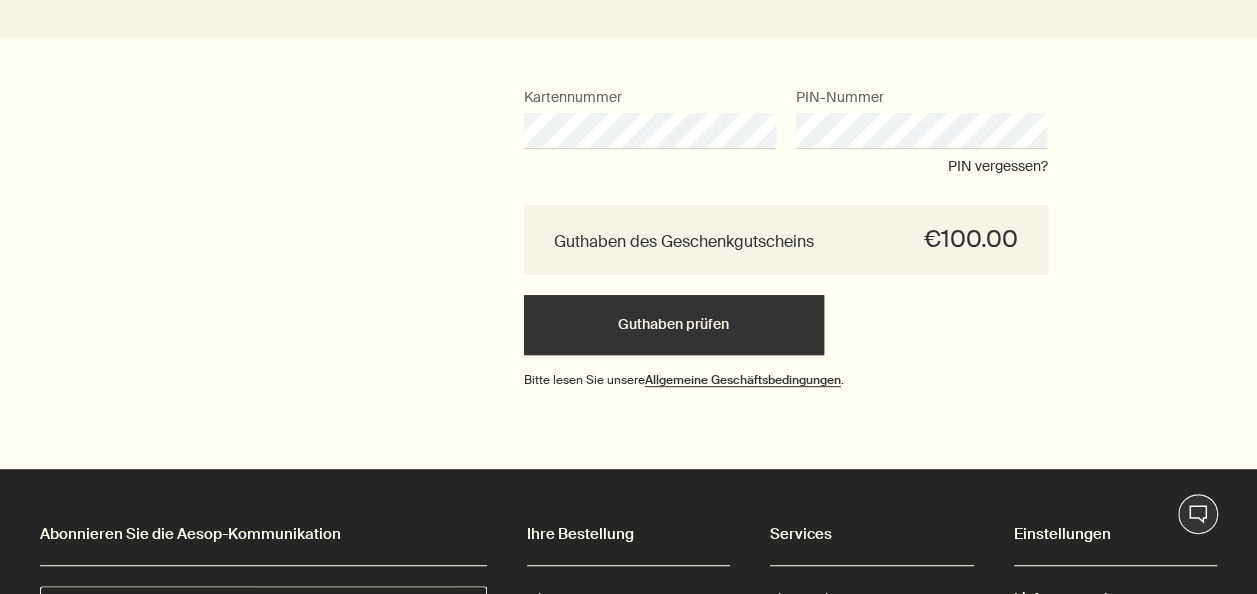 scroll, scrollTop: 334, scrollLeft: 0, axis: vertical 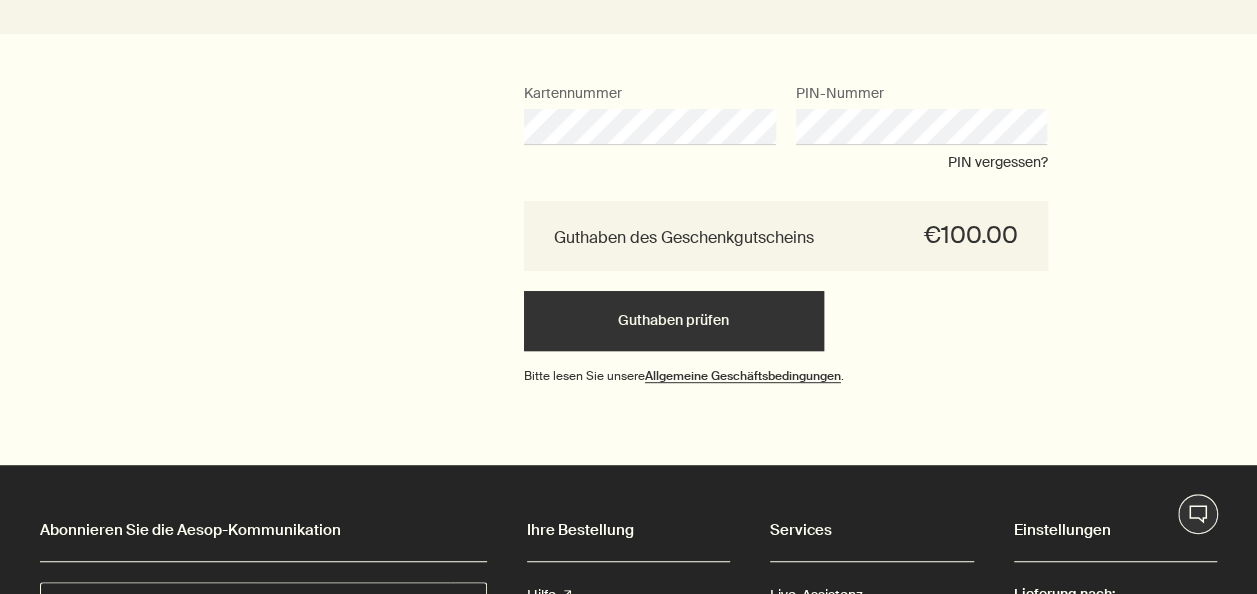 click on "Guthaben prüfen" at bounding box center (674, 321) 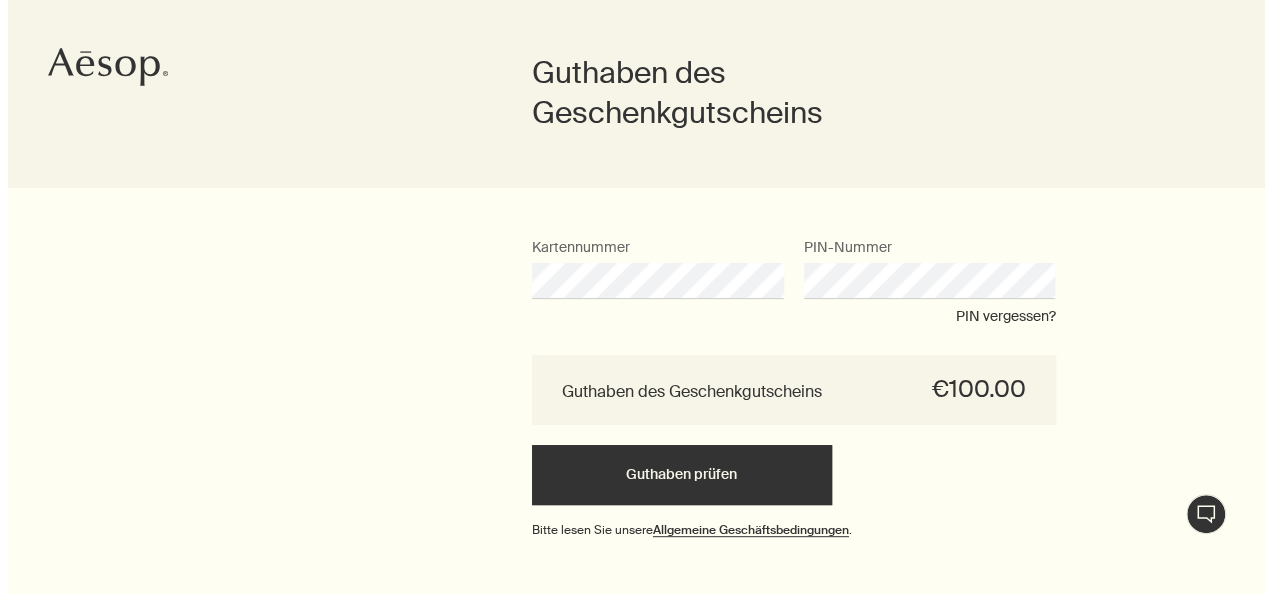 scroll, scrollTop: 0, scrollLeft: 0, axis: both 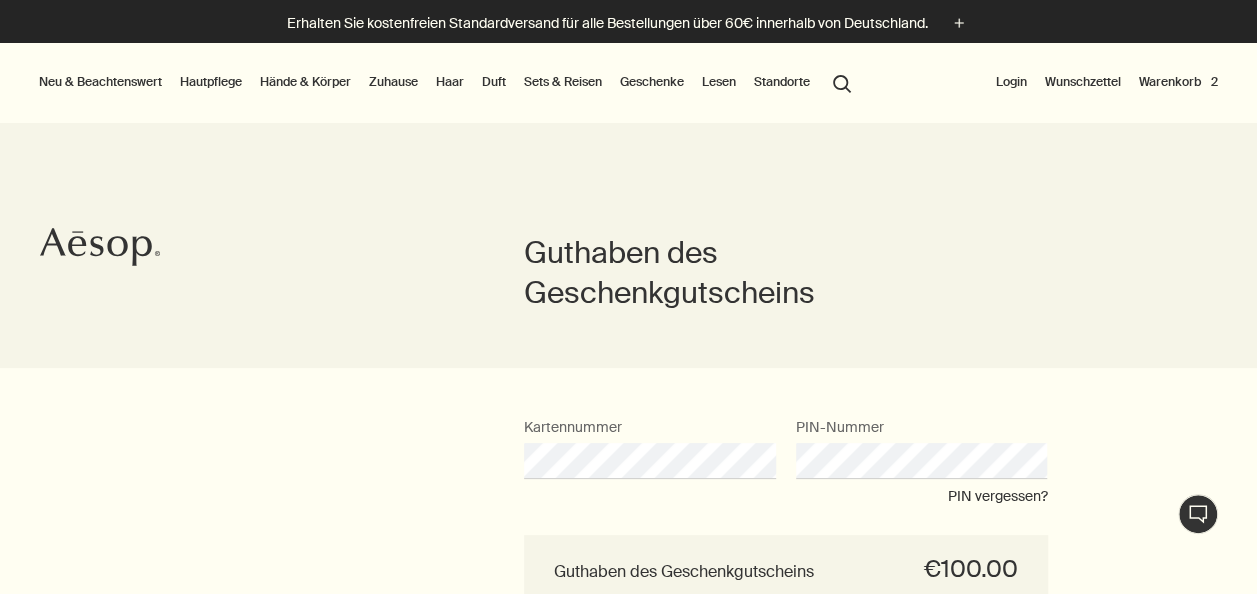 click on "Warenkorb 2" at bounding box center [1178, 82] 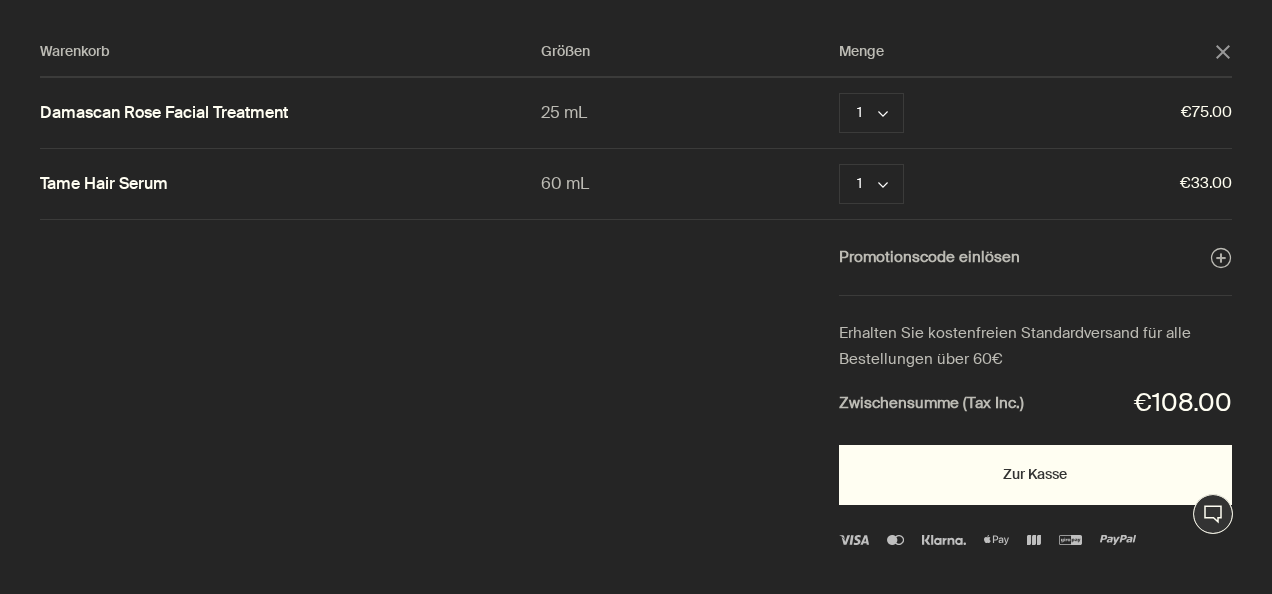 click on "Zur Kasse" at bounding box center (1035, 475) 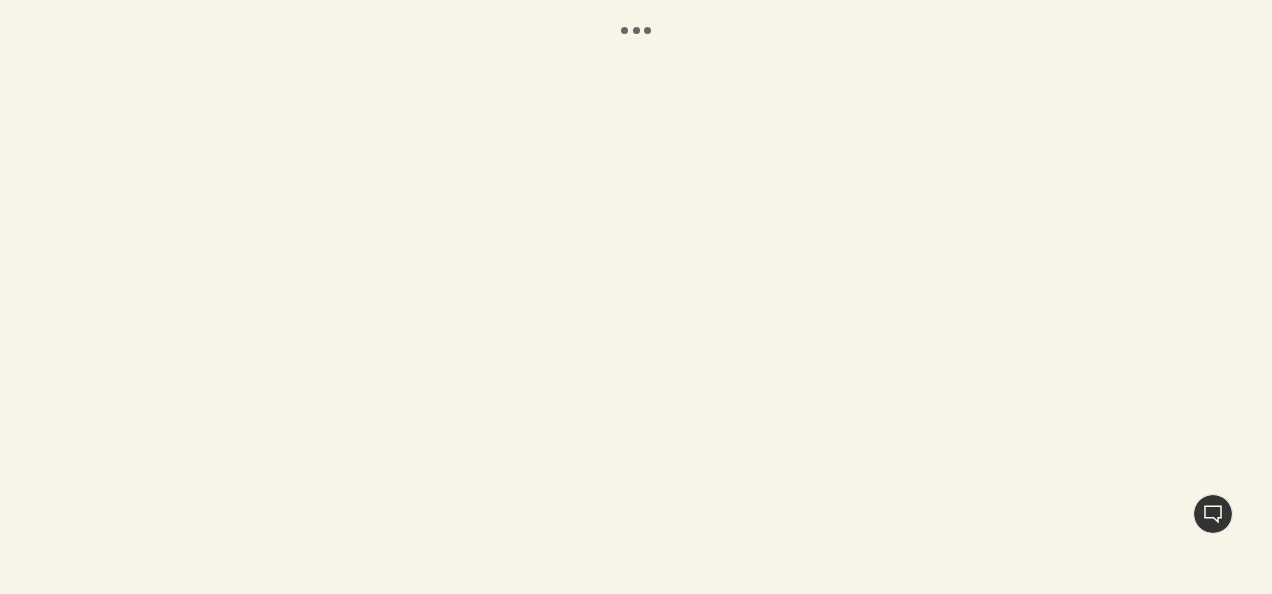 scroll, scrollTop: 0, scrollLeft: 0, axis: both 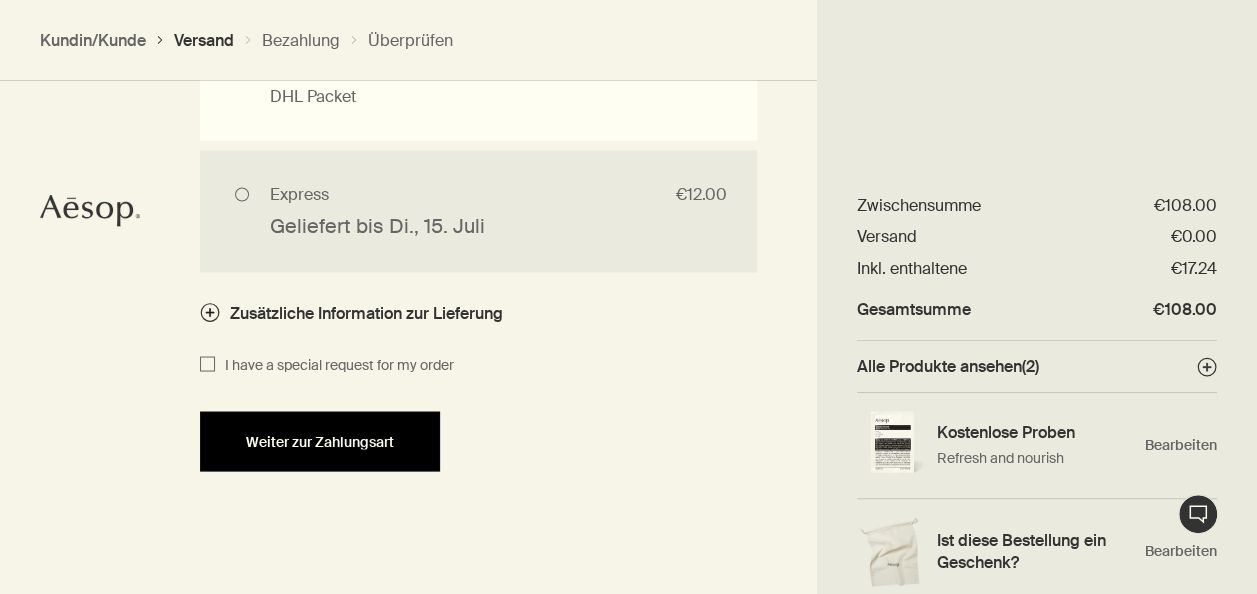 click on "Weiter zur Zahlungsart" at bounding box center (320, 441) 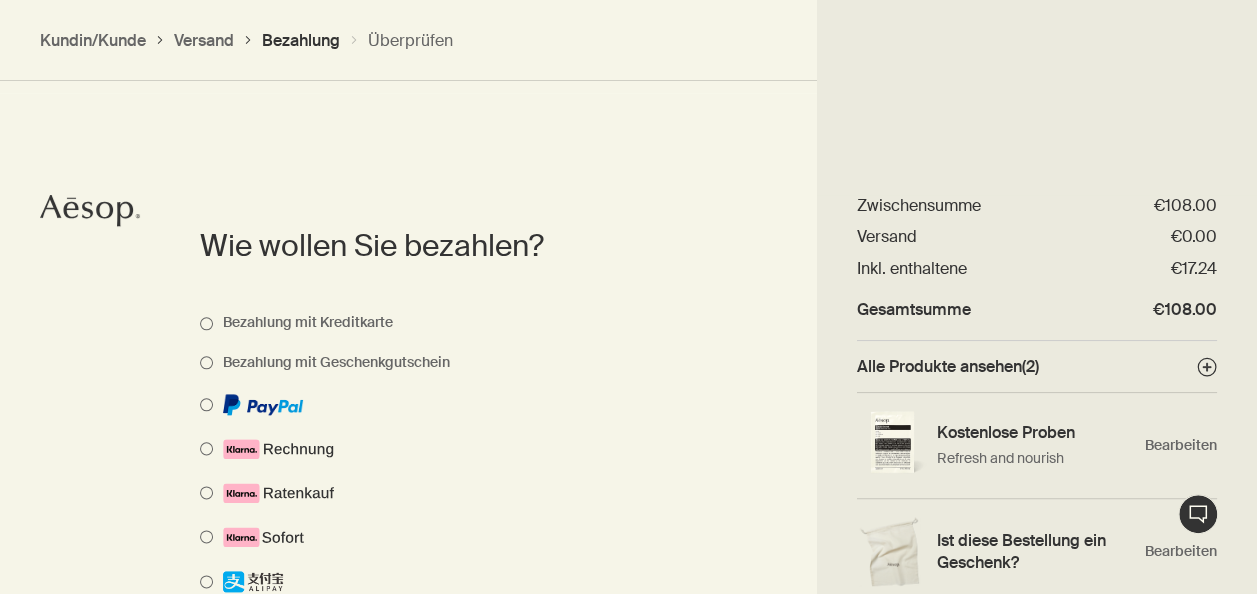 scroll, scrollTop: 999, scrollLeft: 0, axis: vertical 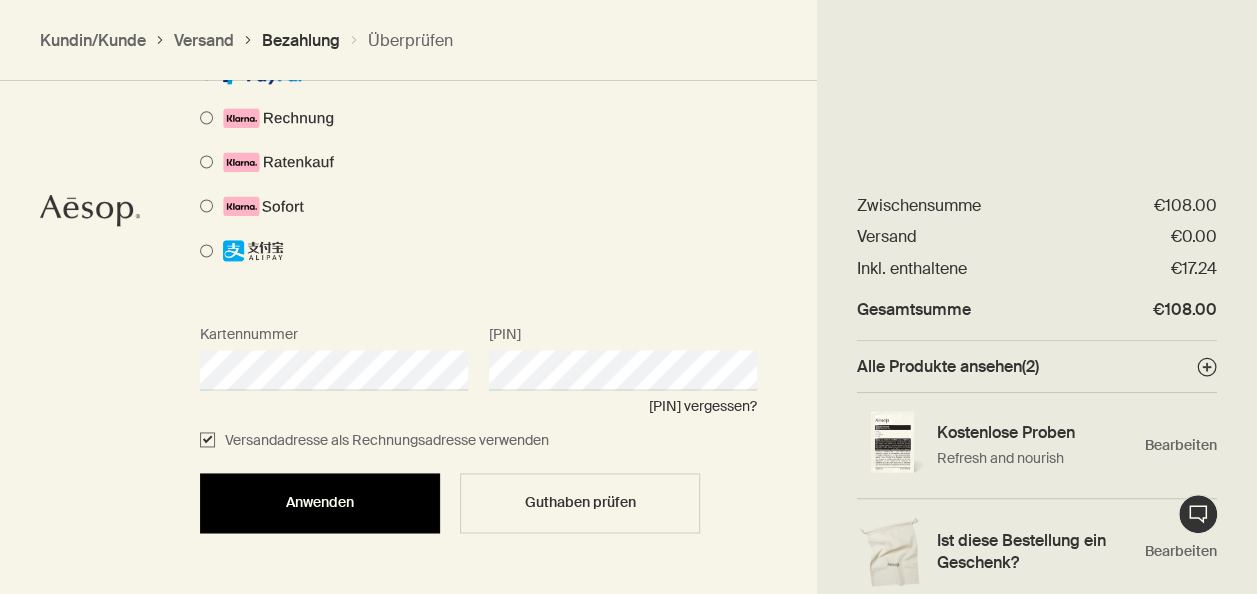 click on "Anwenden" at bounding box center [320, 502] 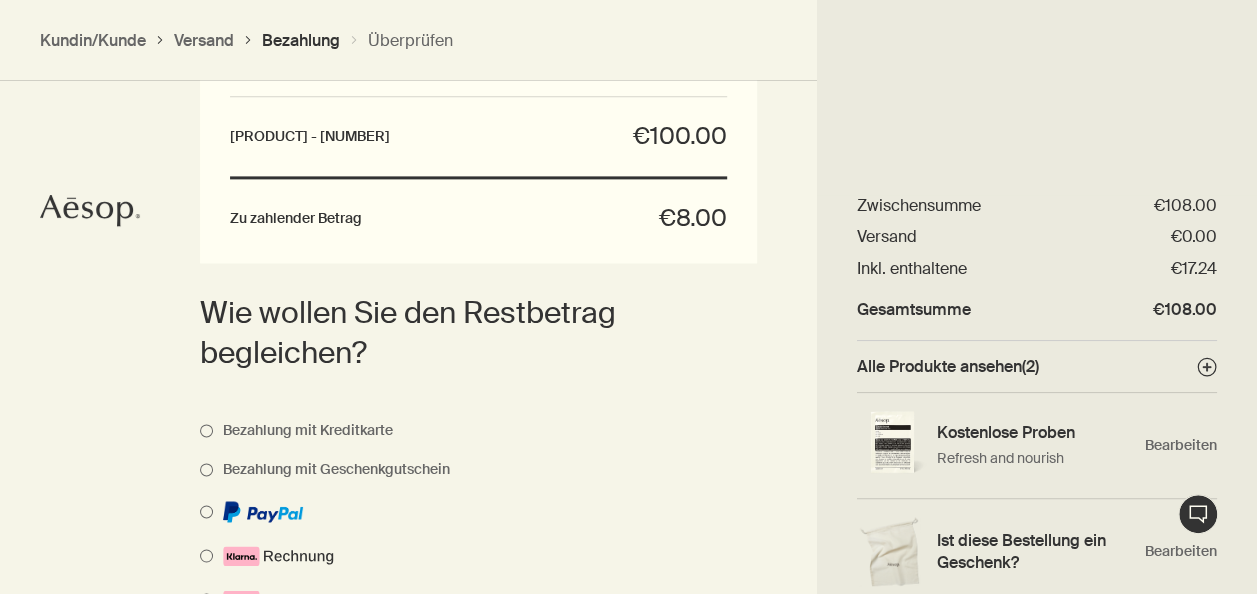scroll, scrollTop: 1738, scrollLeft: 0, axis: vertical 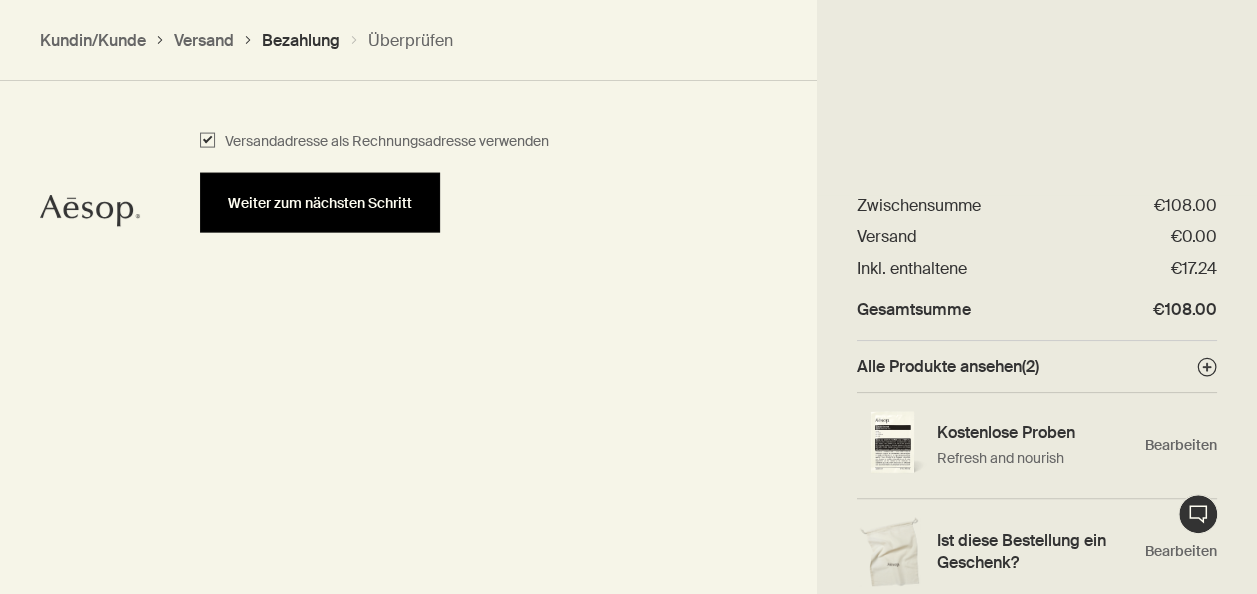 click on "Weiter zum nächsten Schritt" at bounding box center (320, 203) 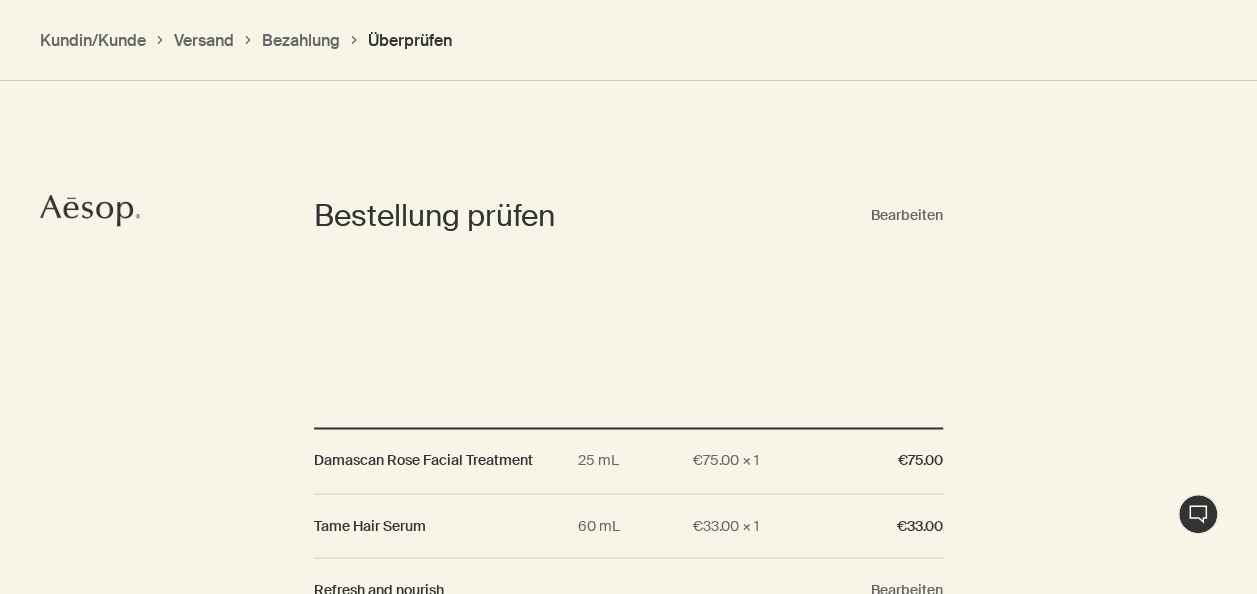 scroll, scrollTop: 1400, scrollLeft: 0, axis: vertical 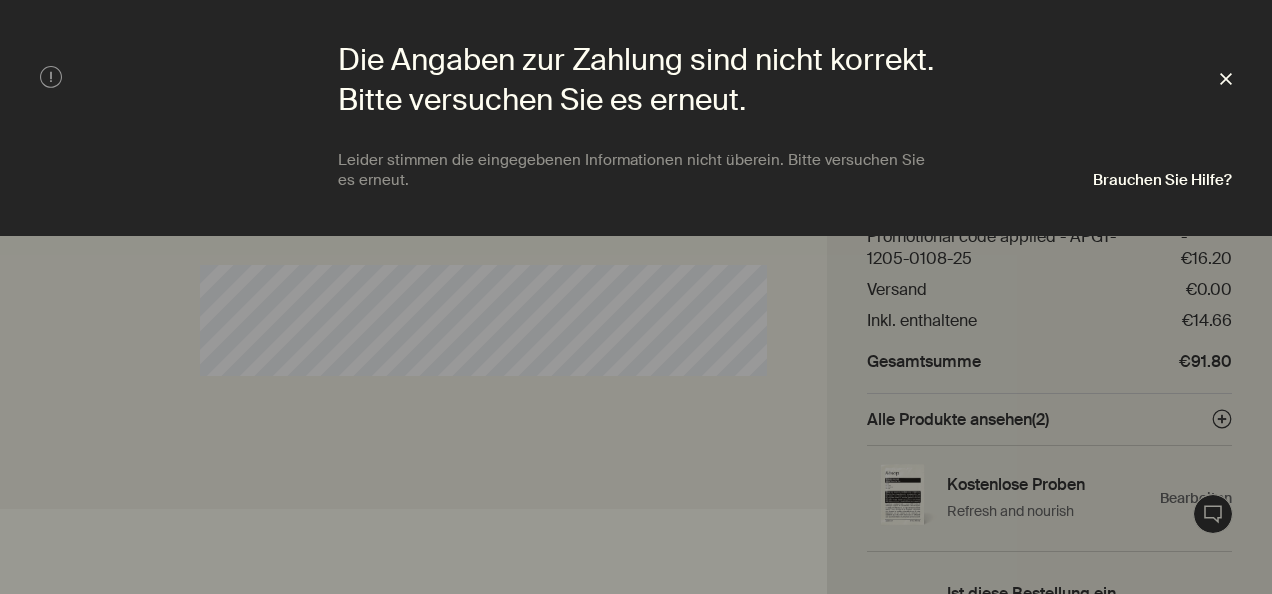 click on "Schließen" at bounding box center [1226, 79] 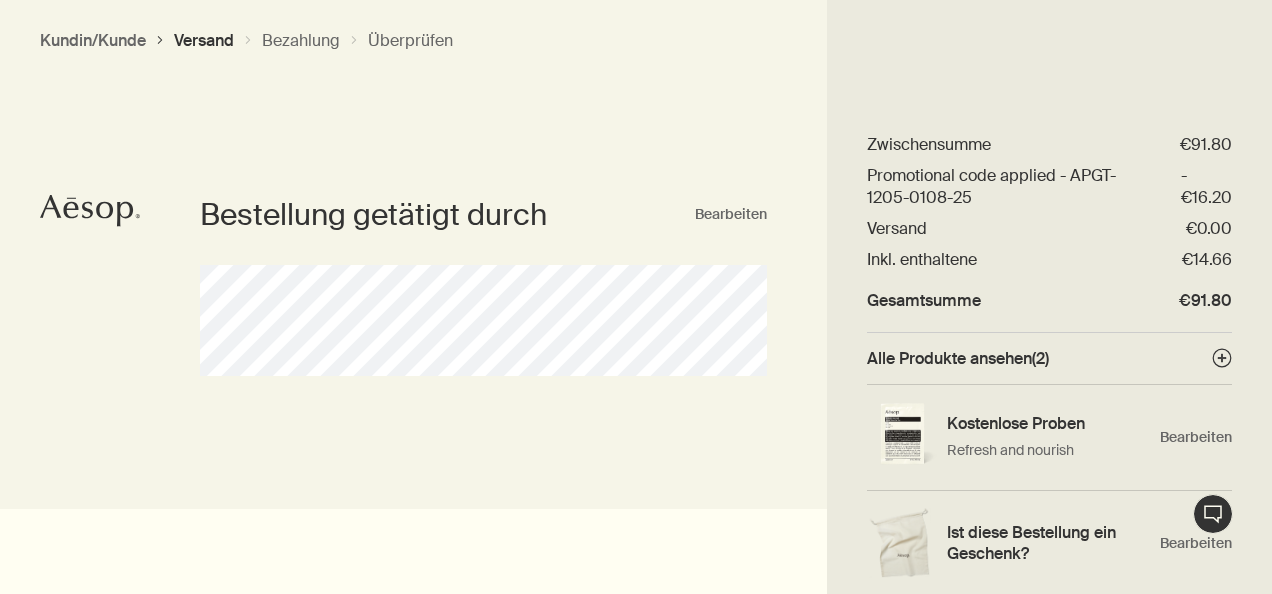 scroll, scrollTop: 0, scrollLeft: 0, axis: both 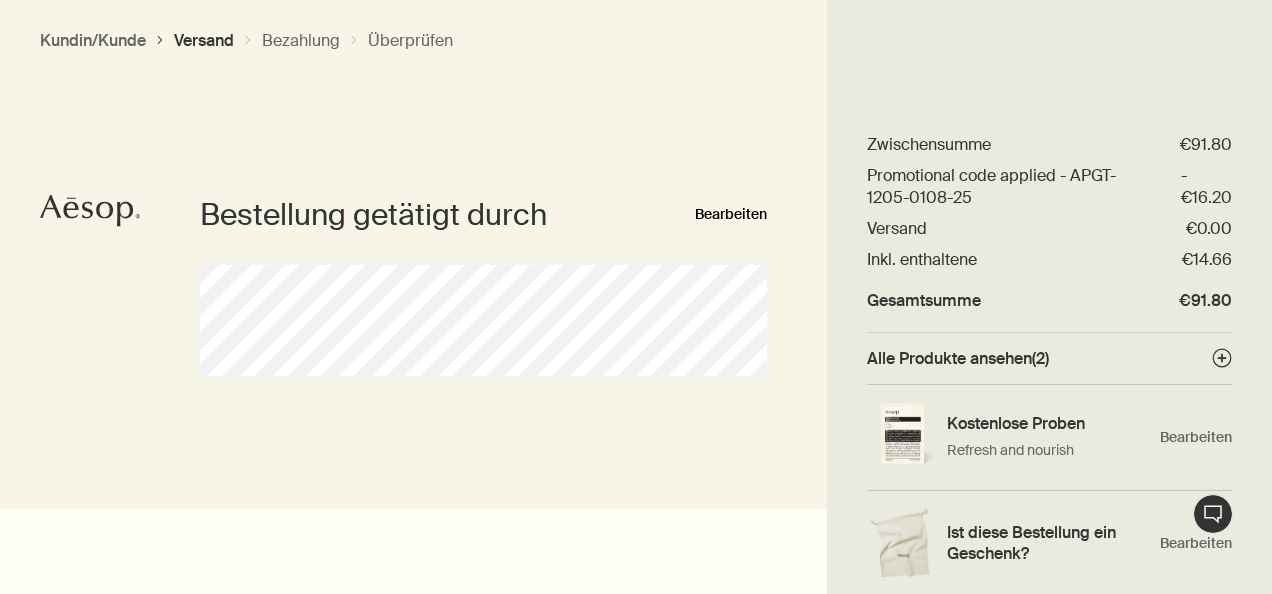 click on "Bearbeiten" at bounding box center (731, 215) 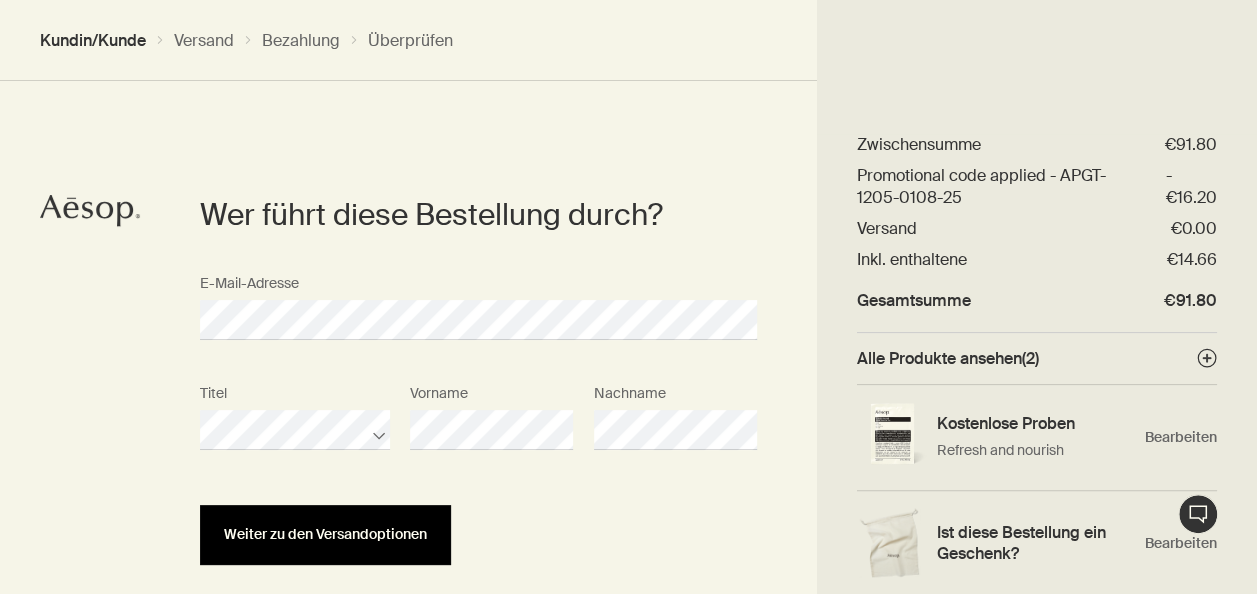 scroll, scrollTop: 0, scrollLeft: 0, axis: both 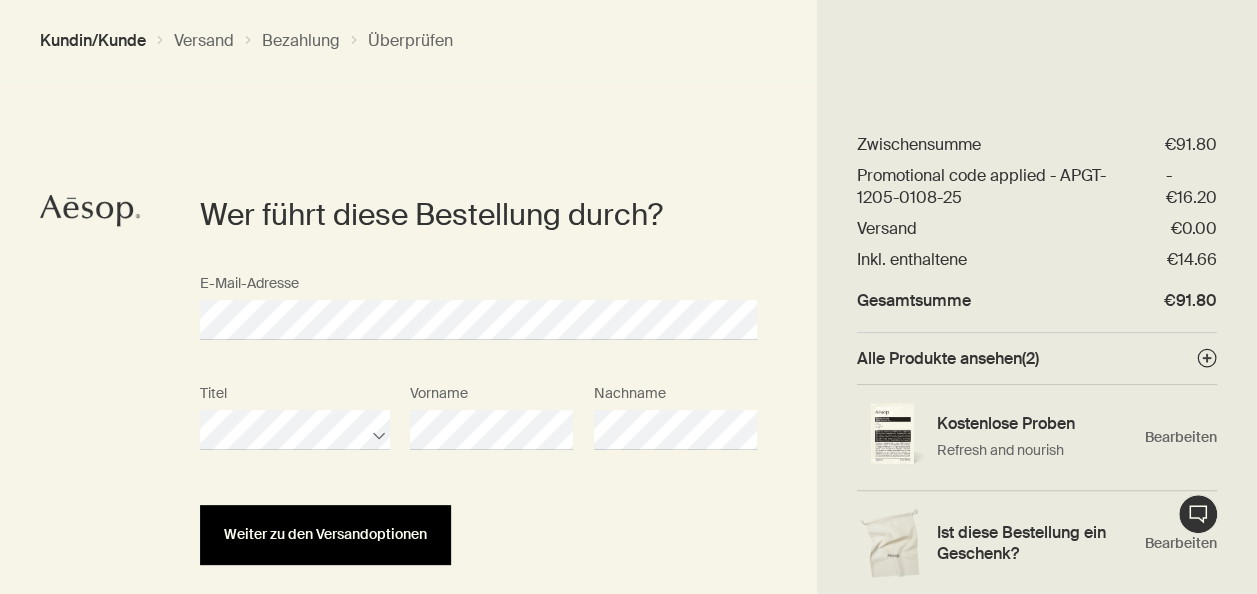 click on "Weiter zu den Versandoptionen" at bounding box center [325, 535] 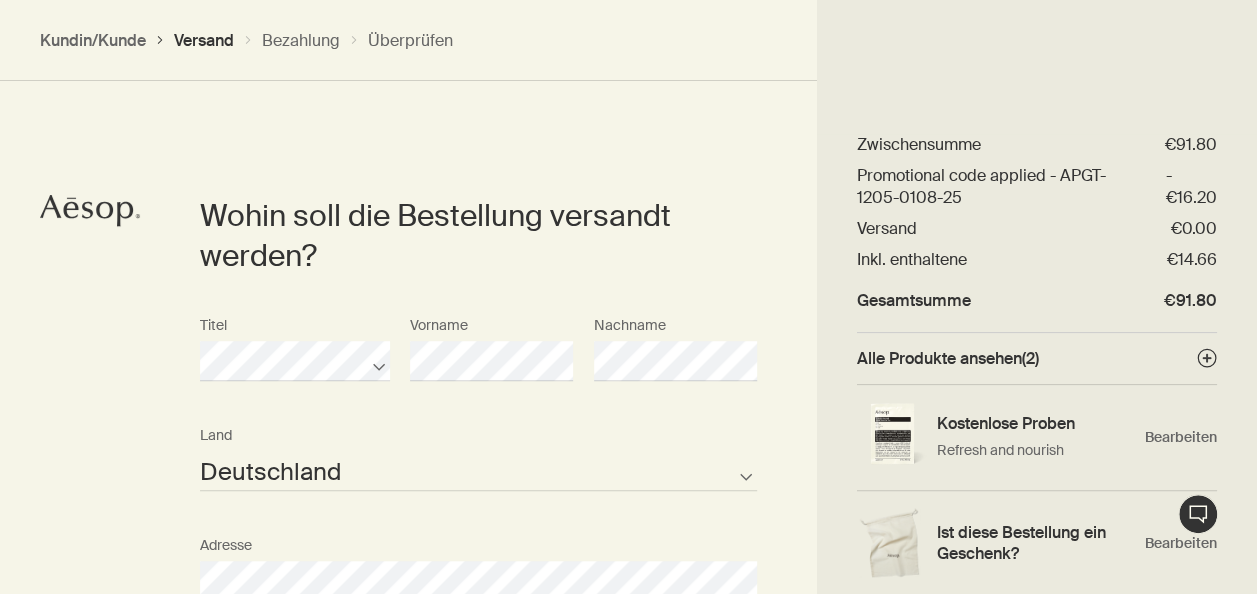 scroll, scrollTop: 447, scrollLeft: 0, axis: vertical 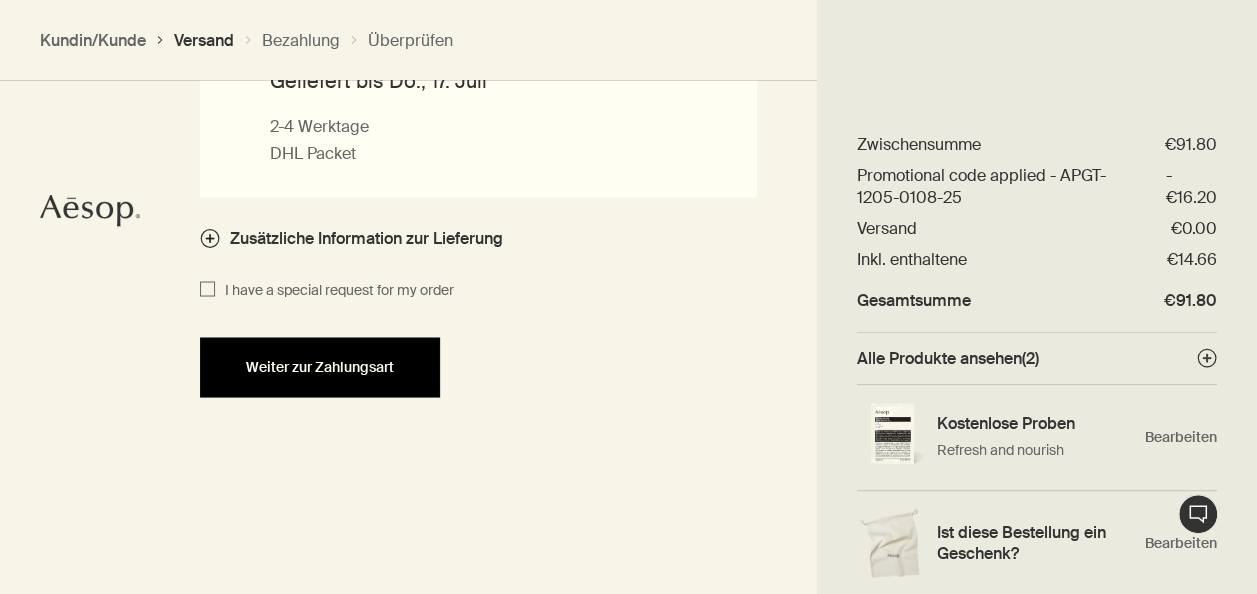 click on "Weiter zur Zahlungsart" at bounding box center (320, 366) 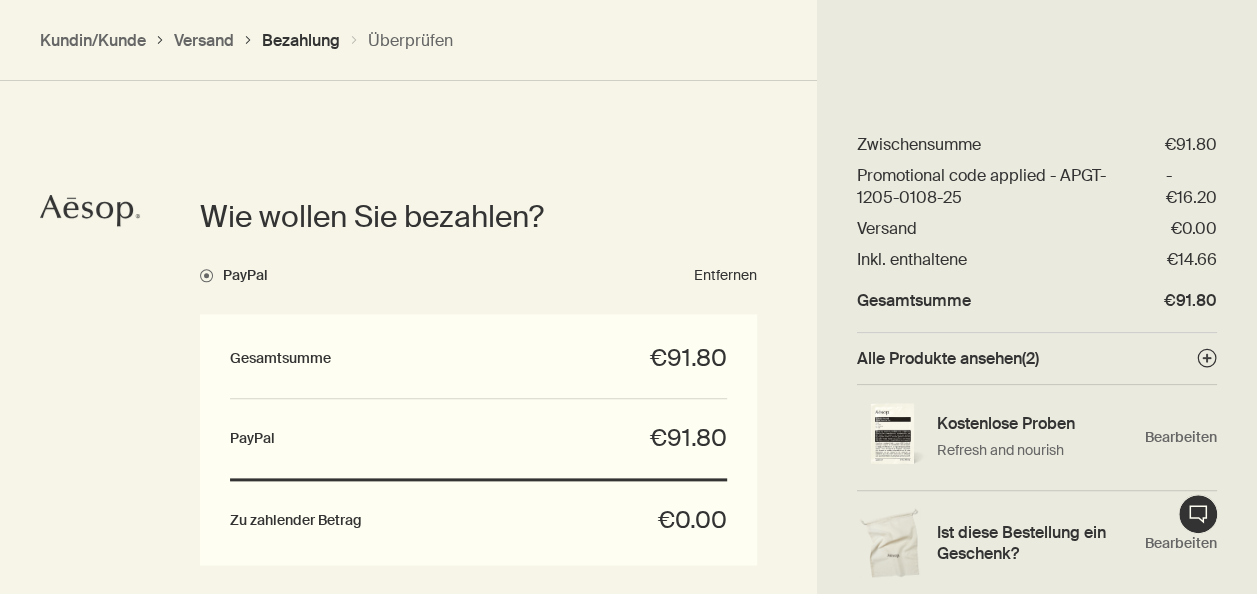 scroll, scrollTop: 999, scrollLeft: 0, axis: vertical 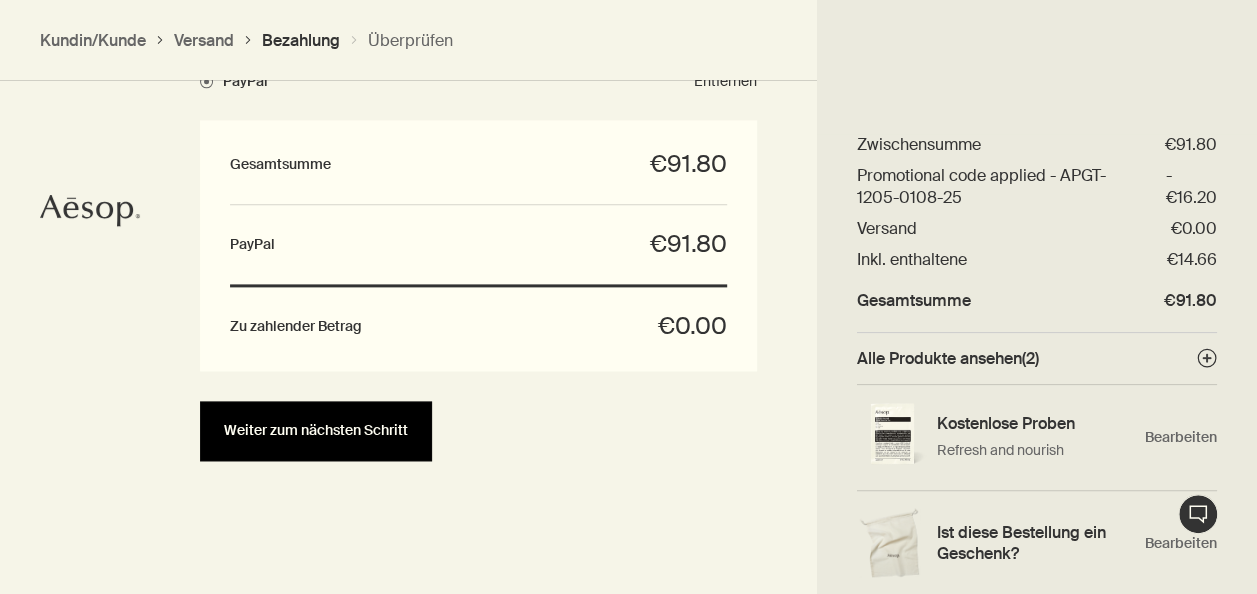 click on "Weiter zum nächsten Schritt" at bounding box center [316, 430] 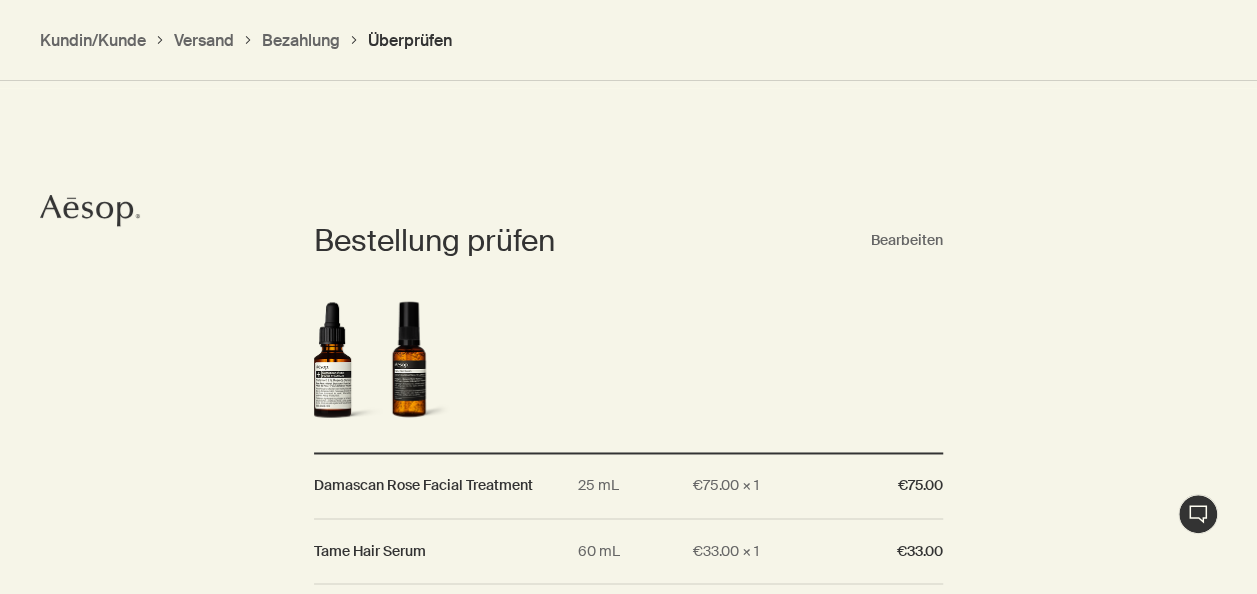 scroll, scrollTop: 1335, scrollLeft: 0, axis: vertical 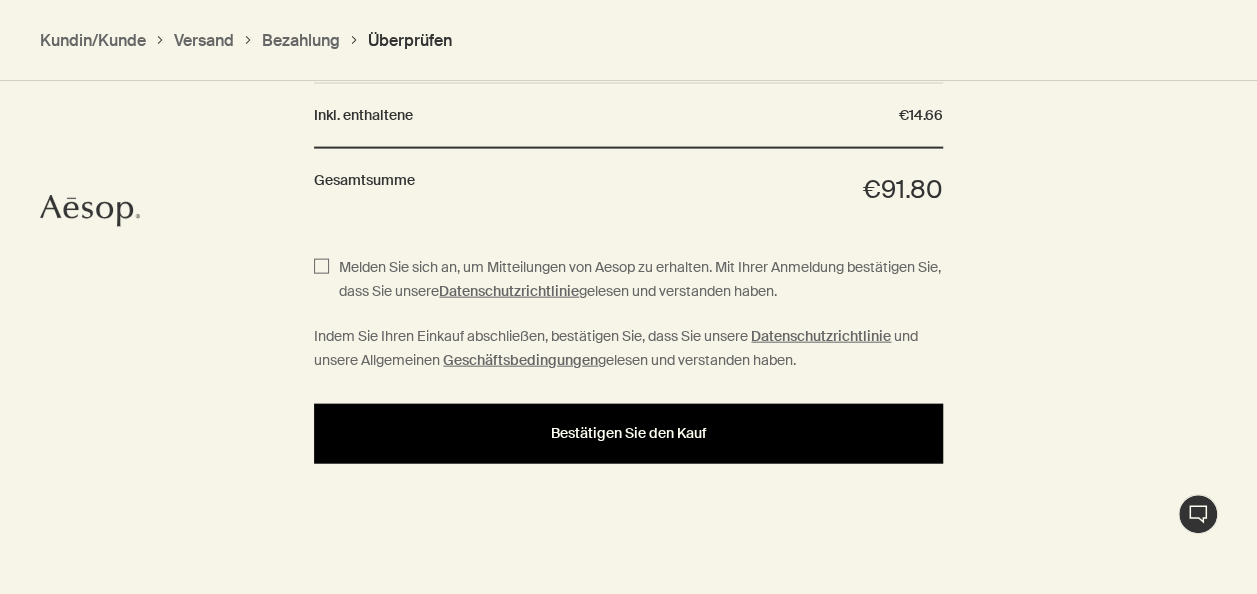 click on "Bestätigen Sie den Kauf" at bounding box center (628, 433) 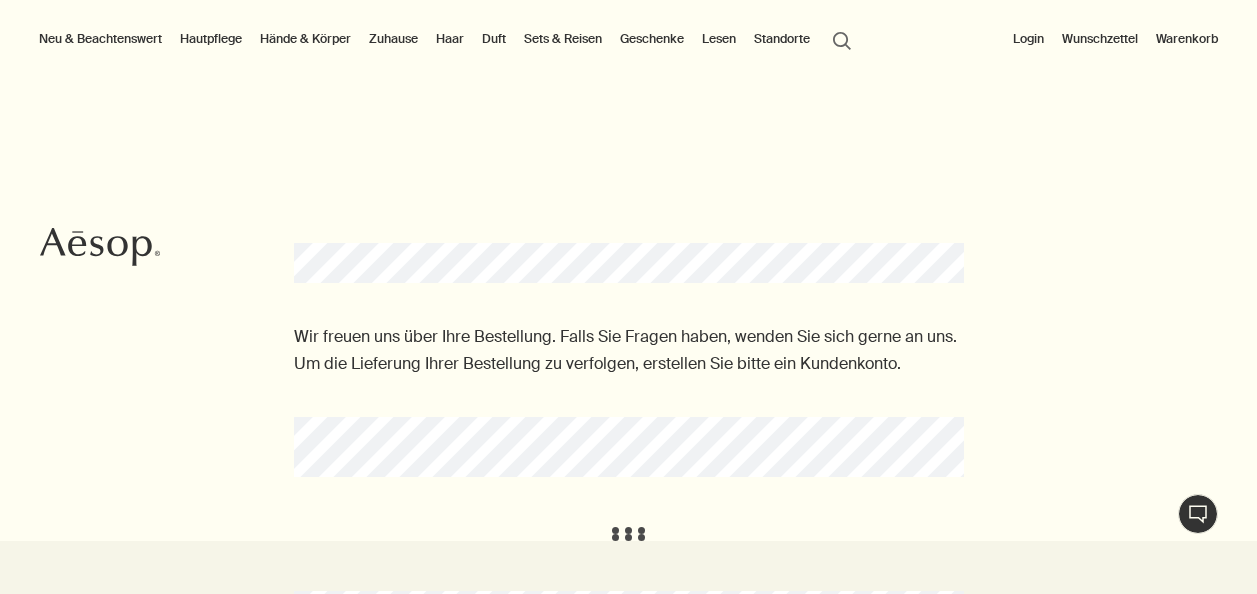 scroll, scrollTop: 0, scrollLeft: 0, axis: both 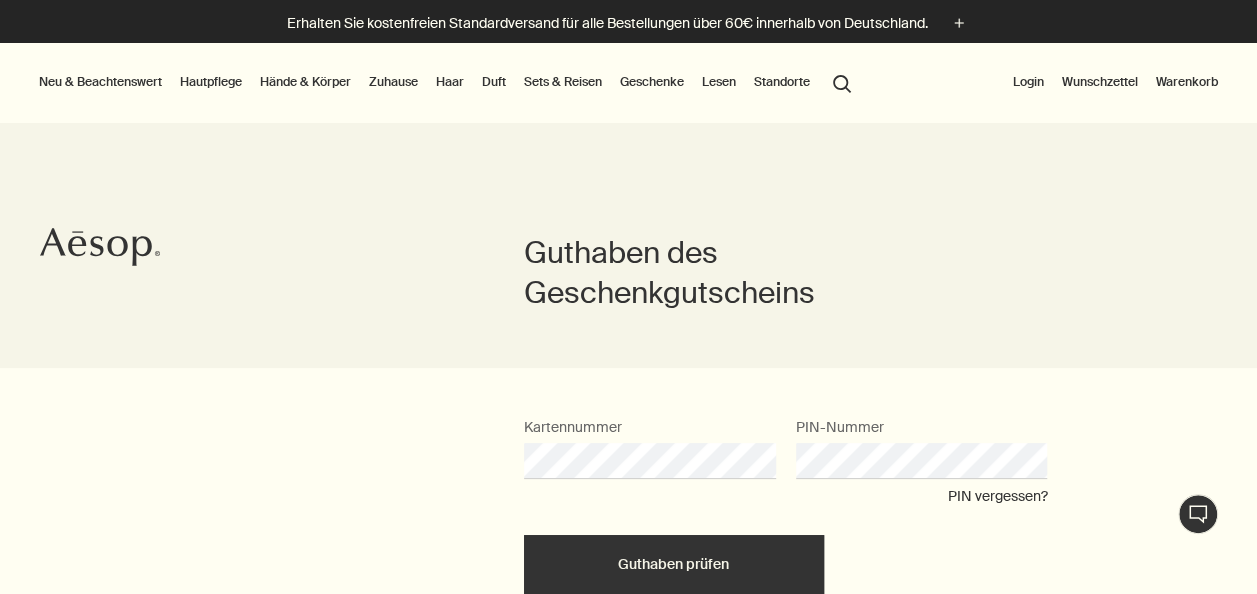 click on "Guthaben prüfen" at bounding box center (674, 565) 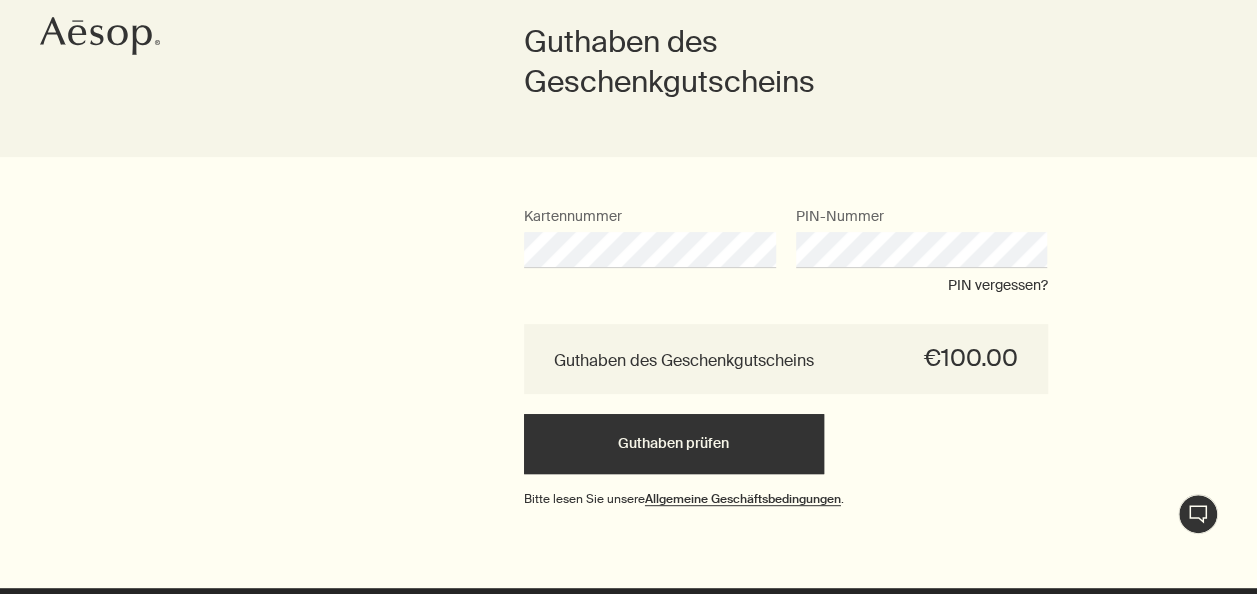 scroll, scrollTop: 306, scrollLeft: 0, axis: vertical 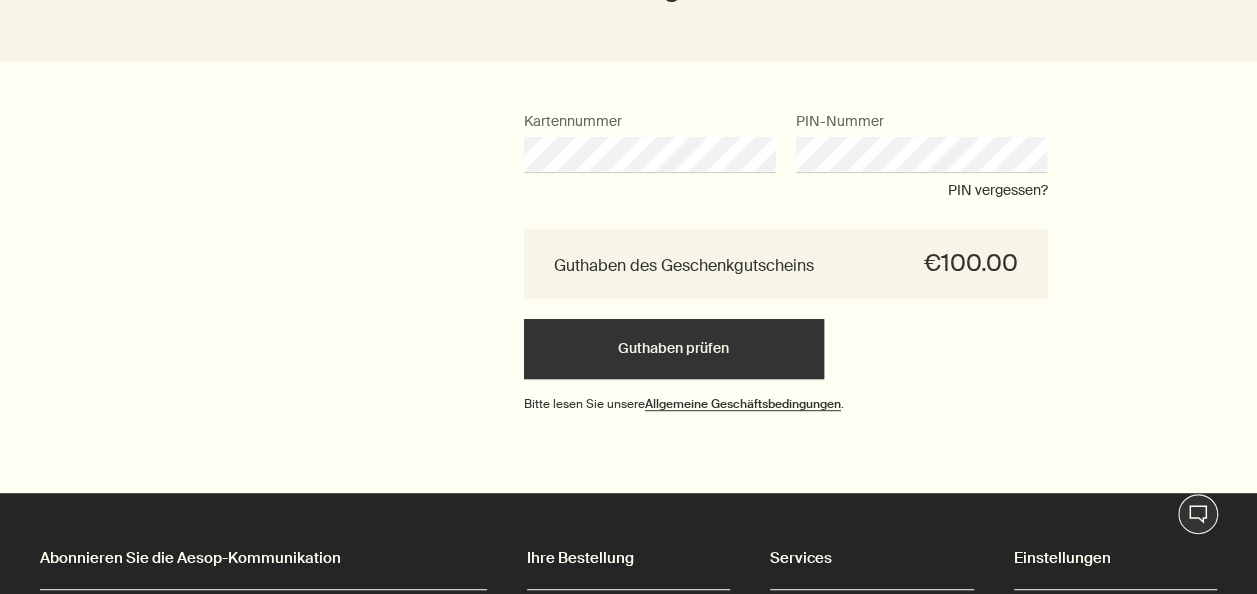 click on "Guthaben prüfen" at bounding box center (674, 349) 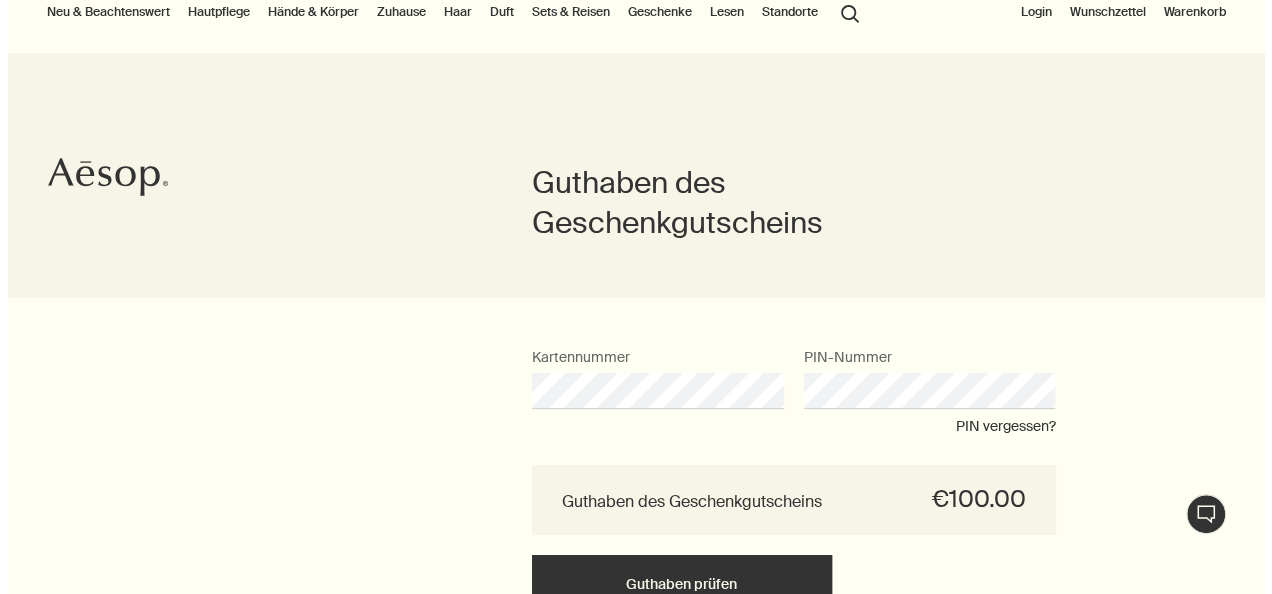 scroll, scrollTop: 0, scrollLeft: 0, axis: both 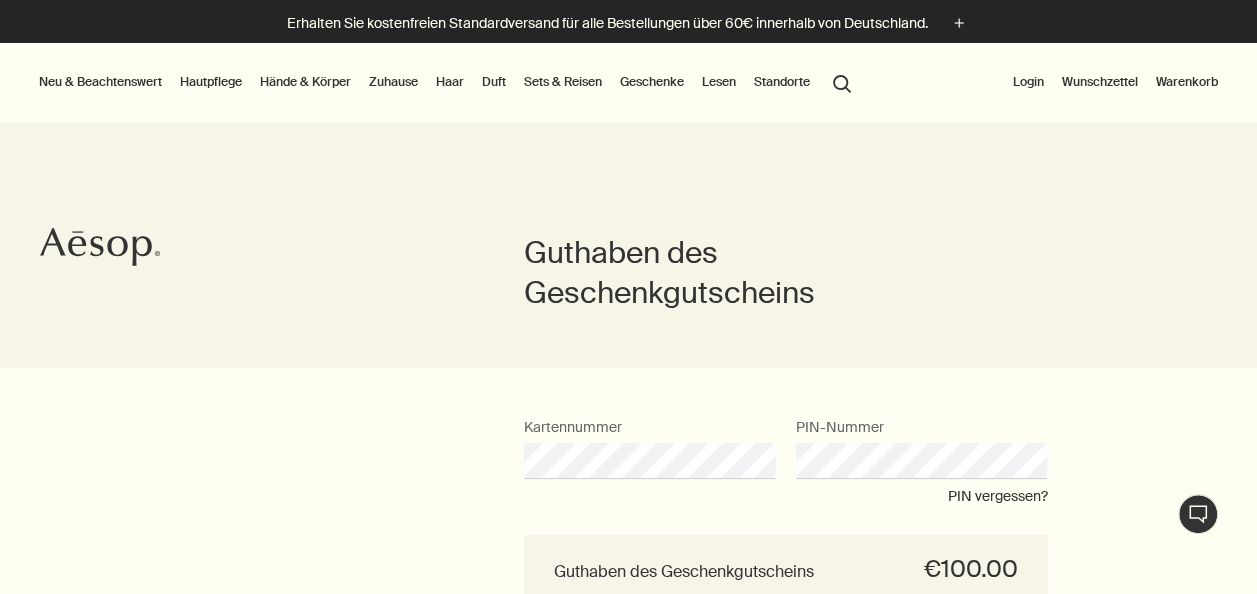 click on "Hände & Körper" at bounding box center (305, 82) 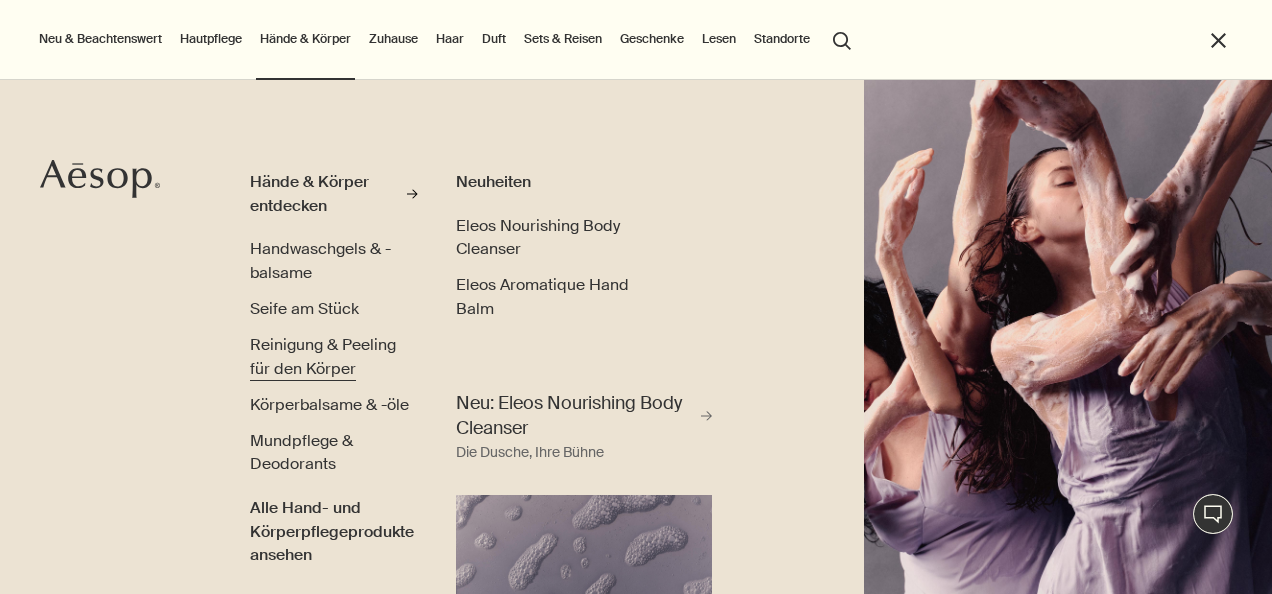 click on "Reinigung & Peeling für den Körper" at bounding box center [323, 356] 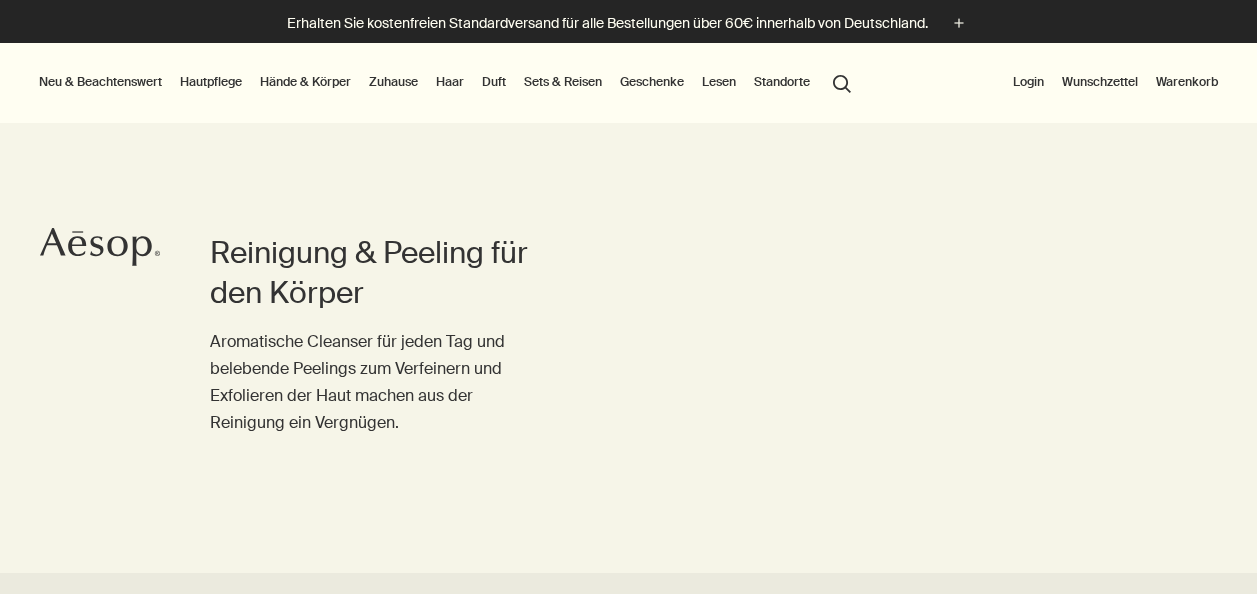 scroll, scrollTop: 0, scrollLeft: 0, axis: both 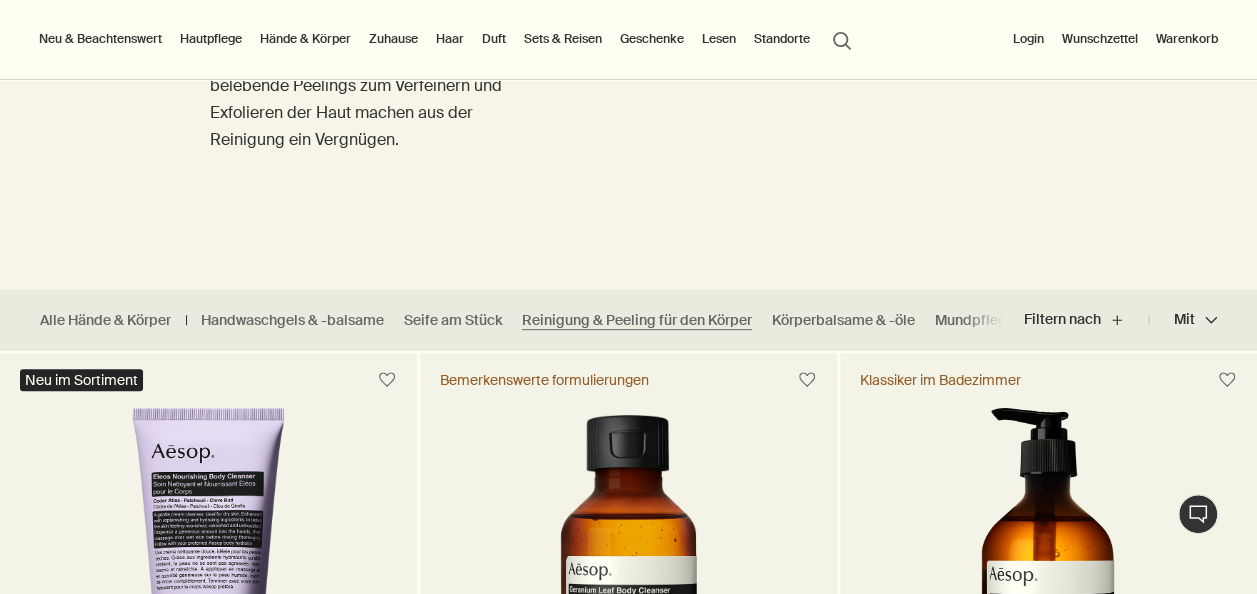 click on "Hände & Körper" at bounding box center [305, 39] 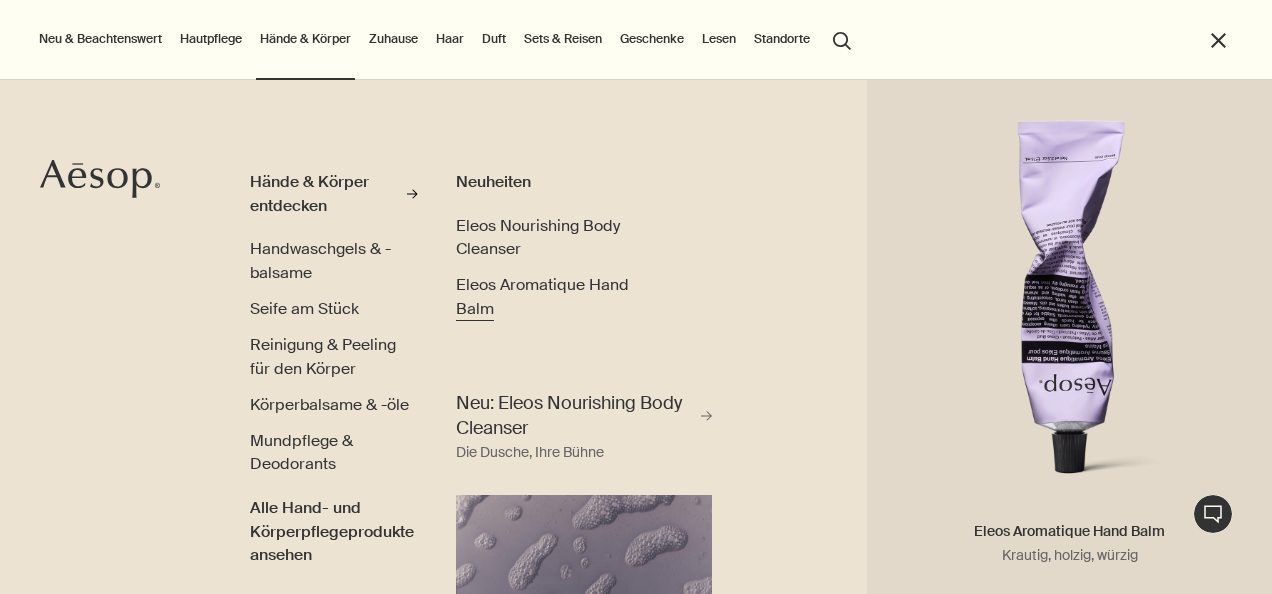 click on "Eleos Aromatique Hand Balm" at bounding box center [542, 296] 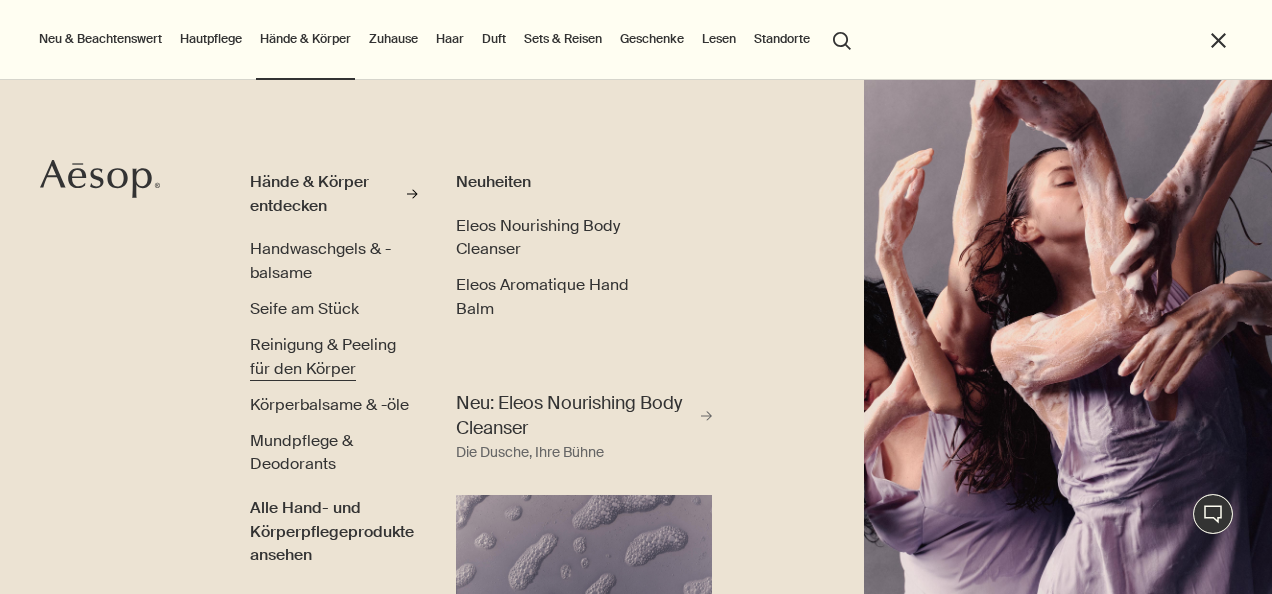 click on "Reinigung & Peeling für den Körper" at bounding box center [323, 356] 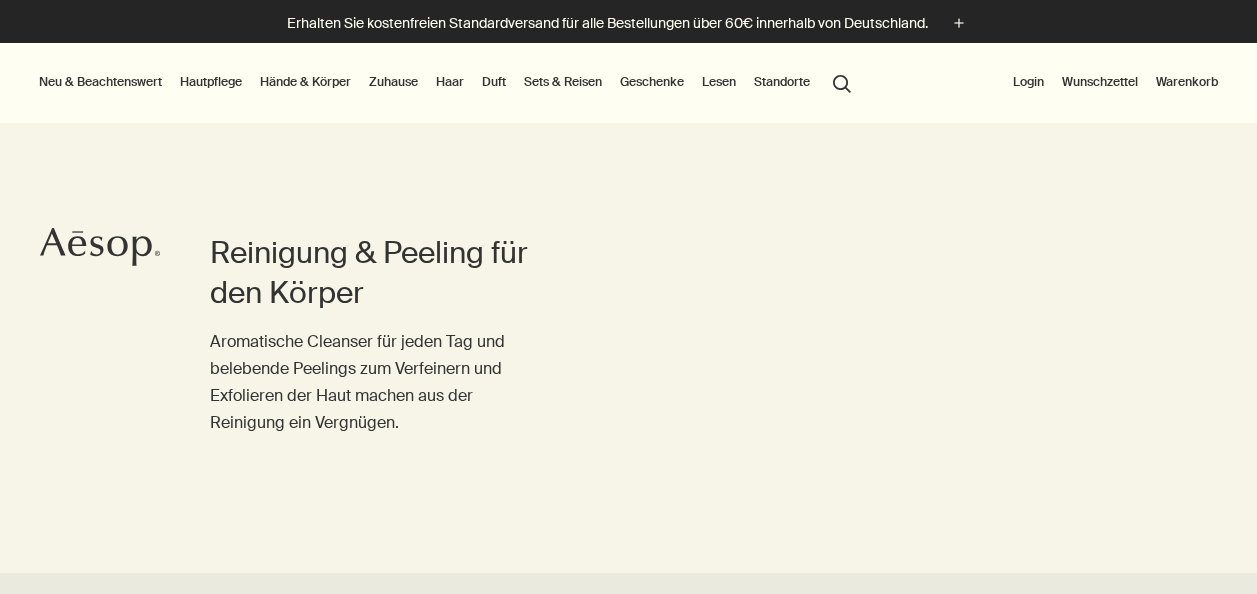 scroll, scrollTop: 0, scrollLeft: 0, axis: both 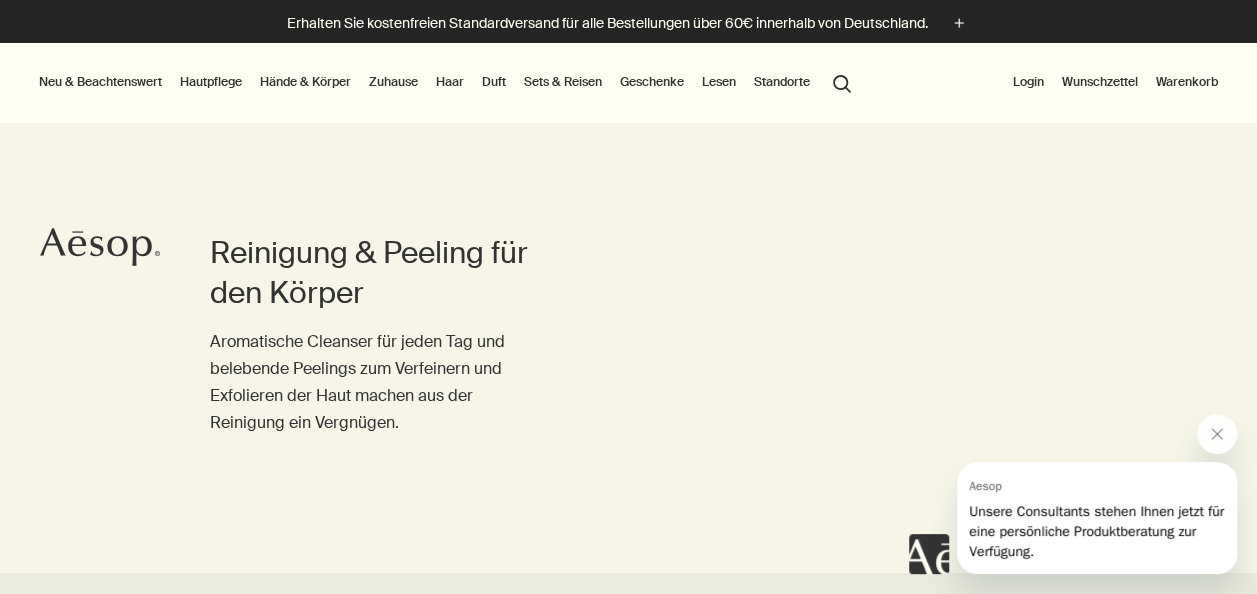 click on "Haar" at bounding box center [450, 82] 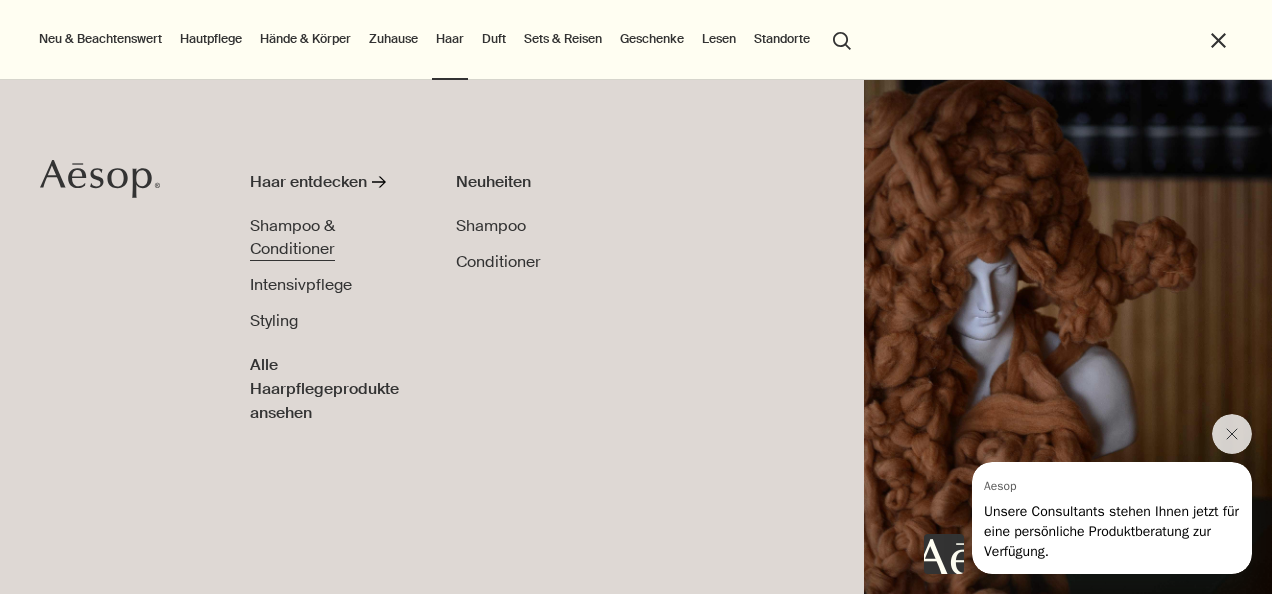click on "Shampoo & Conditioner" at bounding box center [292, 237] 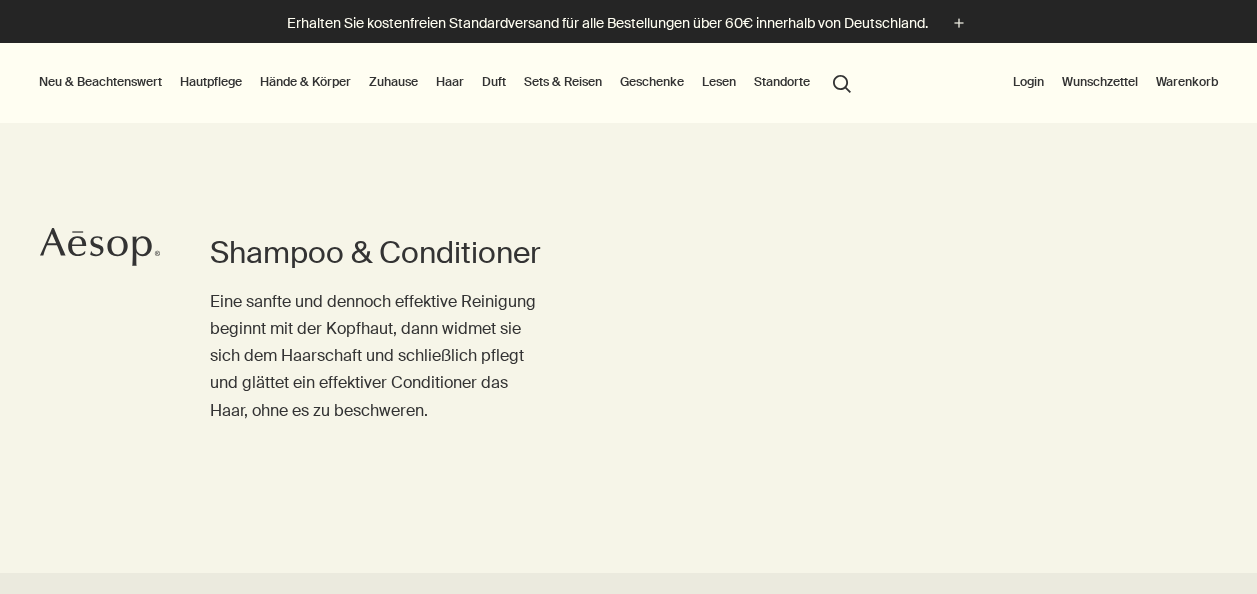 scroll, scrollTop: 0, scrollLeft: 0, axis: both 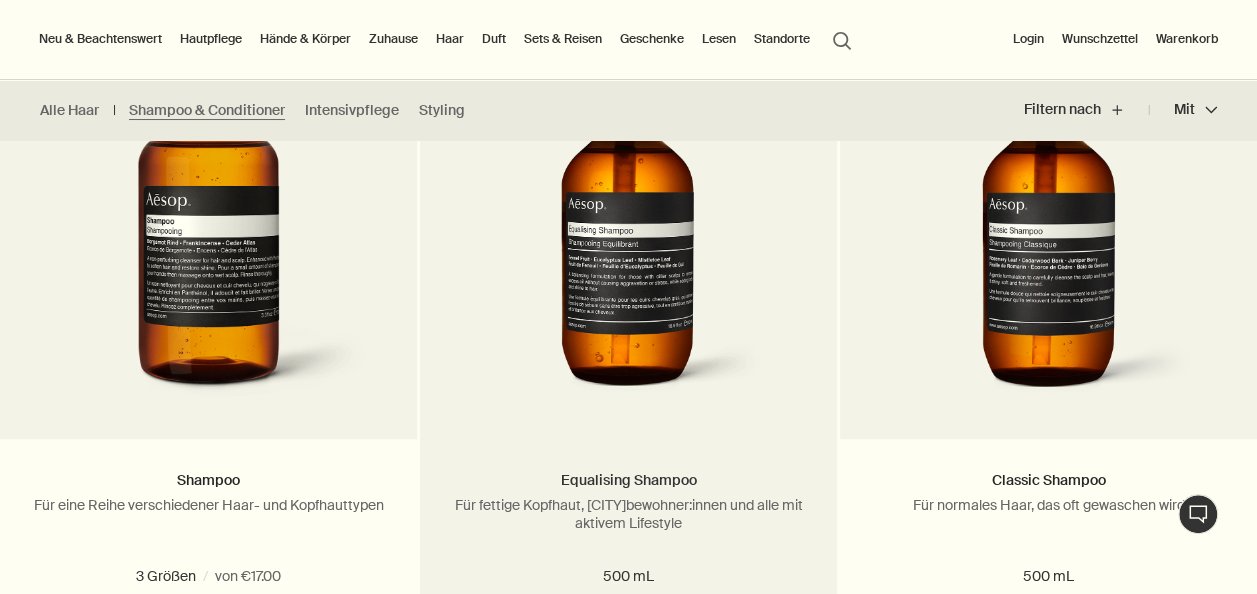 click on "Equalising Shampoo" at bounding box center (629, 480) 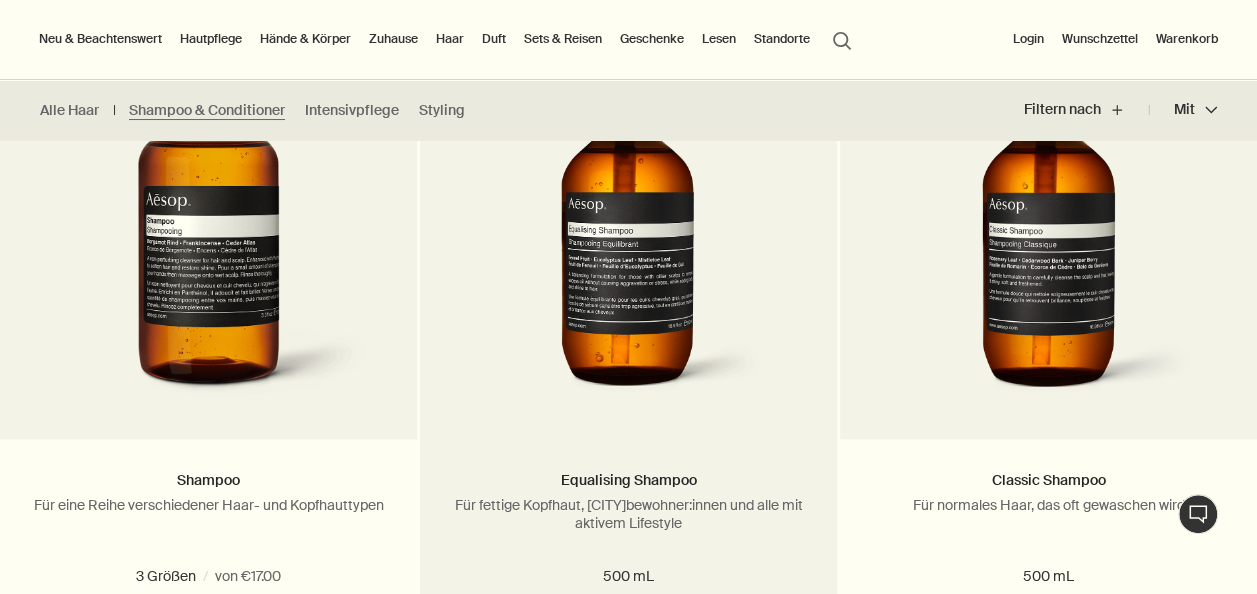 click at bounding box center (628, 224) 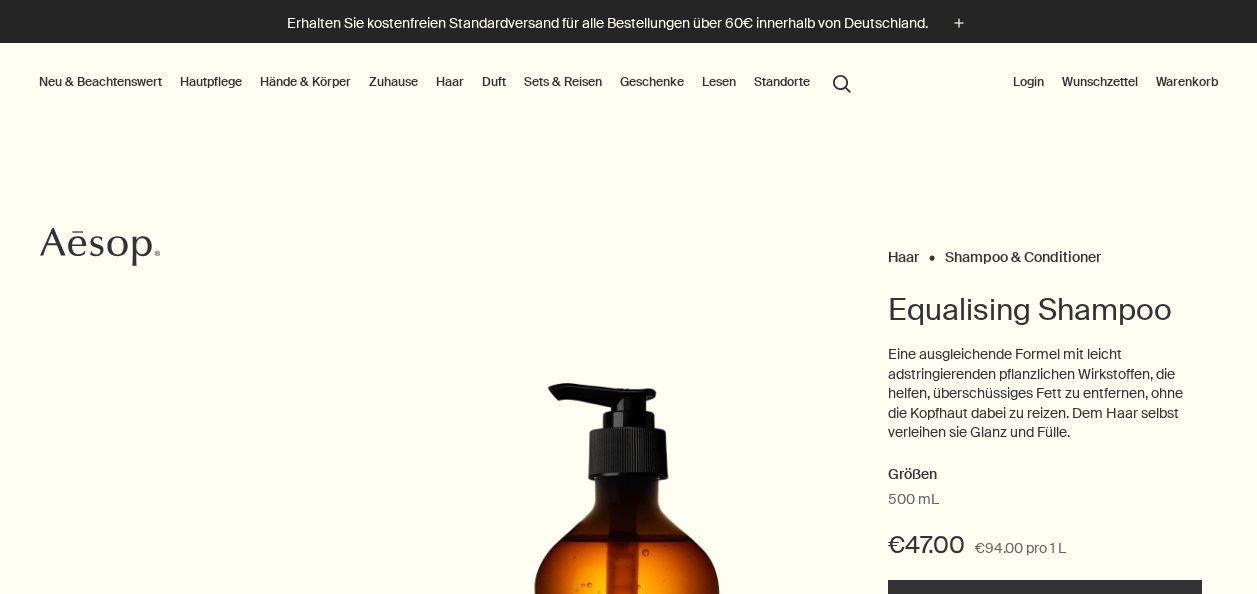 scroll, scrollTop: 0, scrollLeft: 0, axis: both 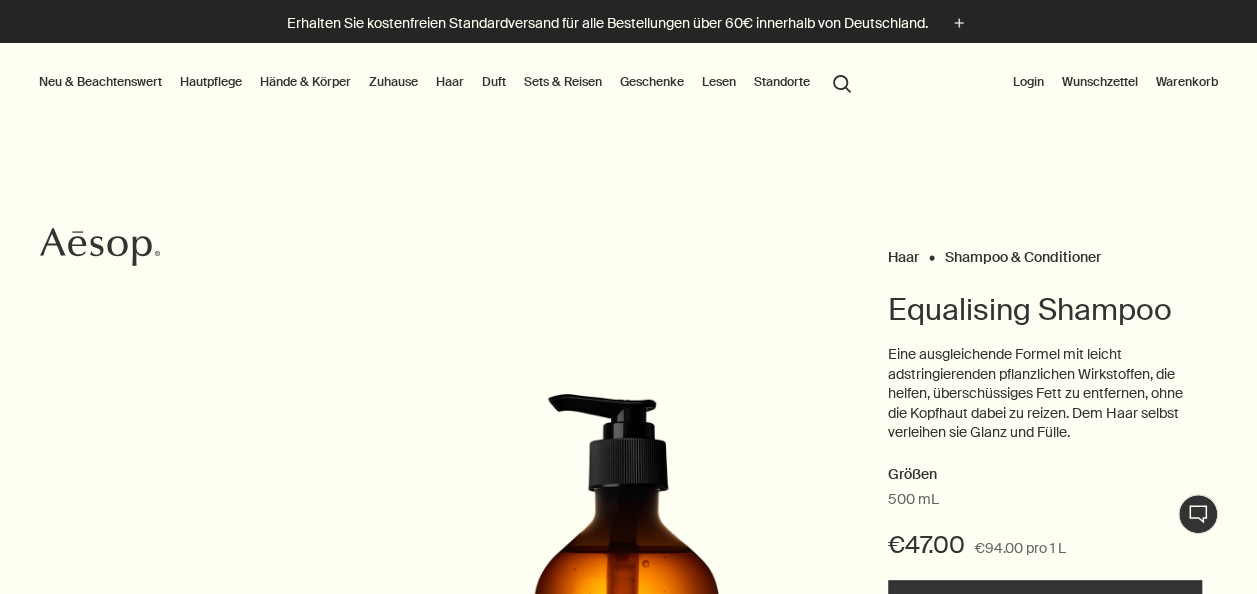 drag, startPoint x: 1264, startPoint y: 49, endPoint x: 662, endPoint y: 214, distance: 624.2027 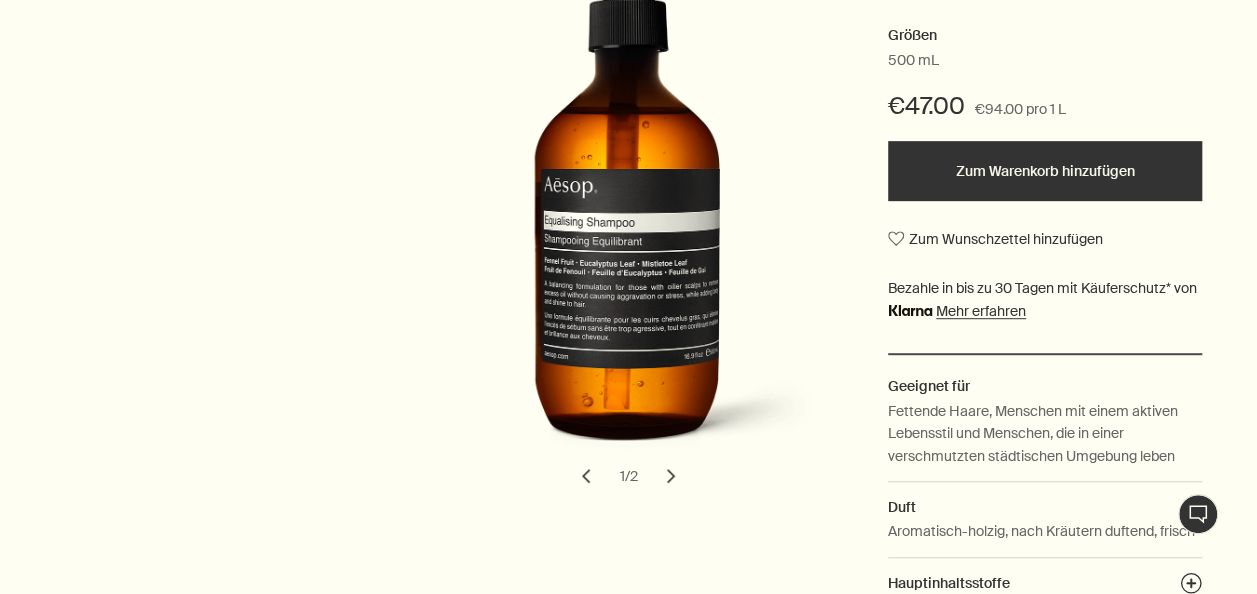 scroll, scrollTop: 480, scrollLeft: 0, axis: vertical 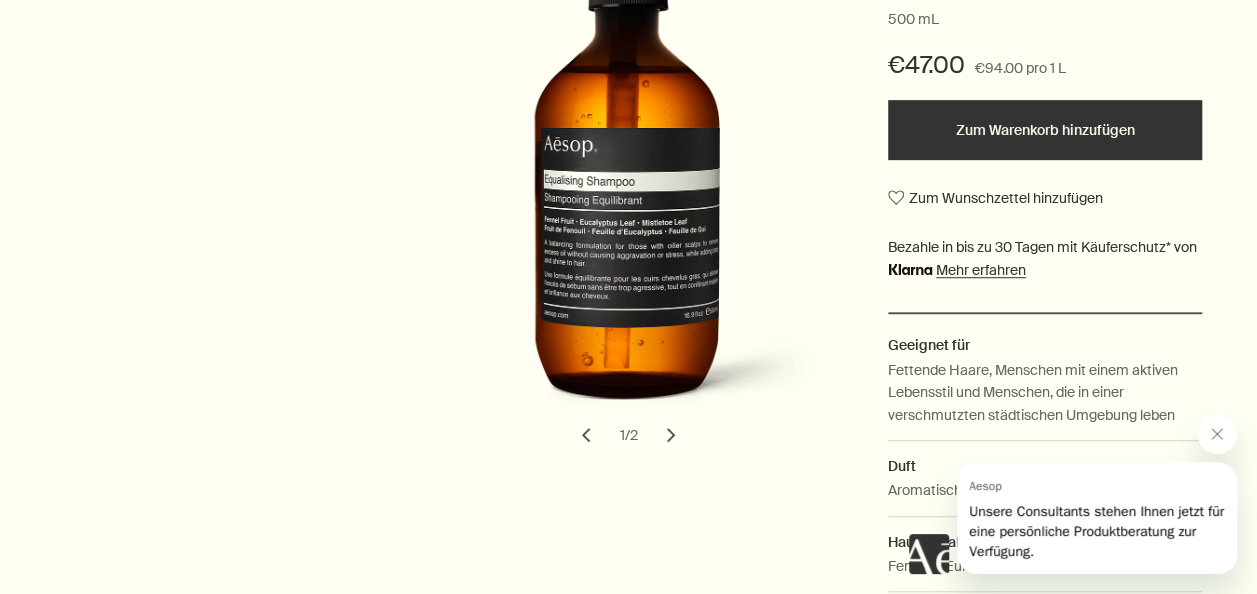 click on "€47.00 €94.00   pro   1   L" at bounding box center (1045, 74) 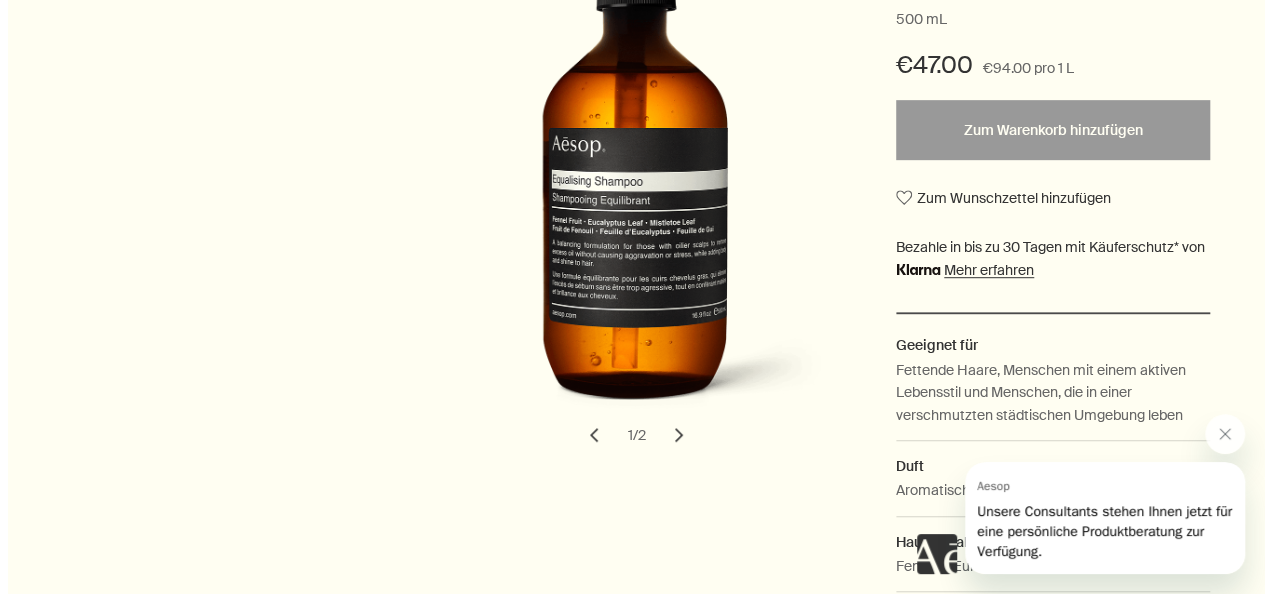 scroll, scrollTop: 0, scrollLeft: 0, axis: both 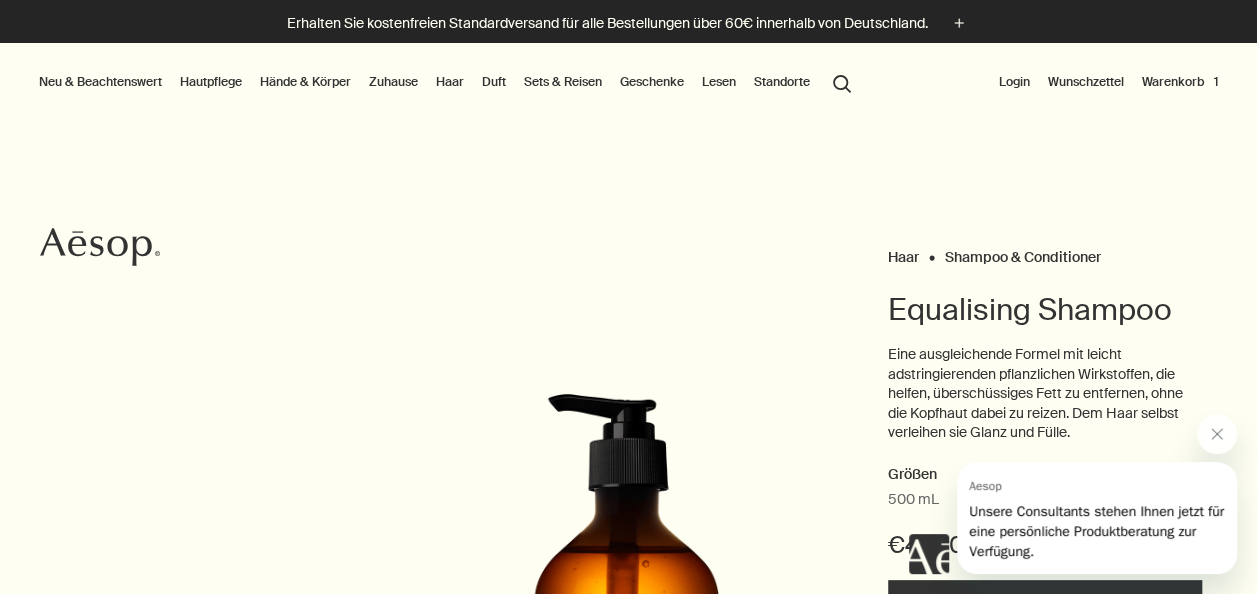 click on "Warenkorb 1" at bounding box center (1180, 82) 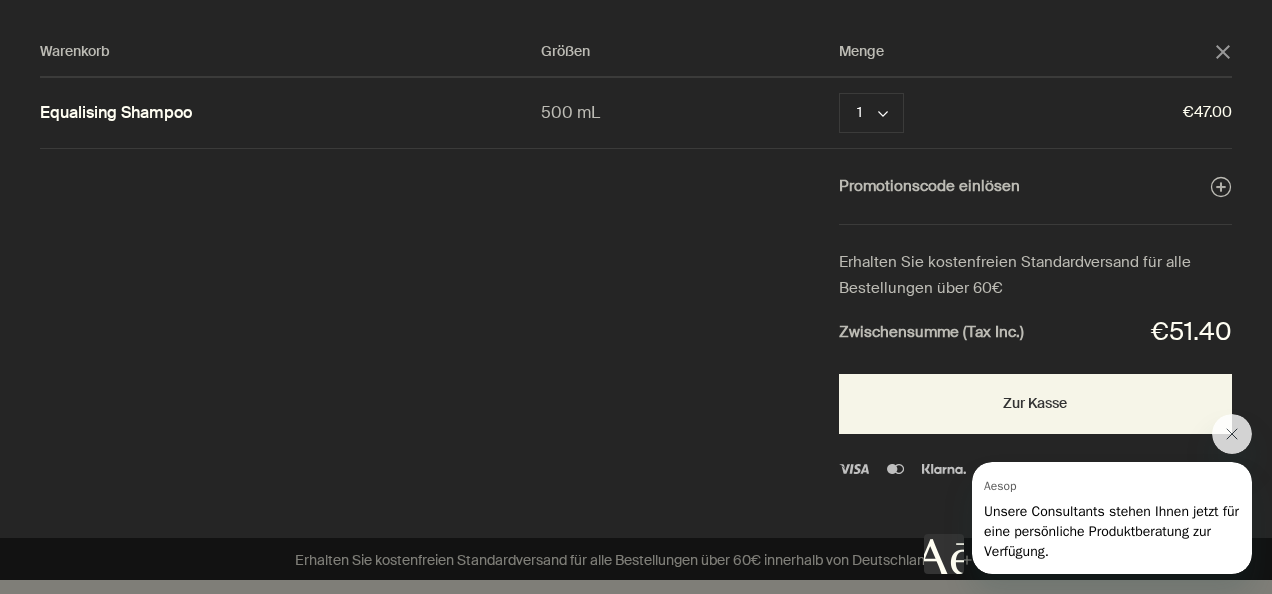 click on "Warenkorb Größen Menge close Equalising Shampoo 500 mL  1 chevron Entfernen €47.00 Promotionscode einlösen plusAndCloseWithCircle Erhalten Sie kostenfreien Standardversand für alle Bestellungen über 60€ Zwischensumme (Tax Inc.) €51.40 Zur Kasse" at bounding box center [656, 269] 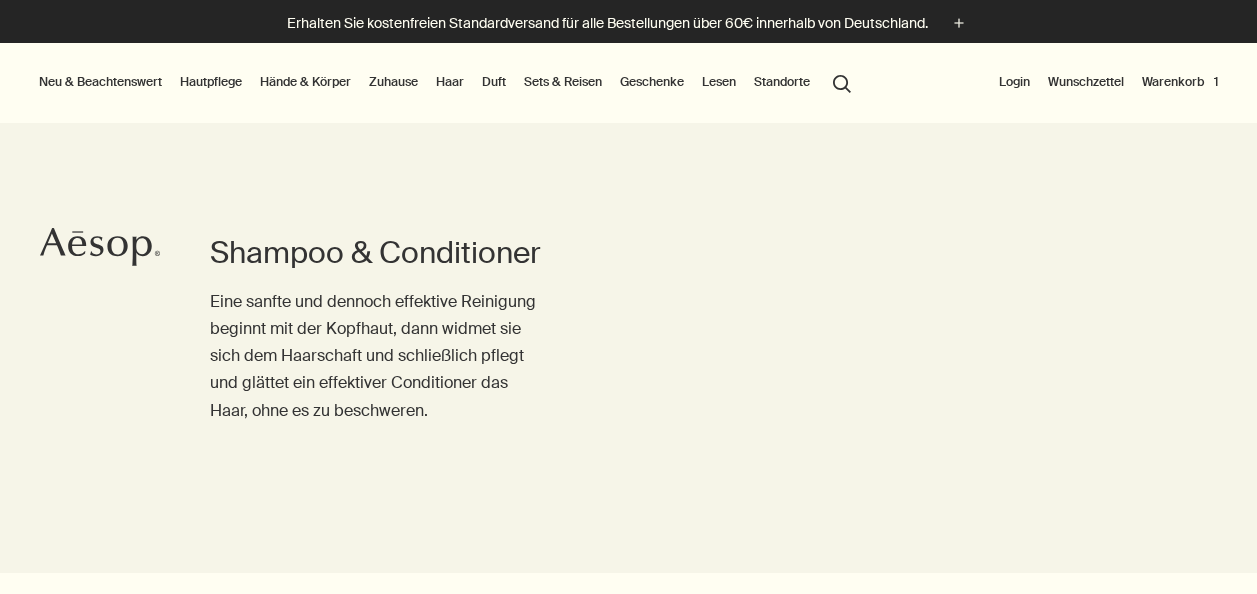 scroll, scrollTop: 0, scrollLeft: 0, axis: both 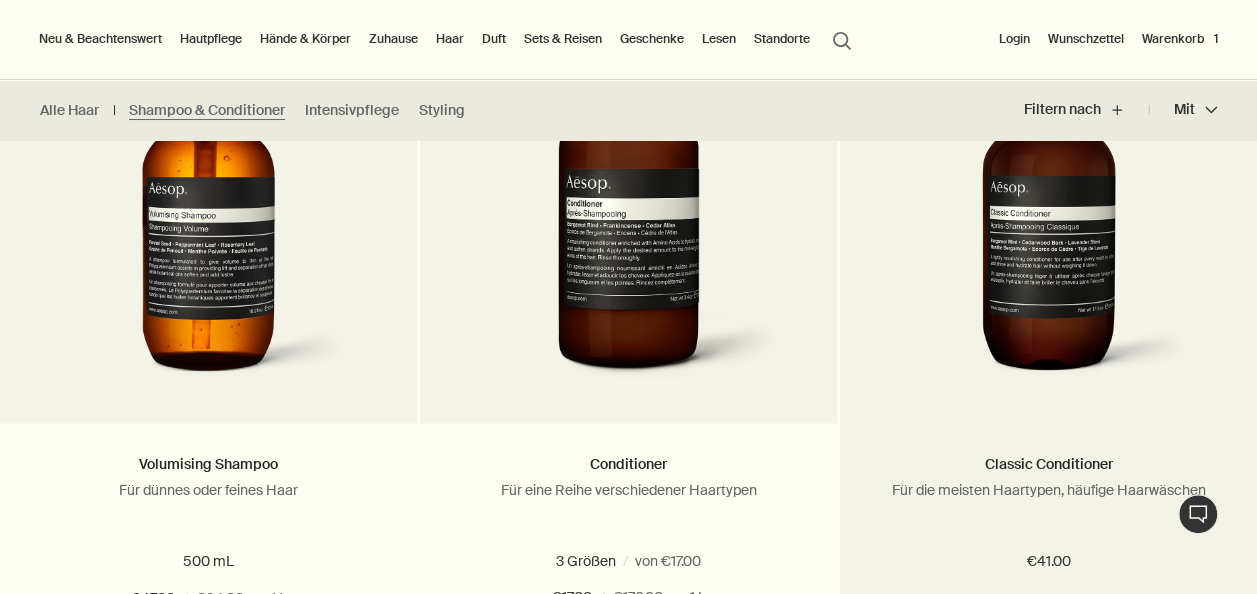 click at bounding box center (1048, 208) 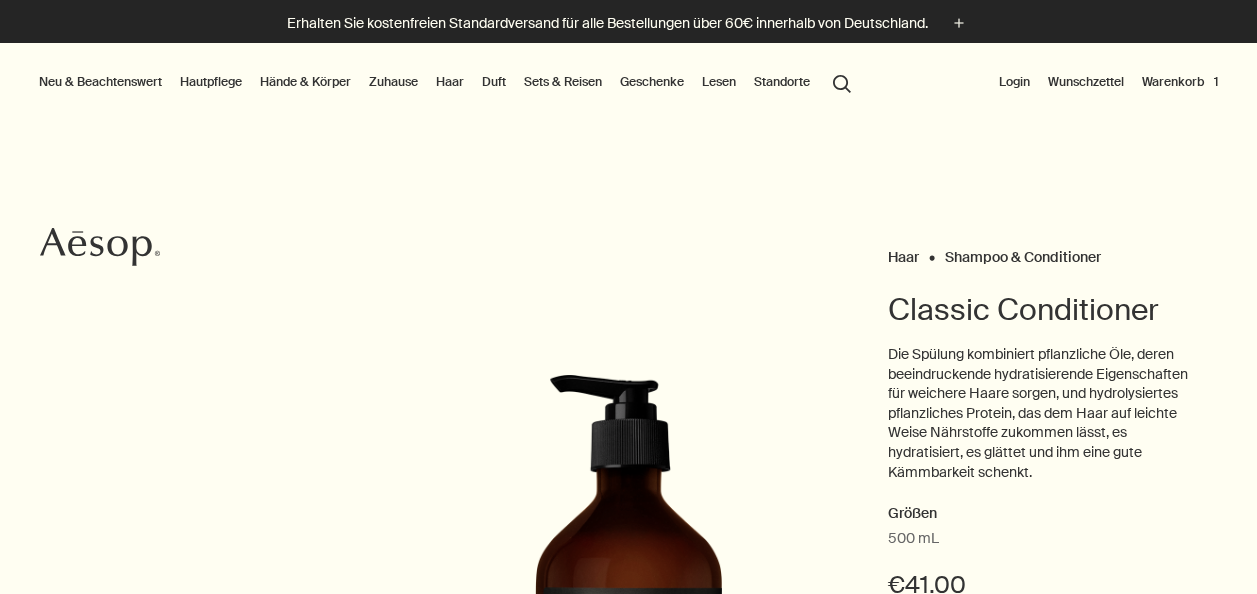 scroll, scrollTop: 0, scrollLeft: 0, axis: both 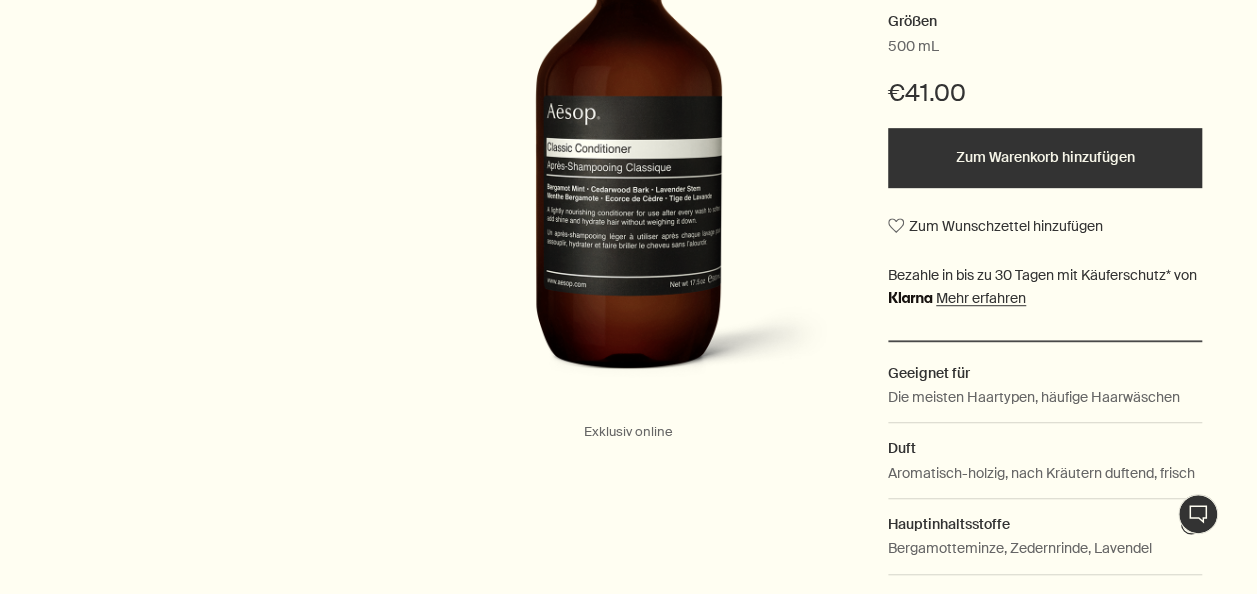 click on "Zum Warenkorb hinzufügen" at bounding box center [1045, 158] 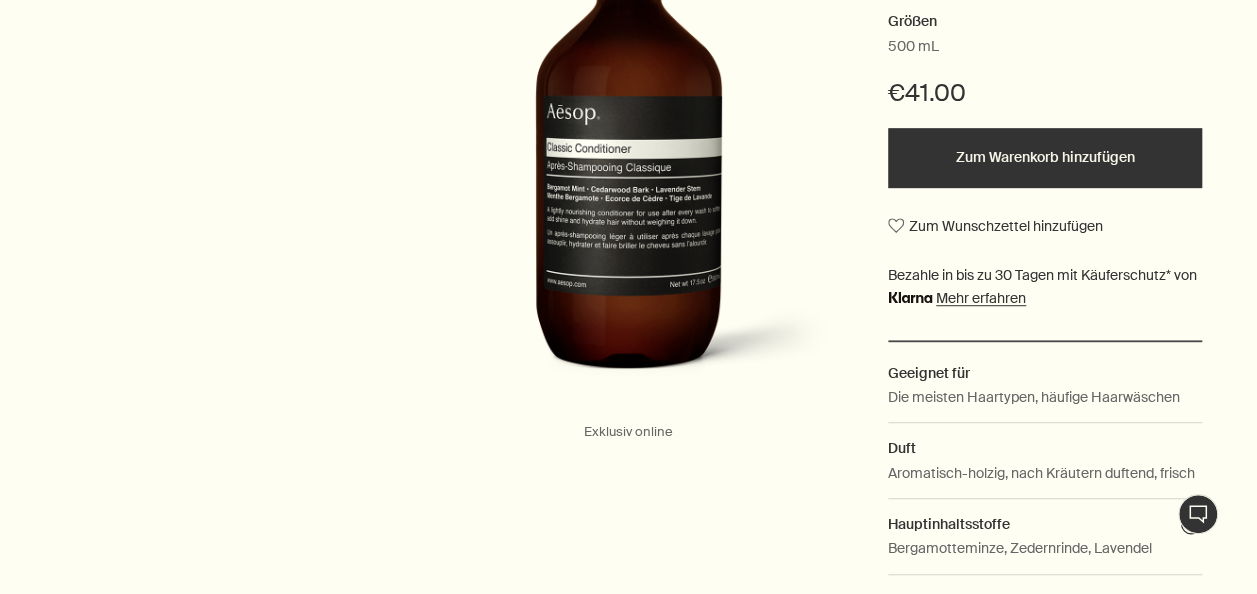 drag, startPoint x: 1262, startPoint y: 130, endPoint x: 466, endPoint y: 382, distance: 834.93713 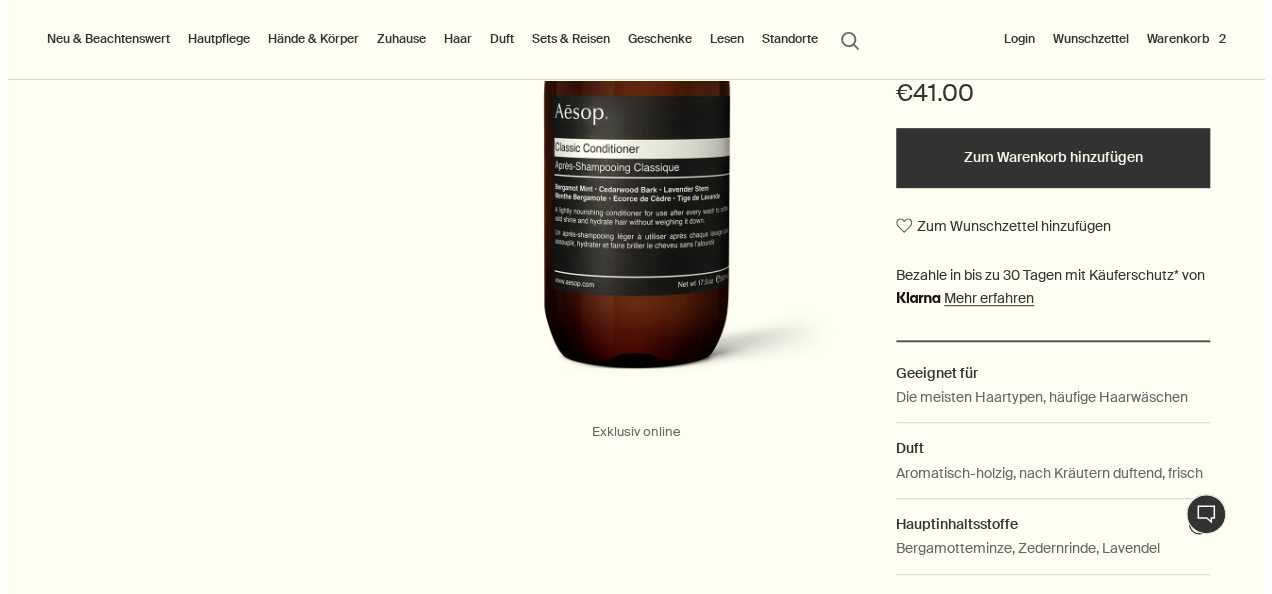 scroll, scrollTop: 0, scrollLeft: 0, axis: both 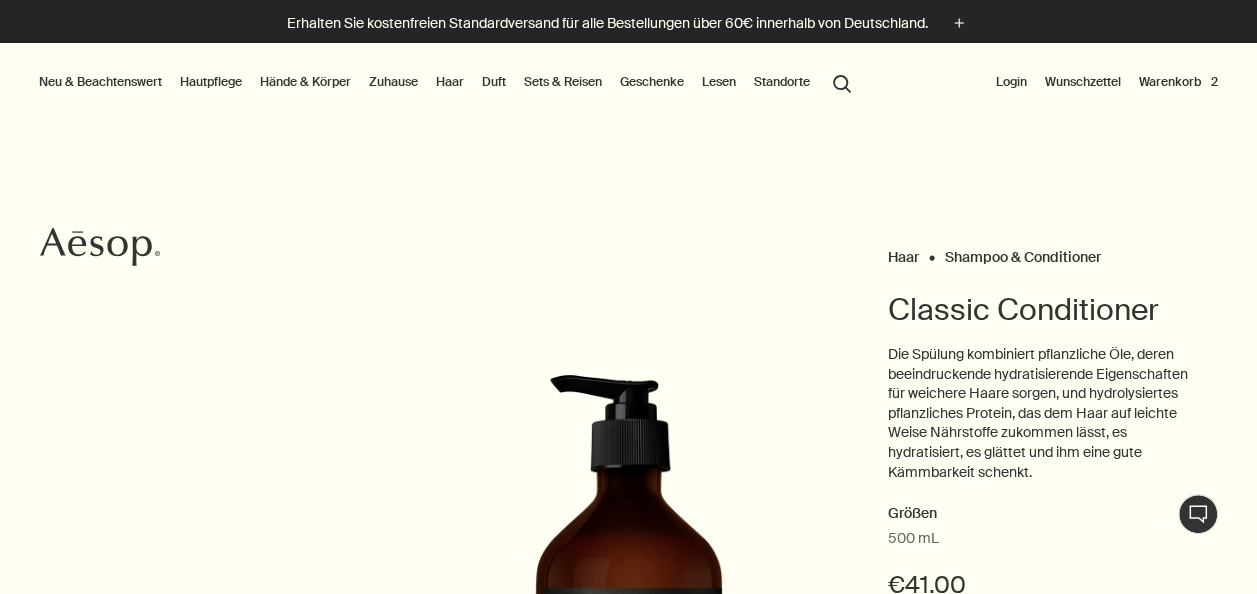 click on "Warenkorb 2" at bounding box center (1178, 82) 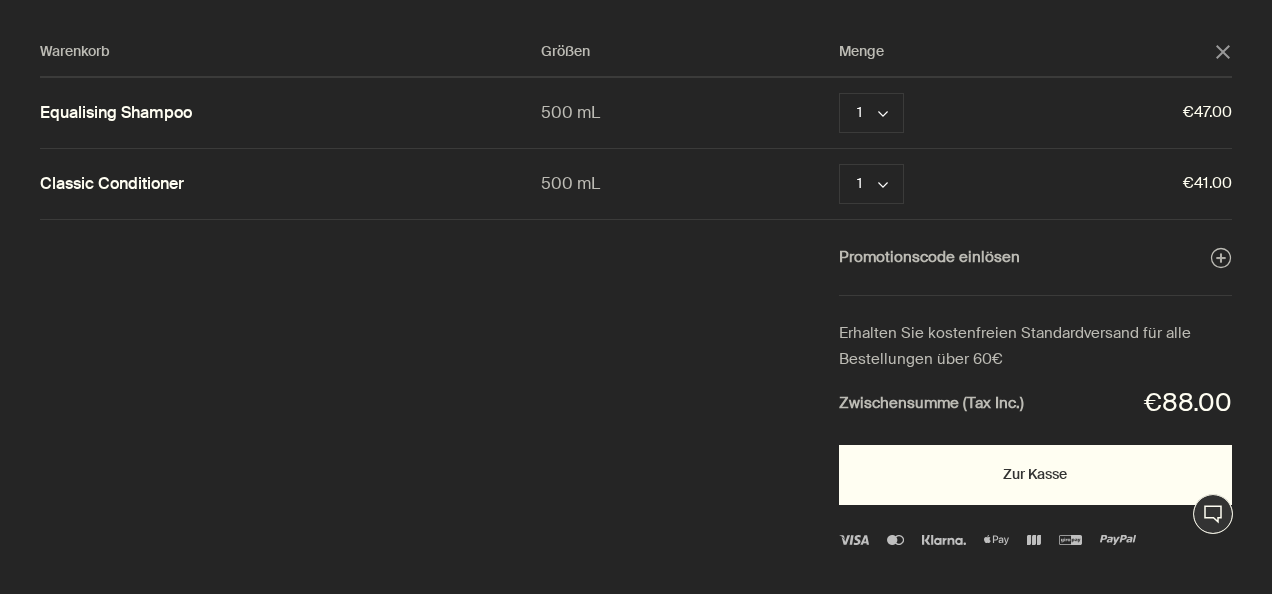 click on "Zur Kasse" at bounding box center [1035, 475] 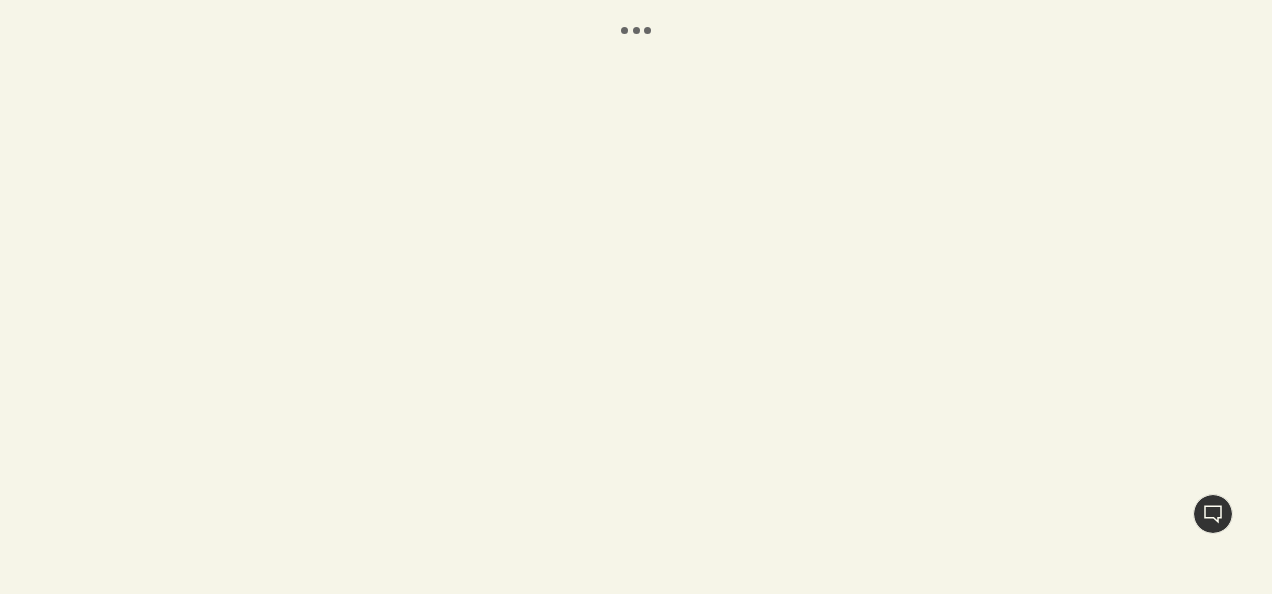 scroll, scrollTop: 0, scrollLeft: 0, axis: both 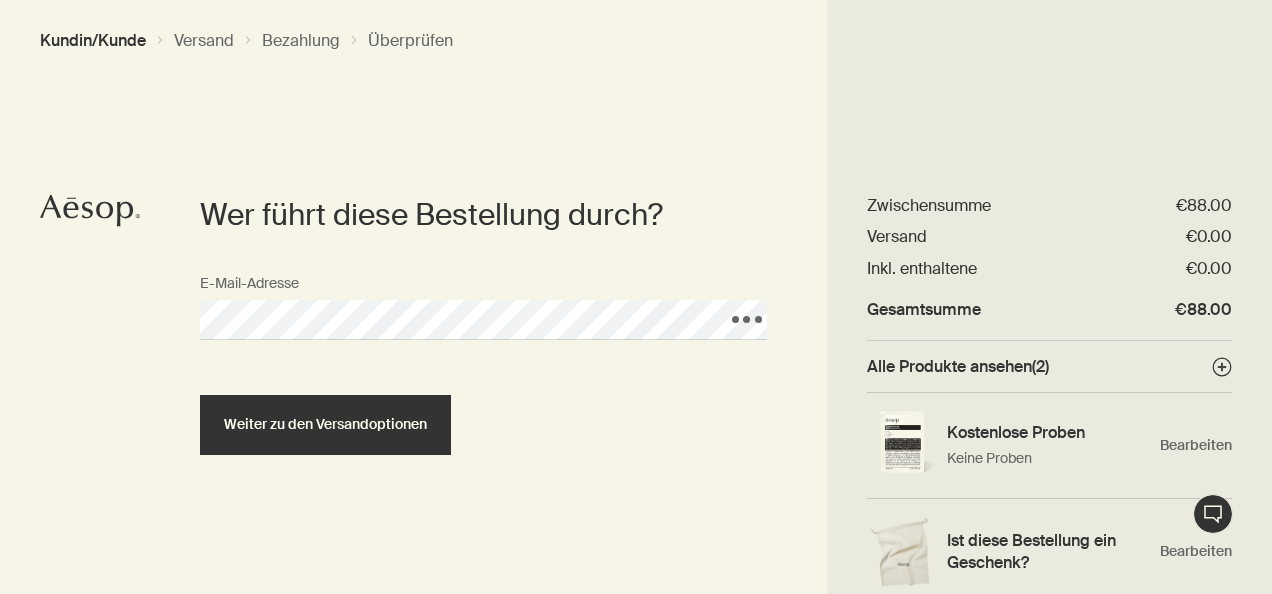 click on "Wer führt diese Bestellung durch? E-Mail-Adresse Loading, please wait. Weiter zu den Versandoptionen" at bounding box center [636, 297] 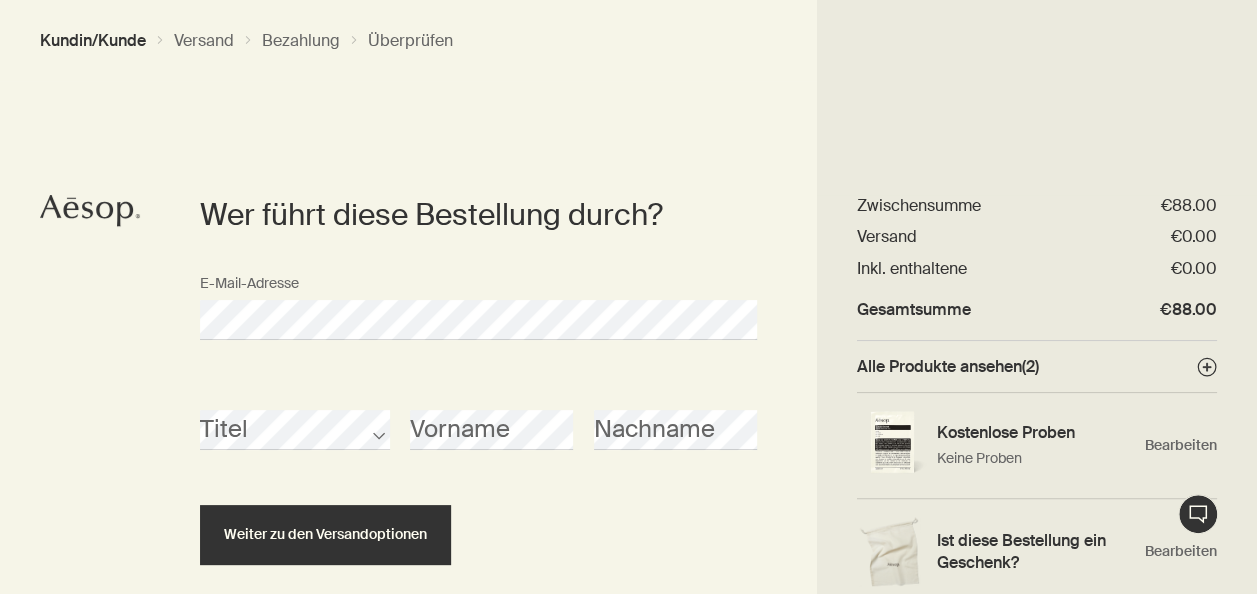 click on "Wer führt diese Bestellung durch? E-Mail-Adresse Titel Vorname Nachname Weiter zu den Versandoptionen" at bounding box center [628, 349] 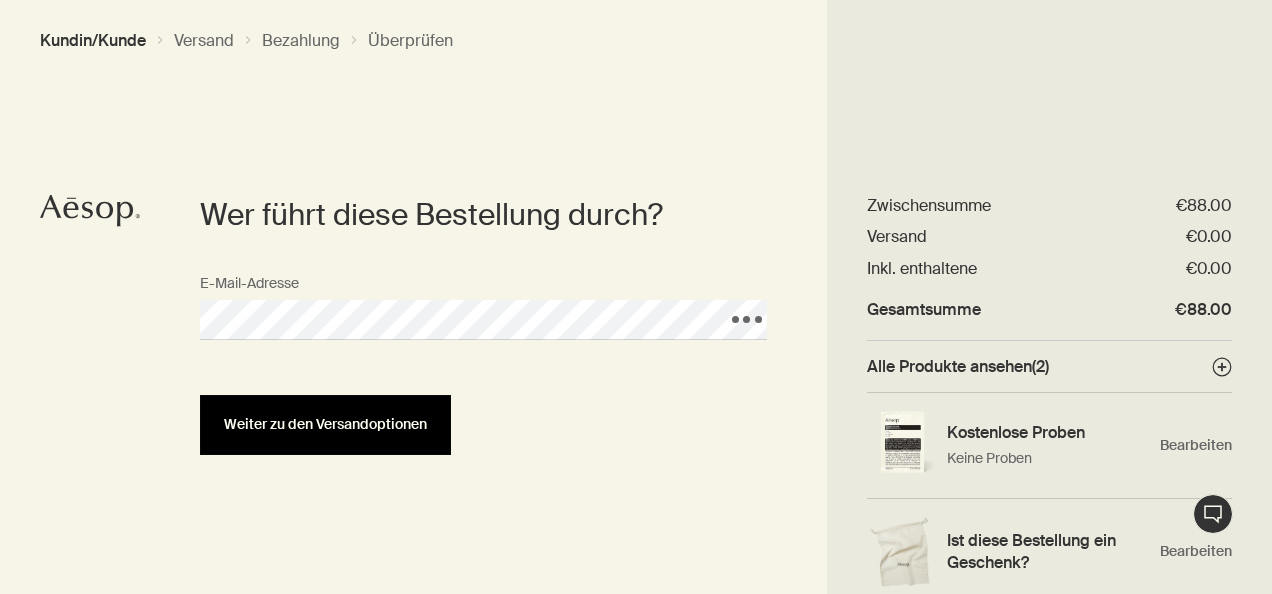 click on "Weiter zu den Versandoptionen" at bounding box center [325, 424] 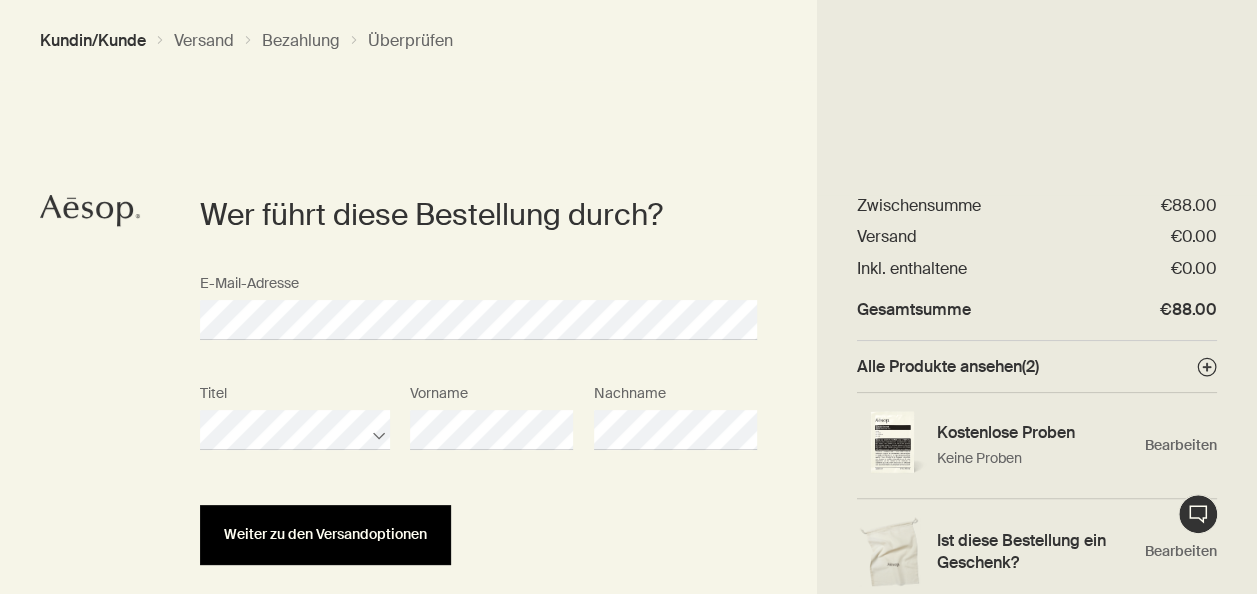 click on "Weiter zu den Versandoptionen" at bounding box center (325, 535) 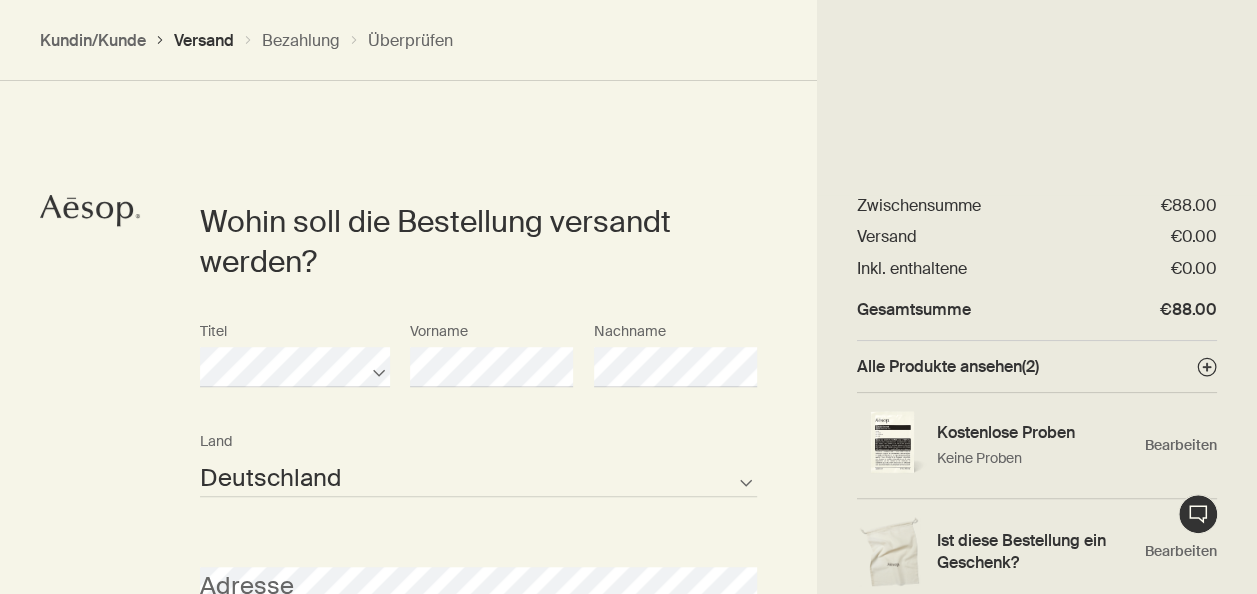 scroll, scrollTop: 447, scrollLeft: 0, axis: vertical 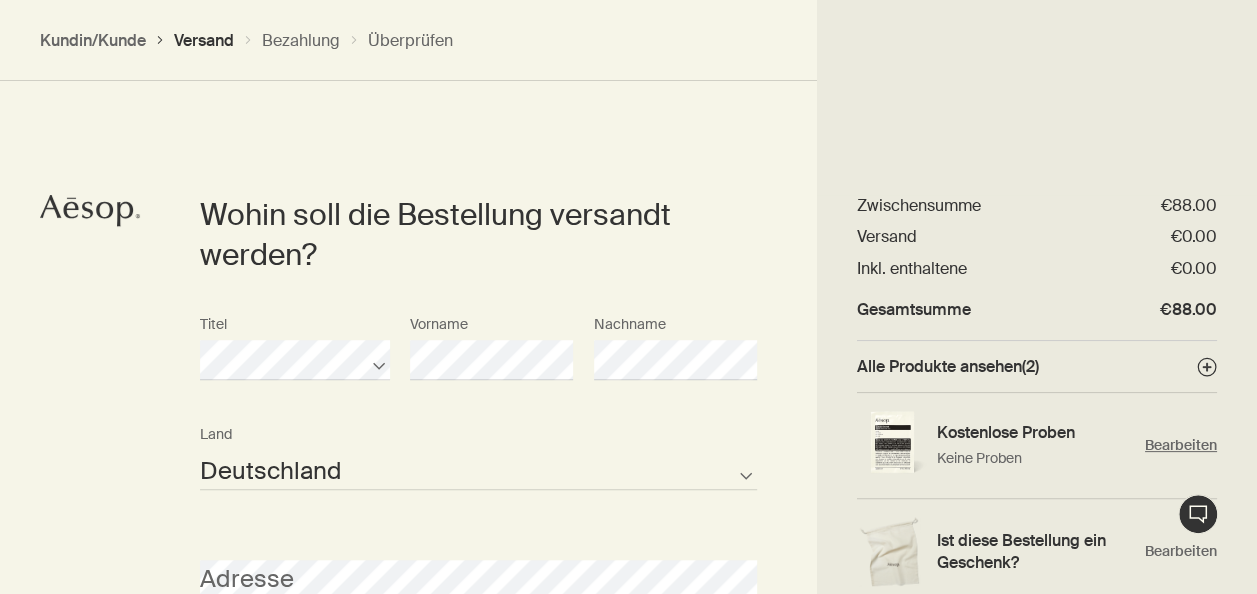 click on "Bearbeiten" at bounding box center (1181, 445) 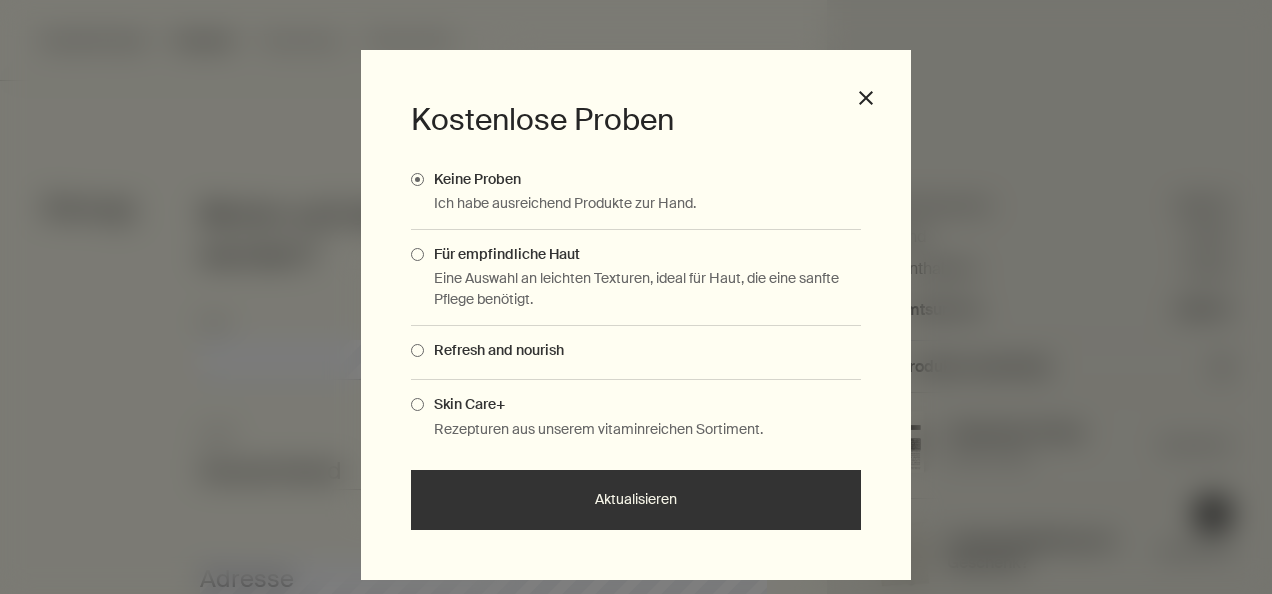 click at bounding box center (417, 404) 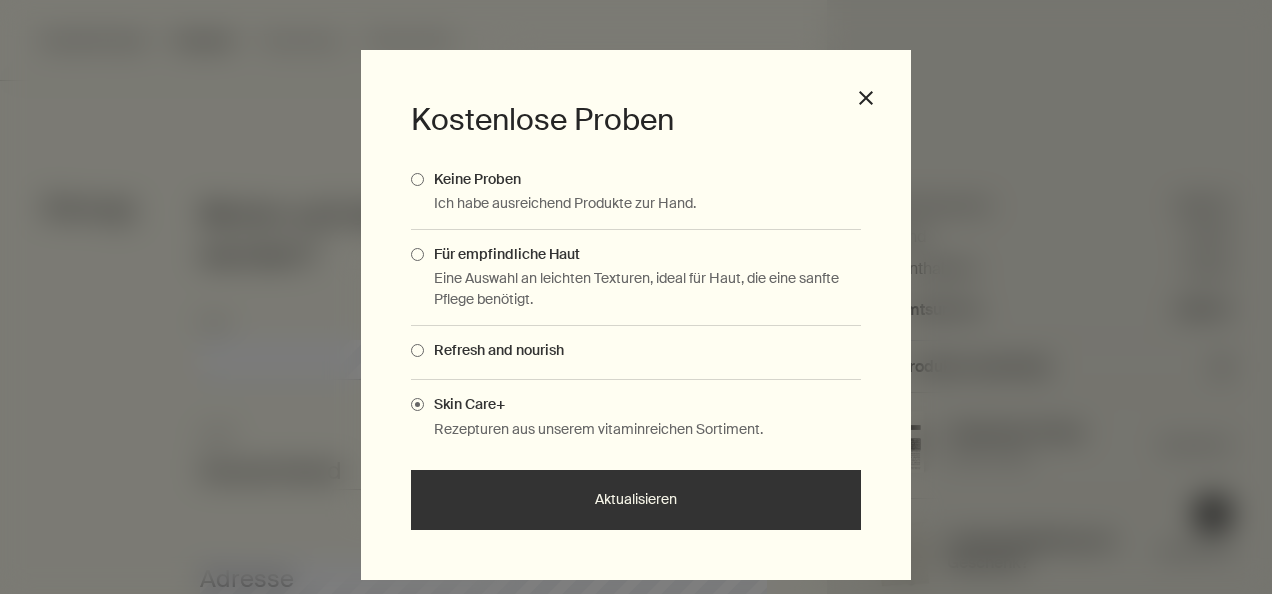 click on "Aktualisieren" at bounding box center [636, 500] 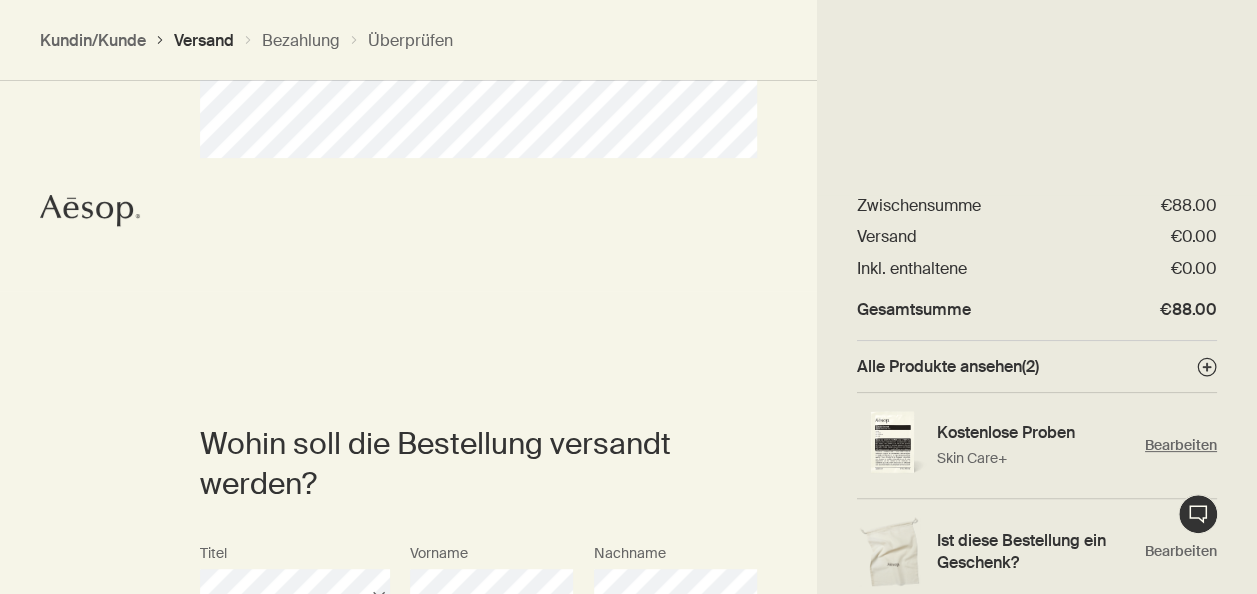 scroll, scrollTop: 0, scrollLeft: 0, axis: both 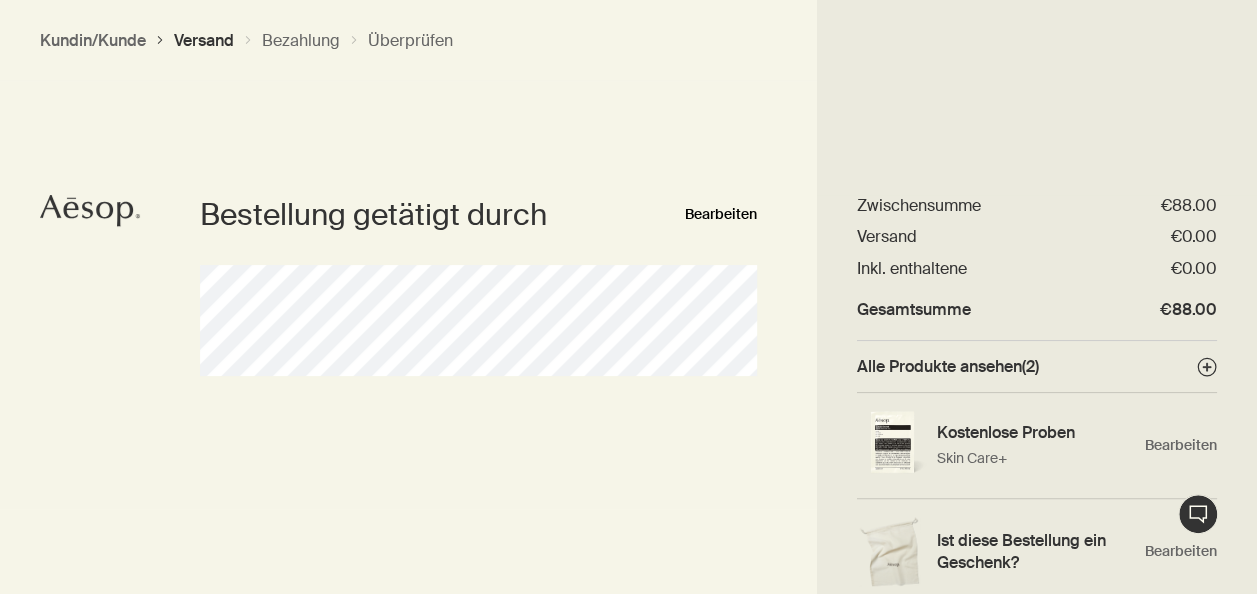 click on "Bearbeiten" at bounding box center (721, 215) 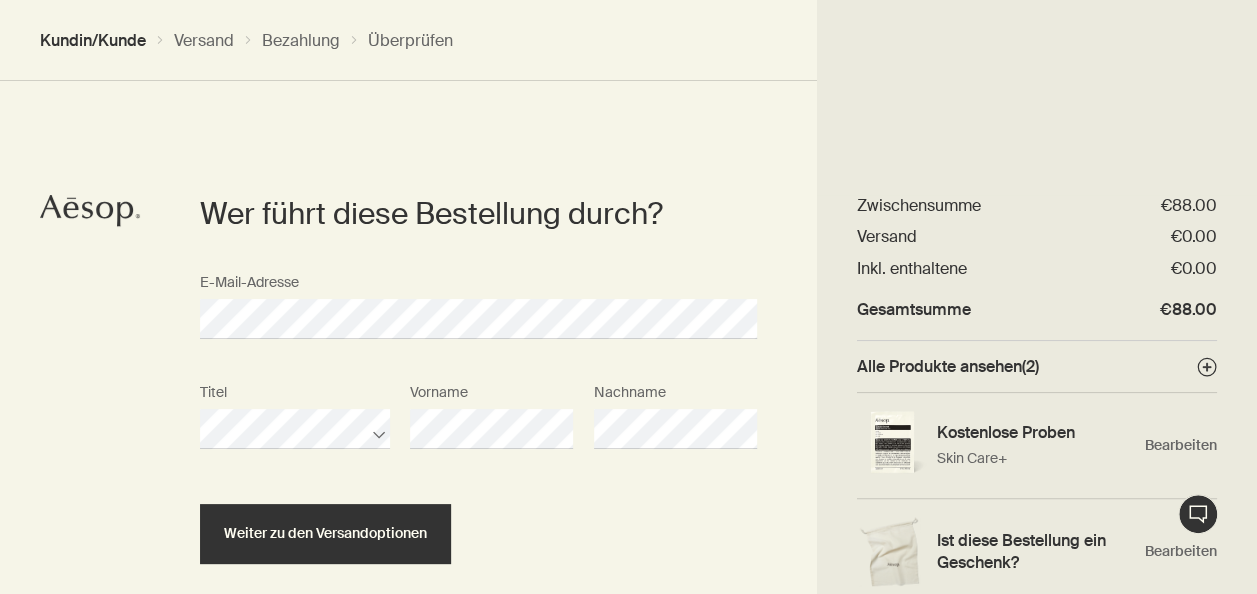 scroll, scrollTop: 0, scrollLeft: 0, axis: both 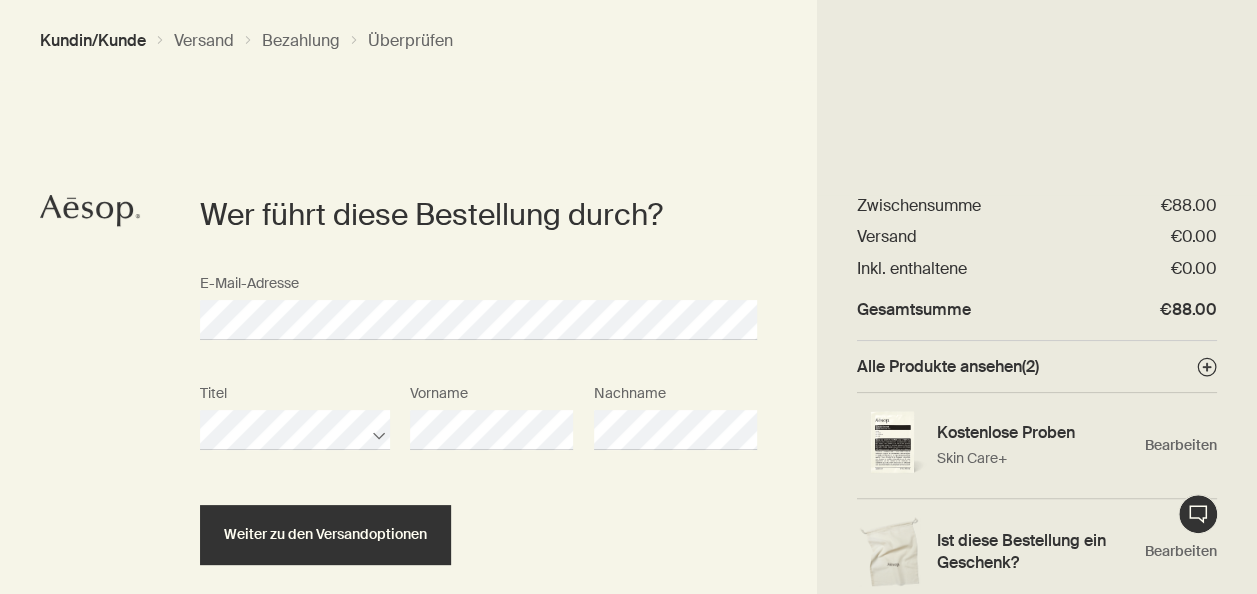click on "Wer führt diese Bestellung durch? E-Mail-Adresse Titel Vorname Nachname Weiter zu den Versandoptionen" at bounding box center [628, 349] 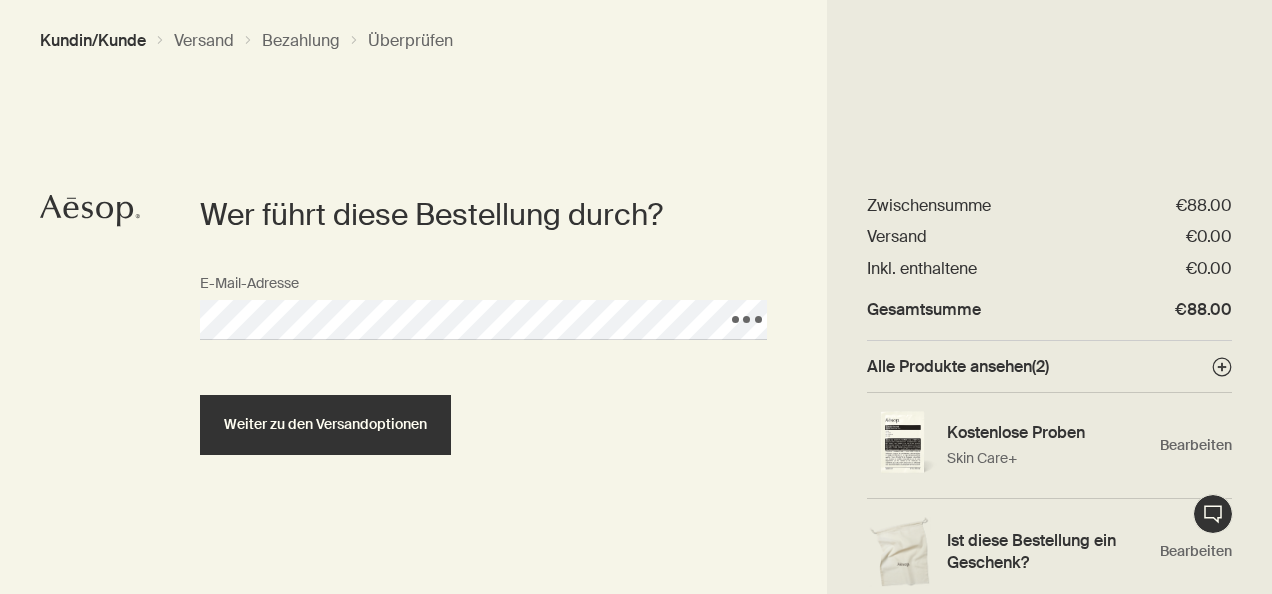 click on "Wer führt diese Bestellung durch? E-Mail-Adresse Loading, please wait. Weiter zu den Versandoptionen" at bounding box center [636, 297] 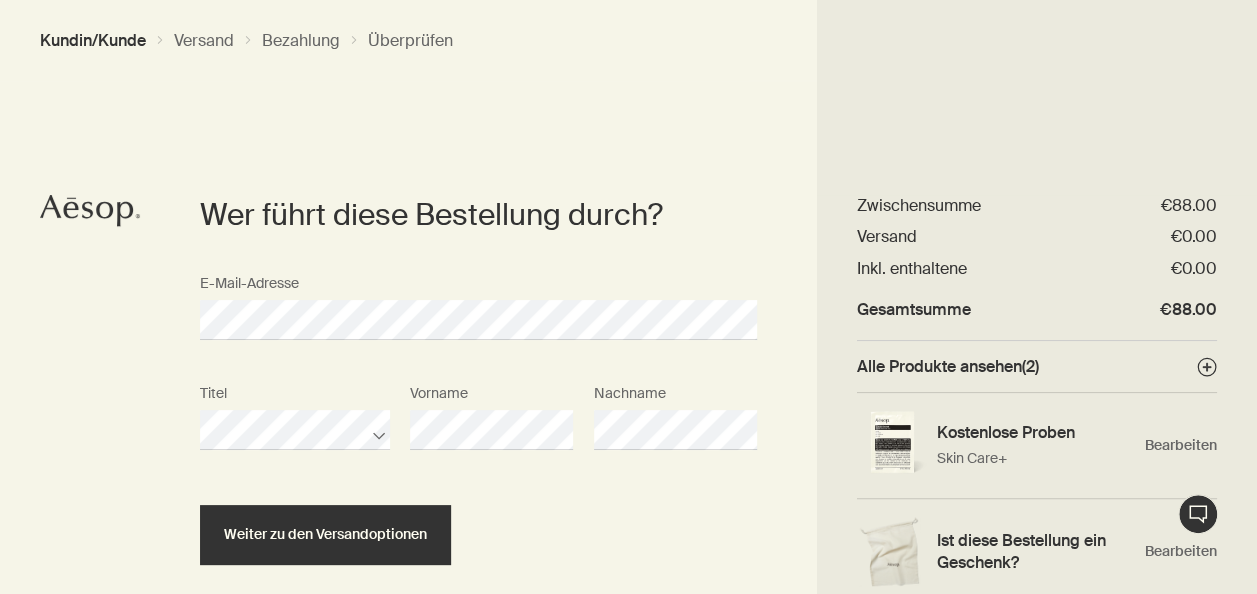 click on "Wer führt diese Bestellung durch? E-Mail-Adresse Titel Vorname Nachname Weiter zu den Versandoptionen" at bounding box center [628, 349] 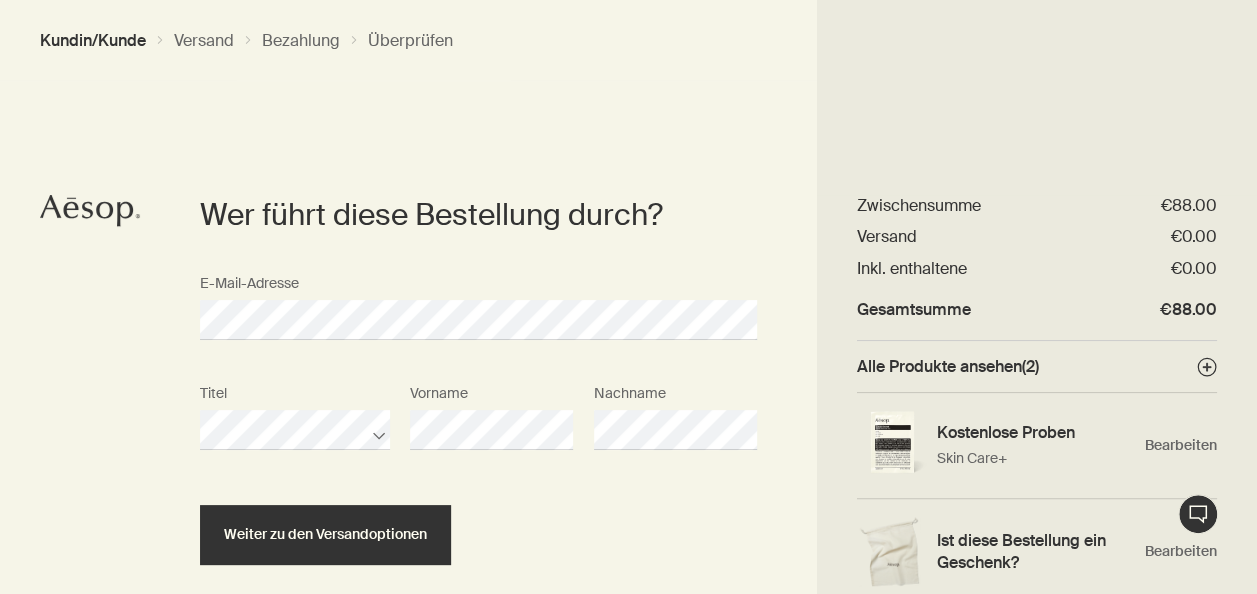 click on "Weiter zu den Versandoptionen" at bounding box center (478, 535) 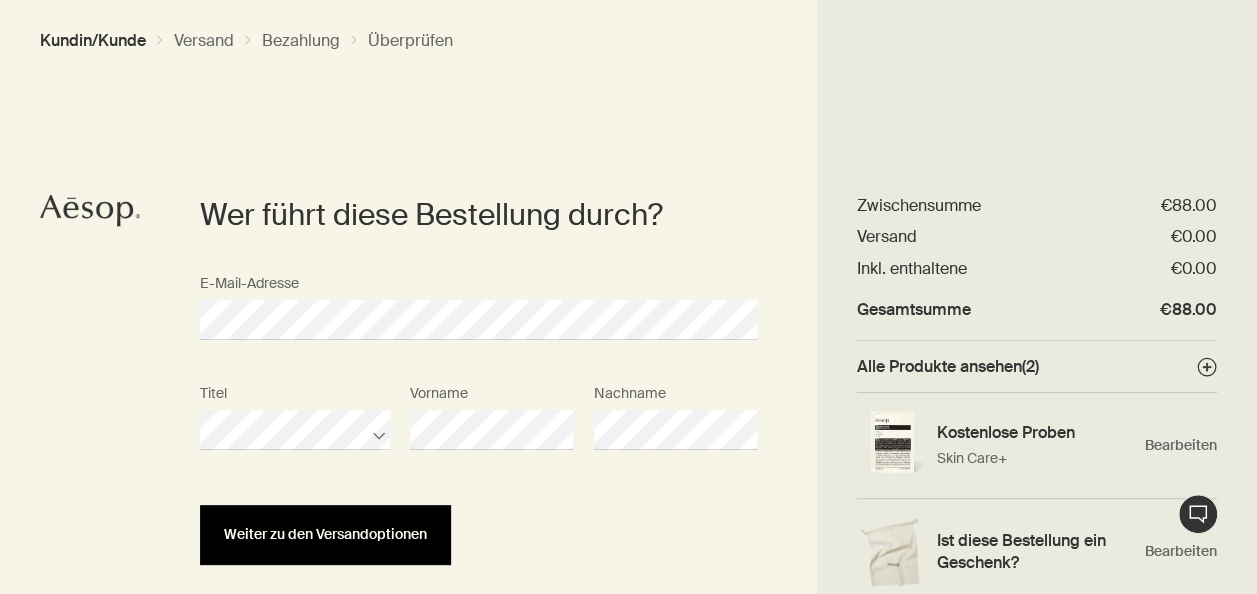 click on "Weiter zu den Versandoptionen" at bounding box center (325, 535) 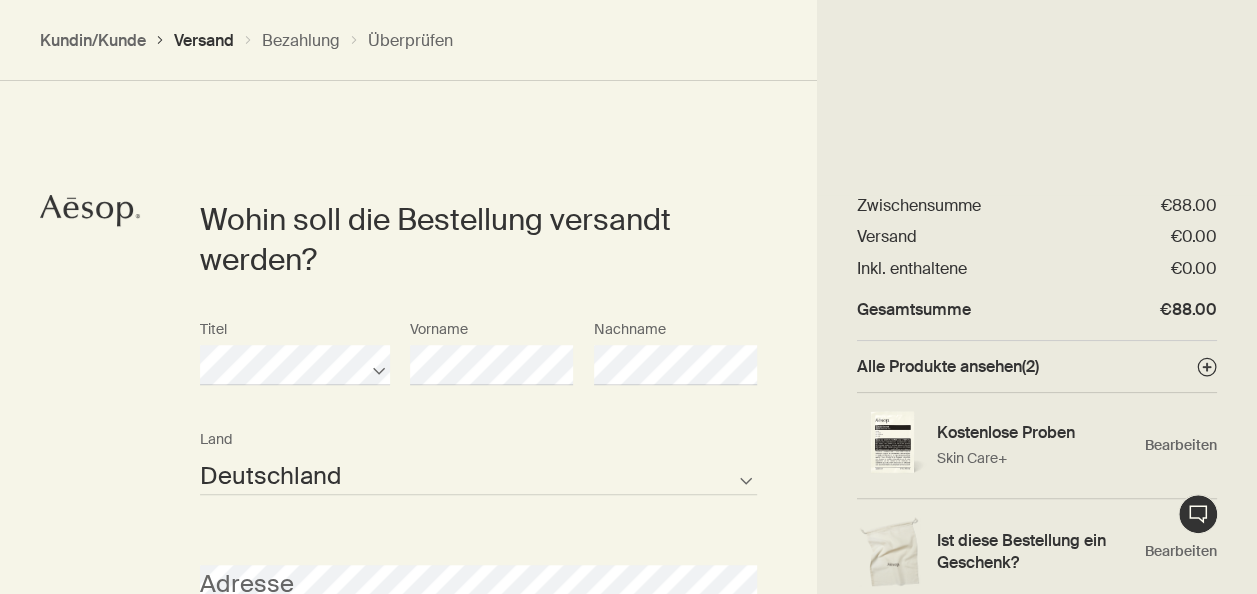 scroll, scrollTop: 447, scrollLeft: 0, axis: vertical 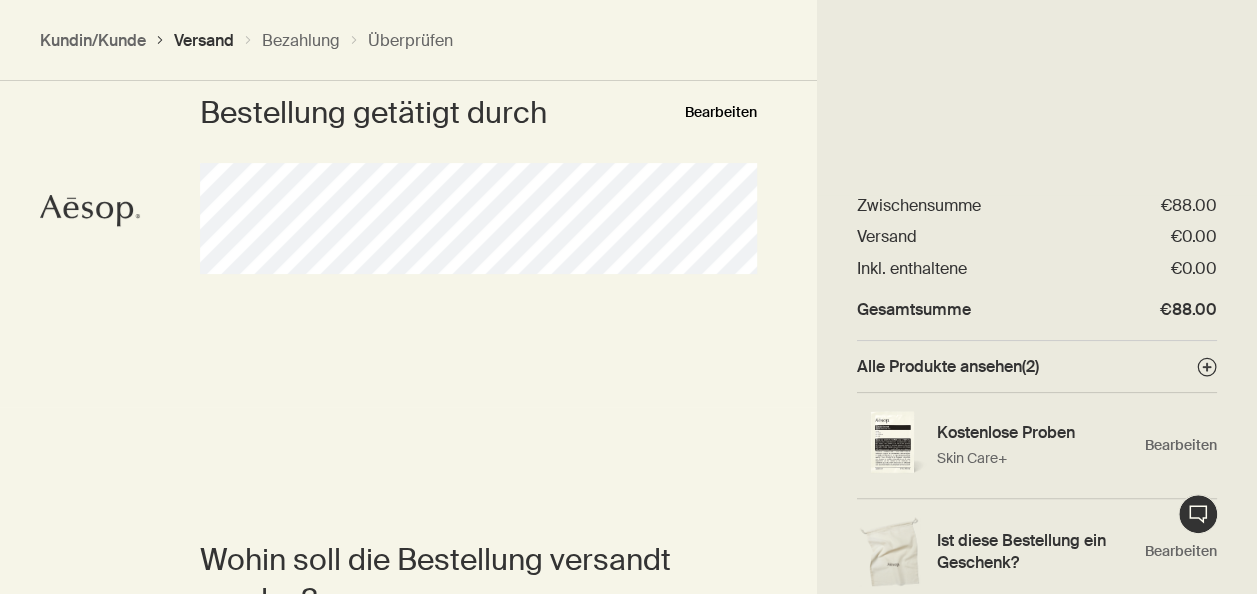 click on "Bearbeiten" at bounding box center (721, 113) 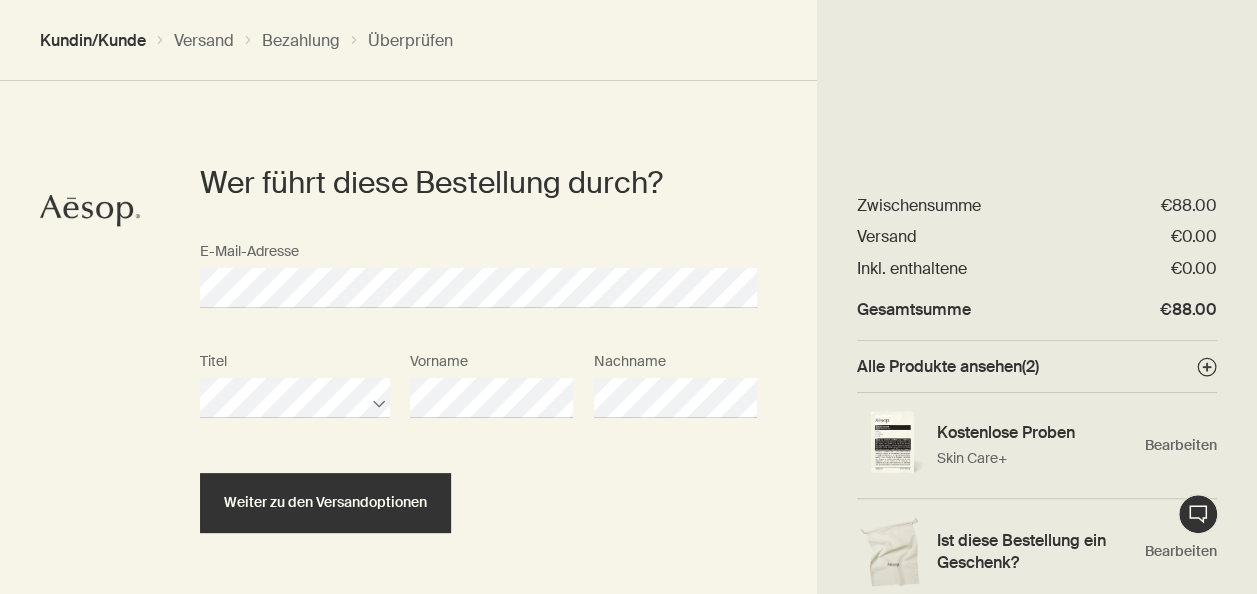 scroll, scrollTop: 4, scrollLeft: 0, axis: vertical 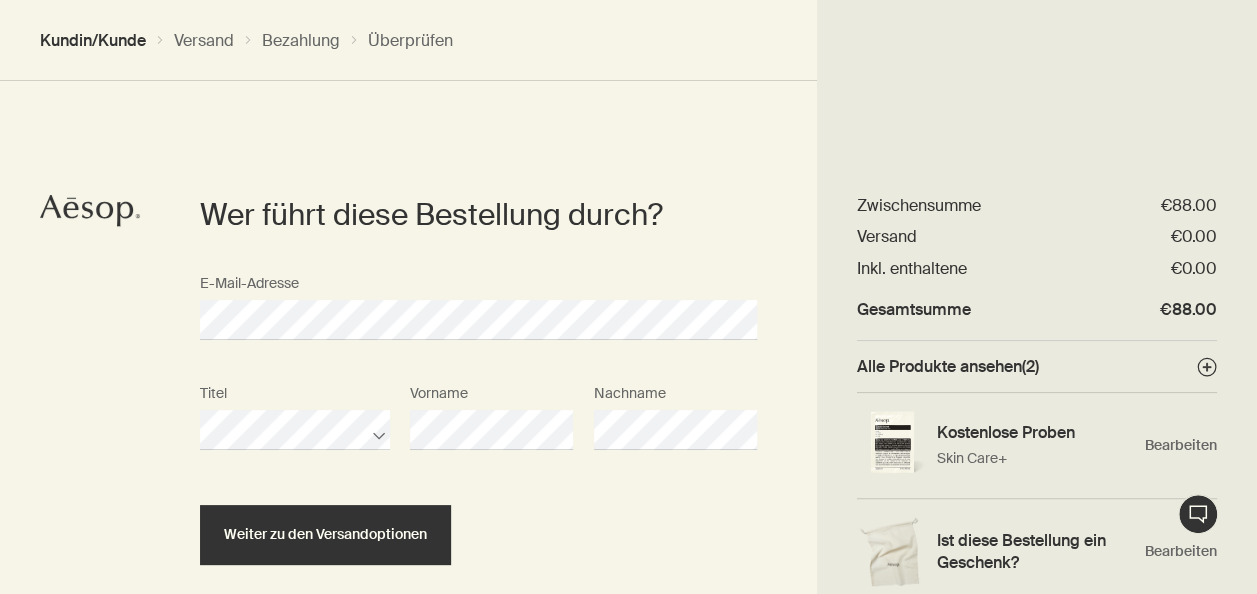 click on "Wer führt diese Bestellung durch?" at bounding box center [463, 215] 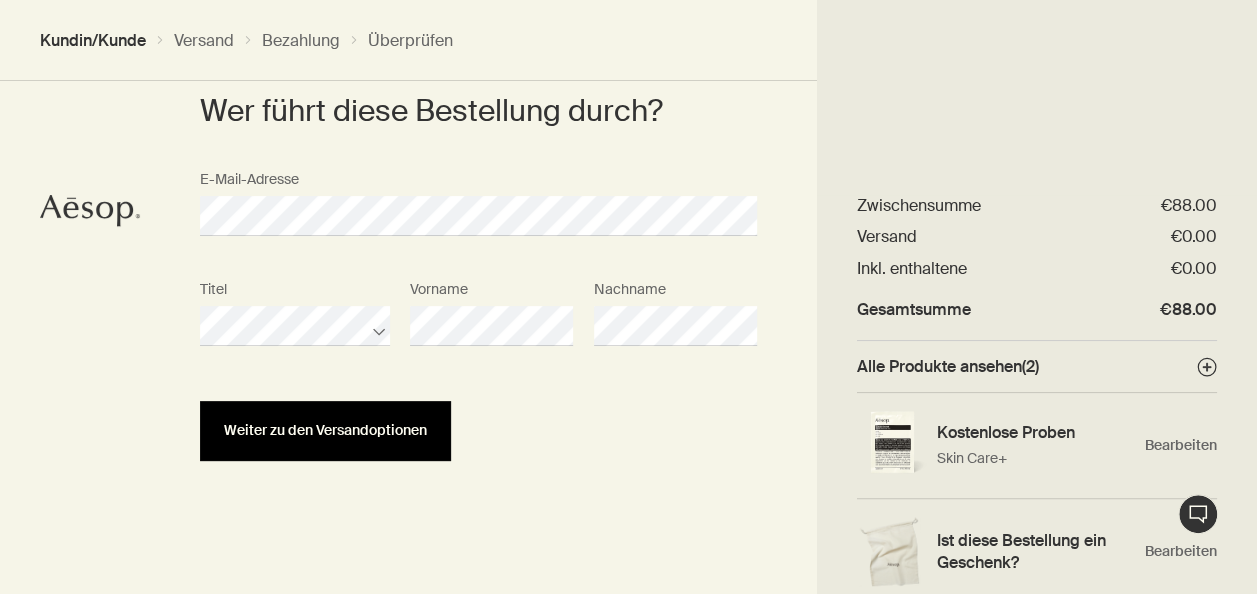 click on "Weiter zu den Versandoptionen" at bounding box center (325, 431) 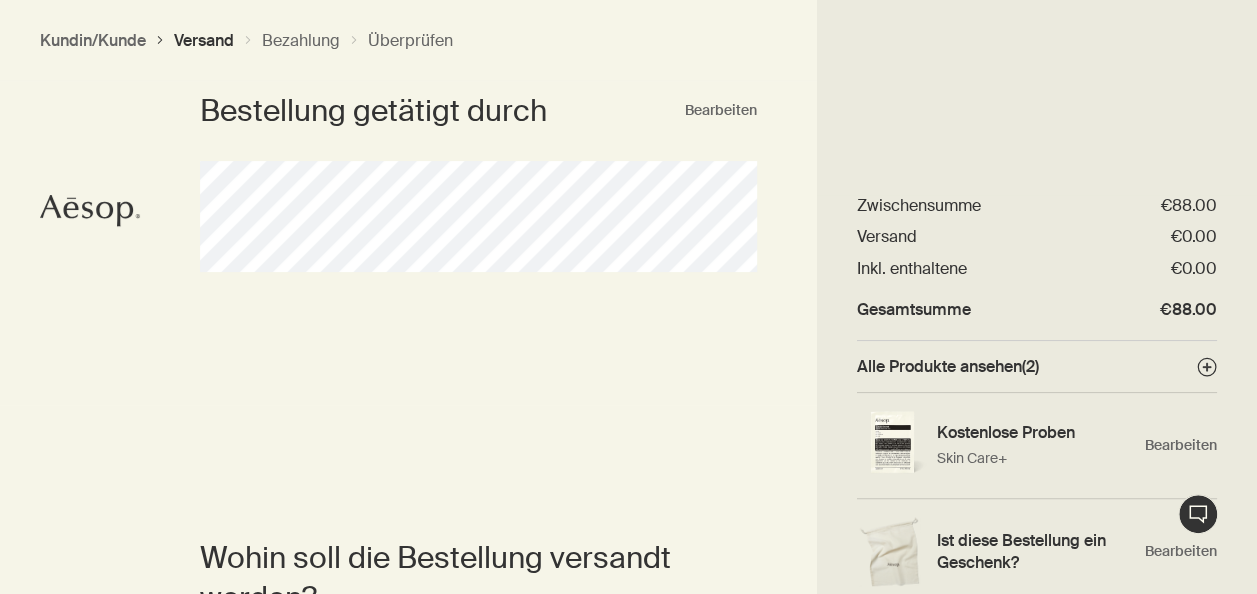 scroll, scrollTop: 0, scrollLeft: 0, axis: both 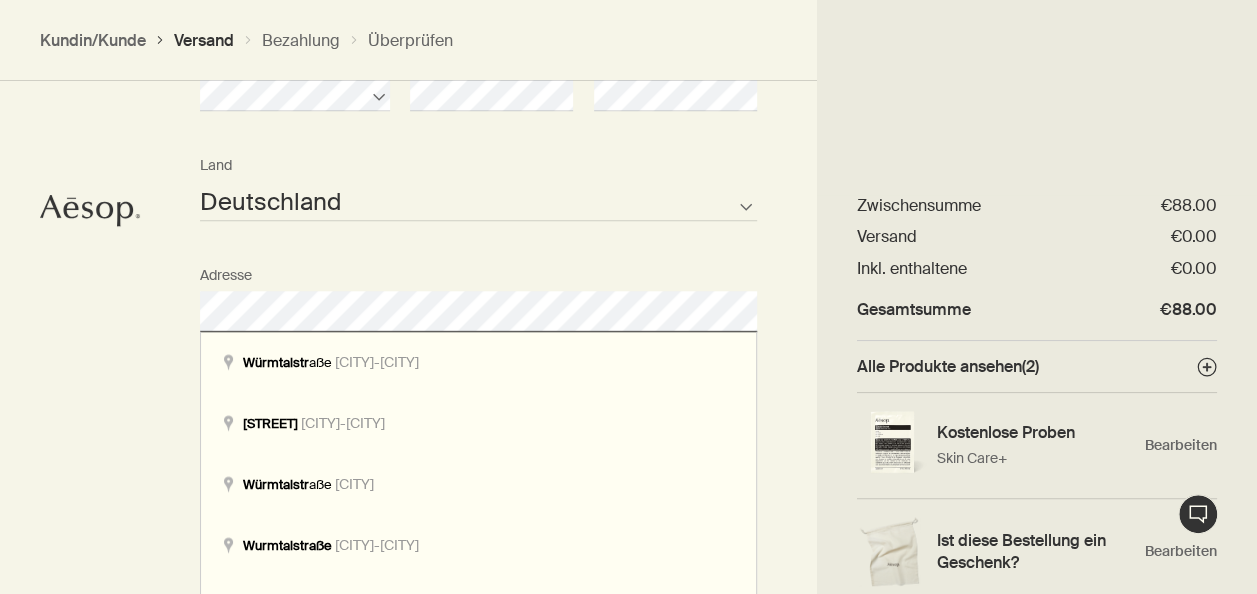 click on "Wohin soll die Bestellung versandt werden? Titel Vorname Nachname Österreich Bulgaria Kroatien Zypern Tschechien Estland Finnland Deutschland Griechenland Ungarn Lettland Litauen Malta Polen Rumänien Slowakei Slowenien Land nicht vorhanden Land Adresse Hausnummer Firma Ort Bundesland/Kanton Postleitzahl AFG ALB DZA ASM AND AGO AIA ATA ATG ARG ARM ABW AUS AUT AZE BHS BHR BGD BRB BLR BEL BLZ BEN BMU BTN BOL BIH BWA BRA IOT VGB BRN BGR BFA BDI KHM CMR CAN CPV CYM CAF TCD CHL CHN CXR CCK COL COM COK CRI HRV CUB CUW CYP CZE COD DNK DJI DMA DOM TLS ECU EGY SLV GNQ ERI EST ETH FLK FRO FJI FIN FRA PYF GAB GMB GEO DEU GHA GIB GRC GRL GRD GUM GTM GGY GIN GNB GUY HTI HND HKG HUN ISL IND IDN IRN IRQ IRL IMN ISR ITA CIV JAM JPN JEY JOR KAZ KEN KIR XKX KWT KGZ LAO LVA LBN LSO LBR LBY LIE LTU LUX MAC MKD MDG MWI MYS MDV MLI MLT MHL MRT MUS MYT MEX FSM MDA MCO MNG MNE MSR MAR MOZ MMR NAM NRU NPL NLD ANT NCL NZL NIC NER NGA NIU PRK MNP NOR OMN PAK PLW PSE PAN PNG PRY PER PHL PCN POL PRT PRI QAT COG REU ROU RUS RWA BLM SHN" at bounding box center (628, 413) 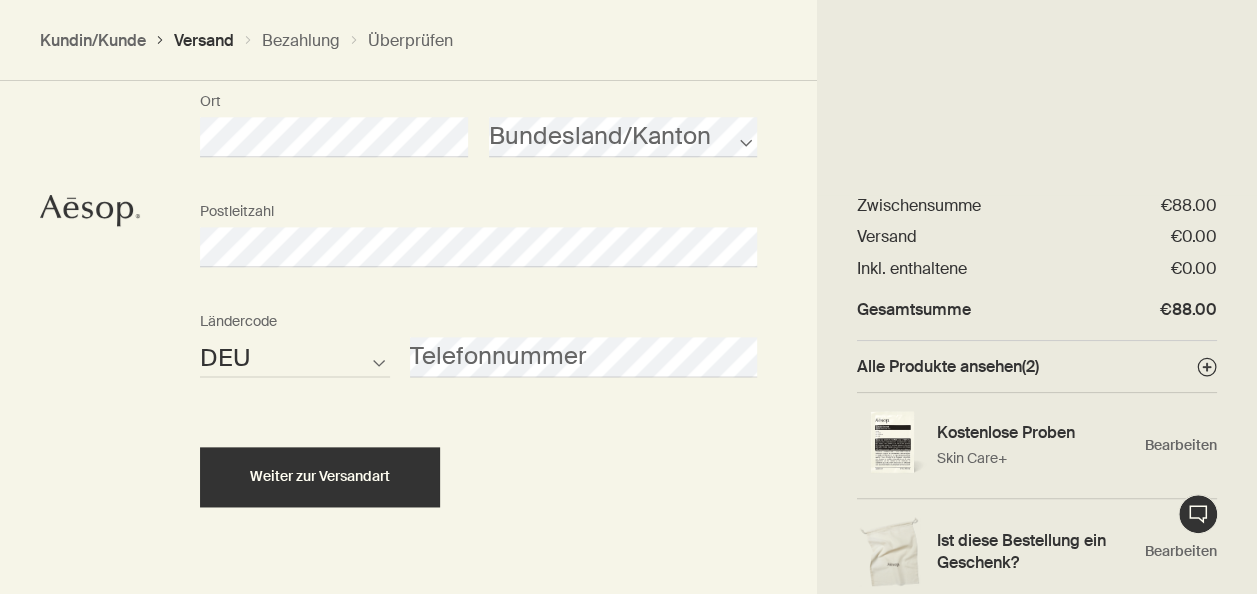 scroll, scrollTop: 1119, scrollLeft: 0, axis: vertical 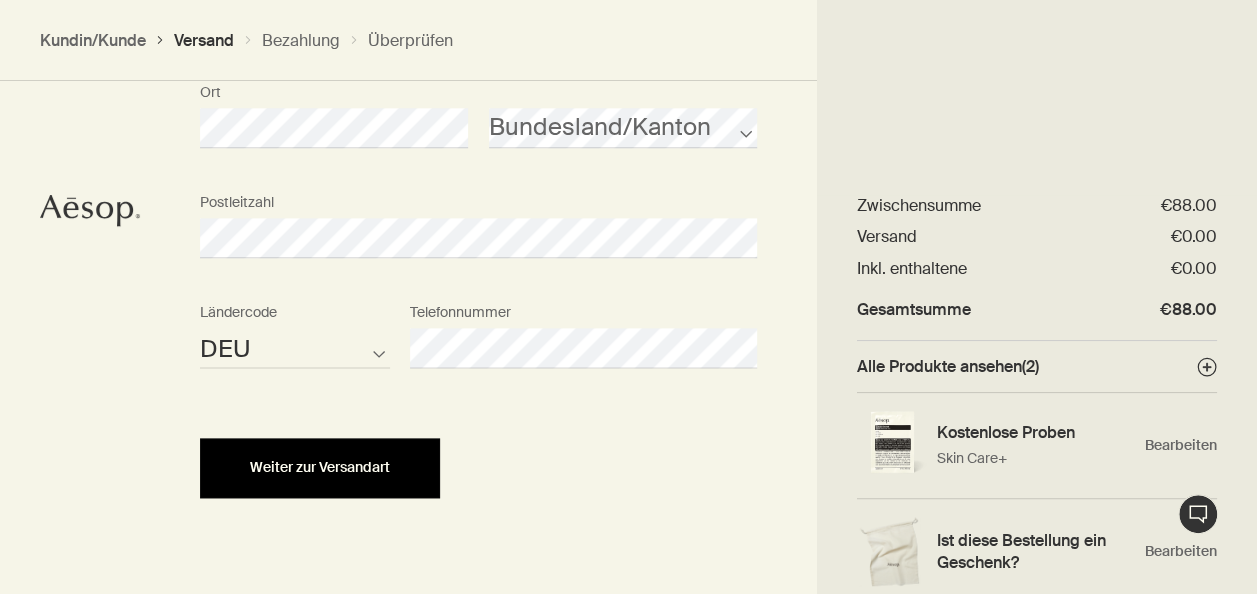 click on "Weiter zur Versandart" at bounding box center (320, 467) 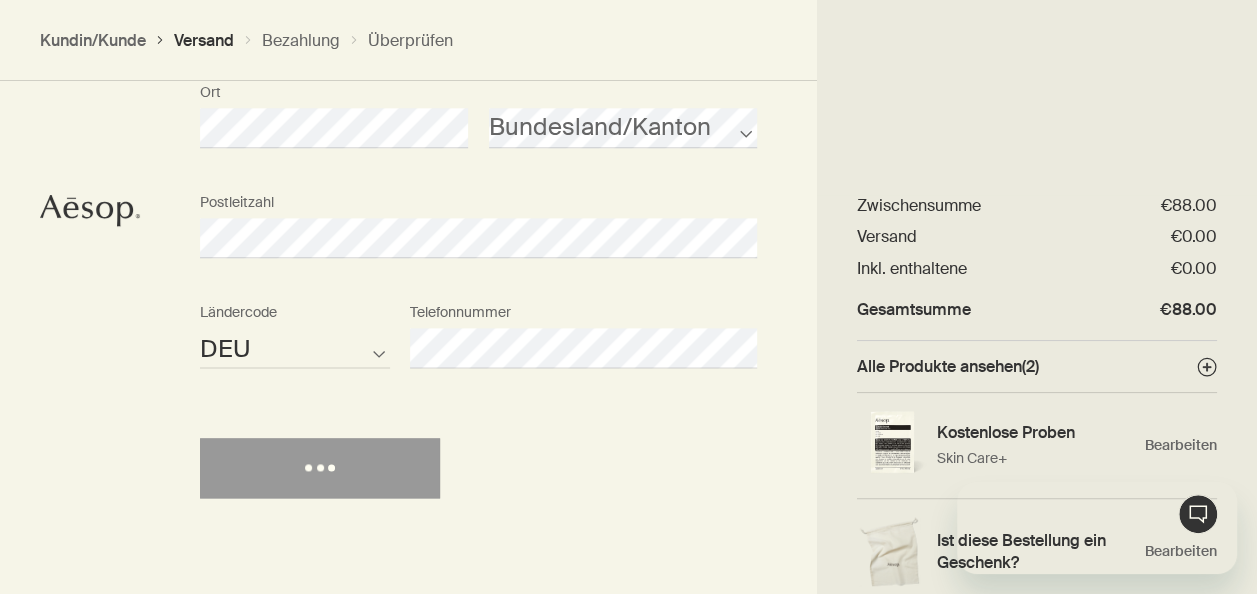 scroll, scrollTop: 0, scrollLeft: 0, axis: both 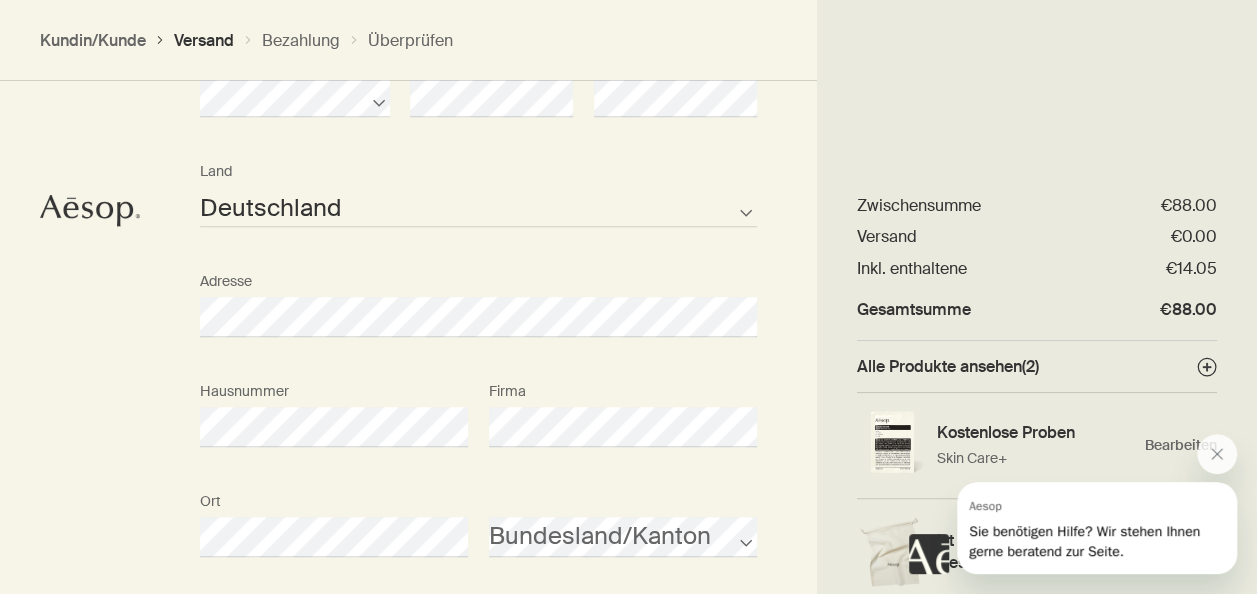 click on "Hausnummer Firma" at bounding box center [478, 427] 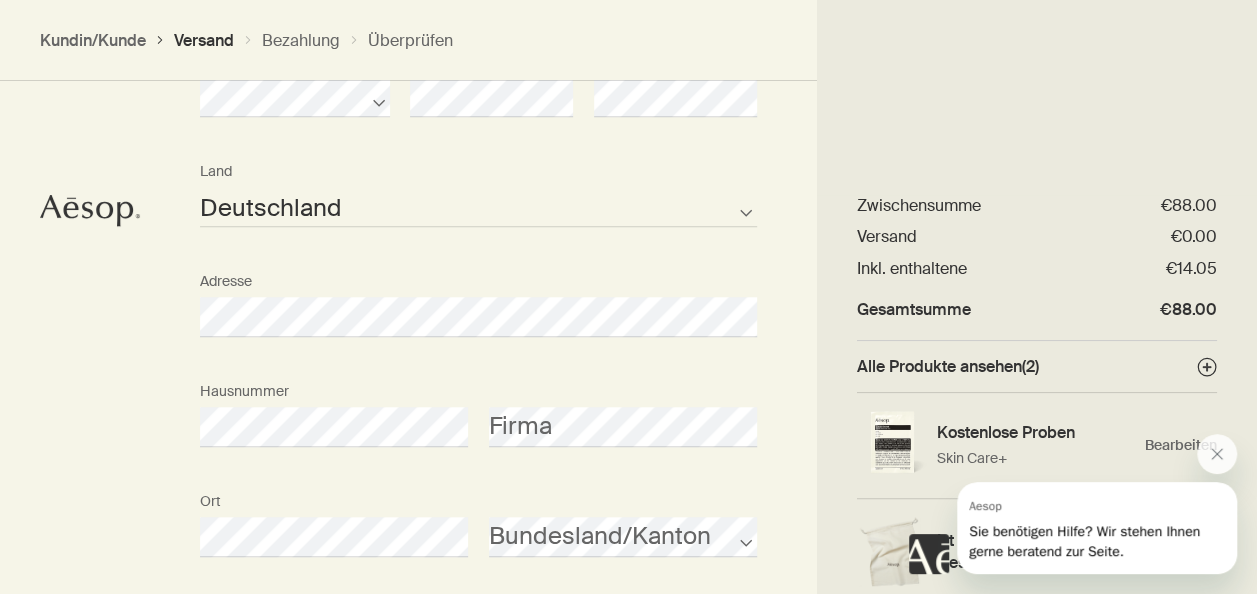 click on "Adresse" at bounding box center [478, 299] 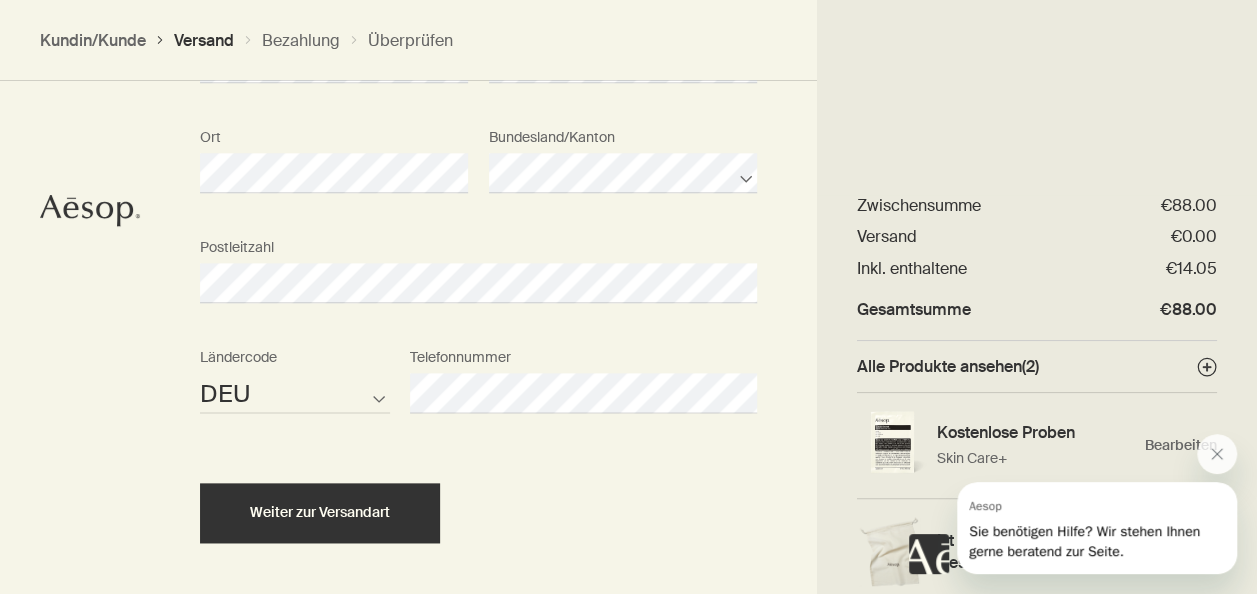 scroll, scrollTop: 1156, scrollLeft: 0, axis: vertical 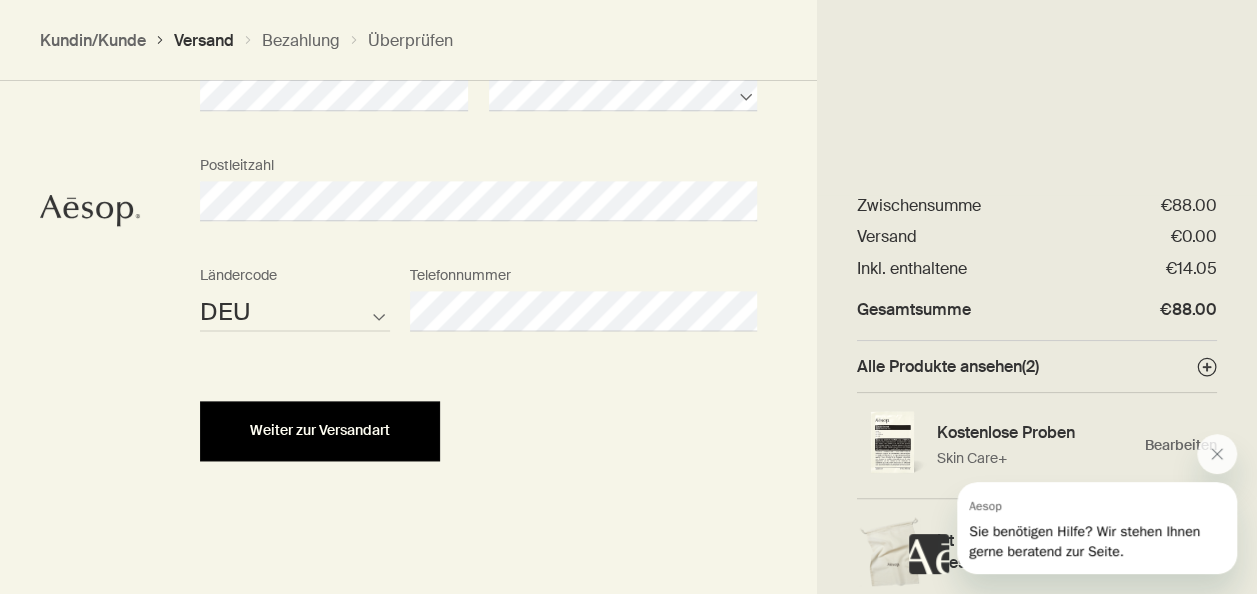 click on "Weiter zur Versandart" at bounding box center (320, 431) 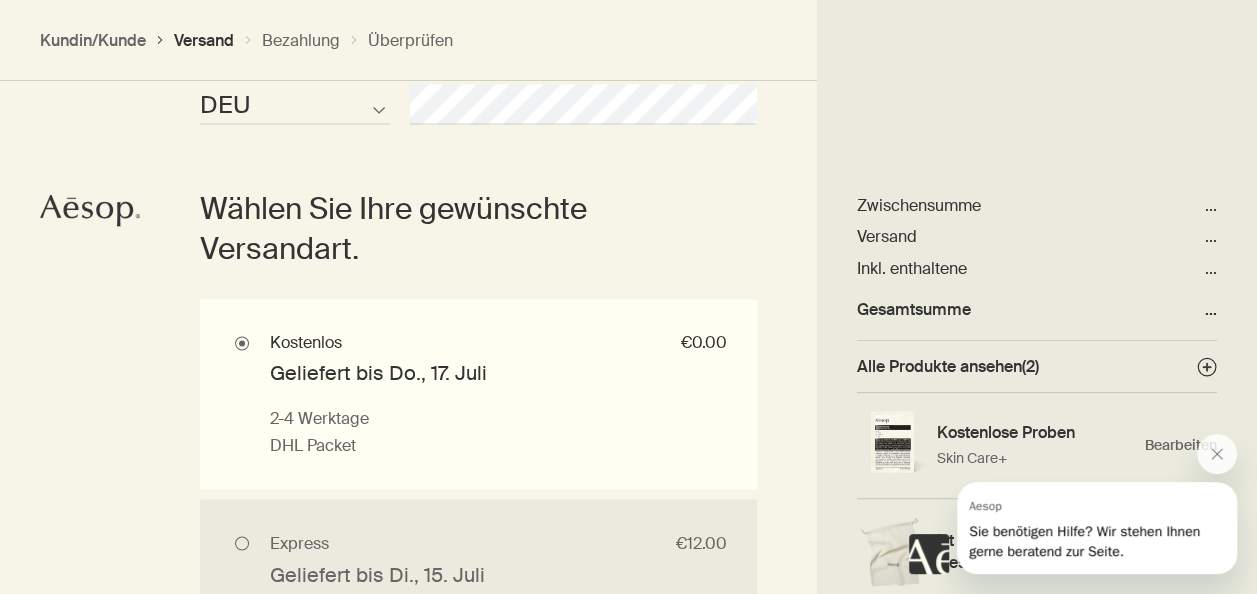 scroll, scrollTop: 1365, scrollLeft: 0, axis: vertical 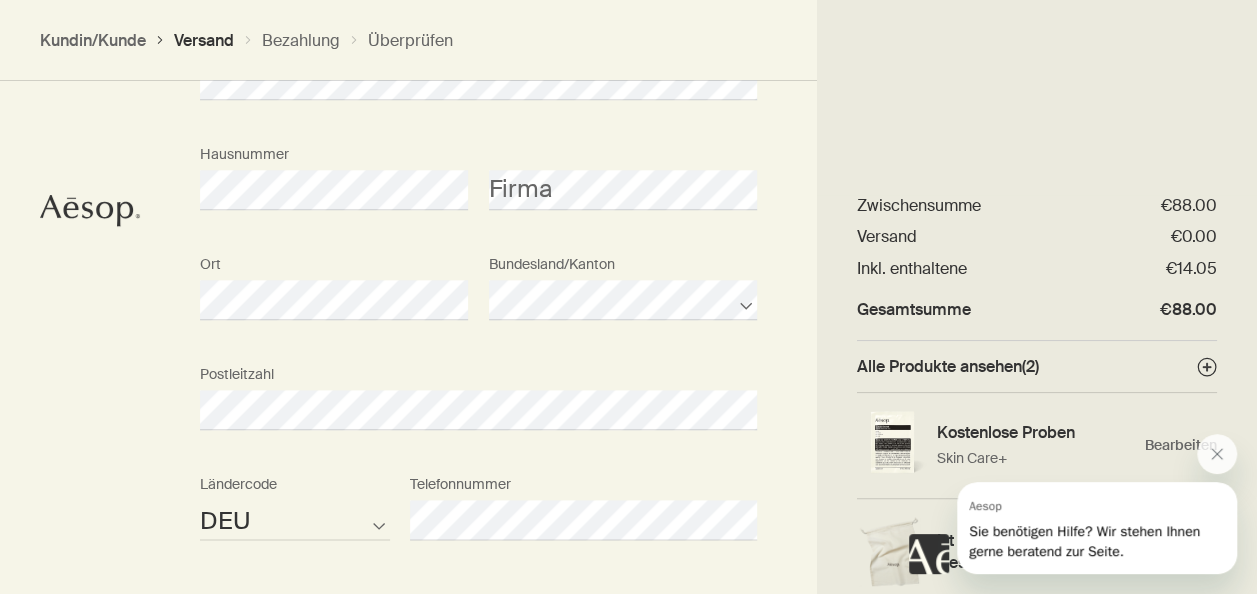click on "Wohin soll die Bestellung versandt werden? Titel Vorname Nachname Österreich Bulgaria Kroatien Zypern Tschechien Estland Finnland Deutschland Griechenland Ungarn Lettland Litauen Malta Polen Rumänien Slowakei Slowenien Land nicht vorhanden Land Adresse Hausnummer Firma Ort Bundesland/Kanton Postleitzahl AFG ALB DZA ASM AND AGO AIA ATA ATG ARG ARM ABW AUS AUT AZE BHS BHR BGD BRB BLR BEL BLZ BEN BMU BTN BOL BIH BWA BRA IOT VGB BRN BGR BFA BDI KHM CMR CAN CPV CYM CAF TCD CHL CHN CXR CCK COL COM COK CRI HRV CUB CUW CYP CZE COD DNK DJI DMA DOM TLS ECU EGY SLV GNQ ERI EST ETH FLK FRO FJI FIN FRA PYF GAB GMB GEO DEU GHA GIB GRC GRL GRD GUM GTM GGY GIN GNB GUY HTI HND HKG HUN ISL IND IDN IRN IRQ IRL IMN ISR ITA CIV JAM JPN JEY JOR KAZ KEN KIR XKX KWT KGZ LAO LVA LBN LSO LBR LBY LIE LTU LUX MAC MKD MDG MWI MYS MDV MLI MLT MHL MRT MUS MYT MEX FSM MDA MCO MNG MNE MSR MAR MOZ MMR NAM NRU NPL NLD ANT NCL NZL NIC NER NGA NIU PRK MNP NOR OMN PAK PLW PSE PAN PNG PRY PER PHL PCN POL PRT PRI QAT COG REU ROU RUS RWA BLM SHN" at bounding box center [628, 182] 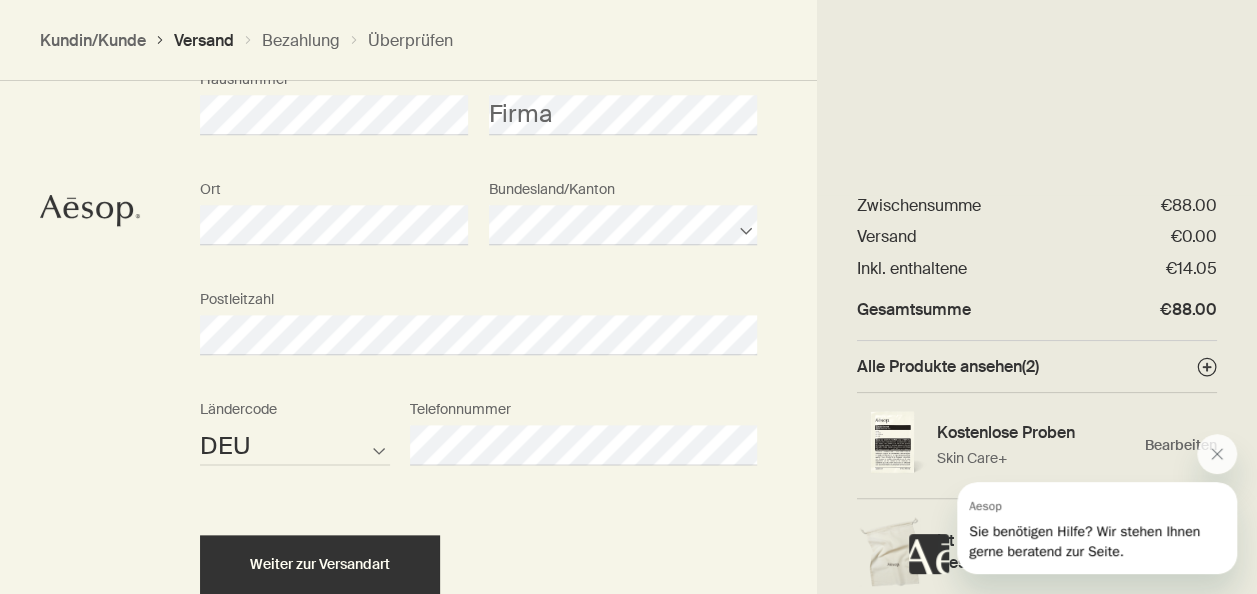 scroll, scrollTop: 1156, scrollLeft: 0, axis: vertical 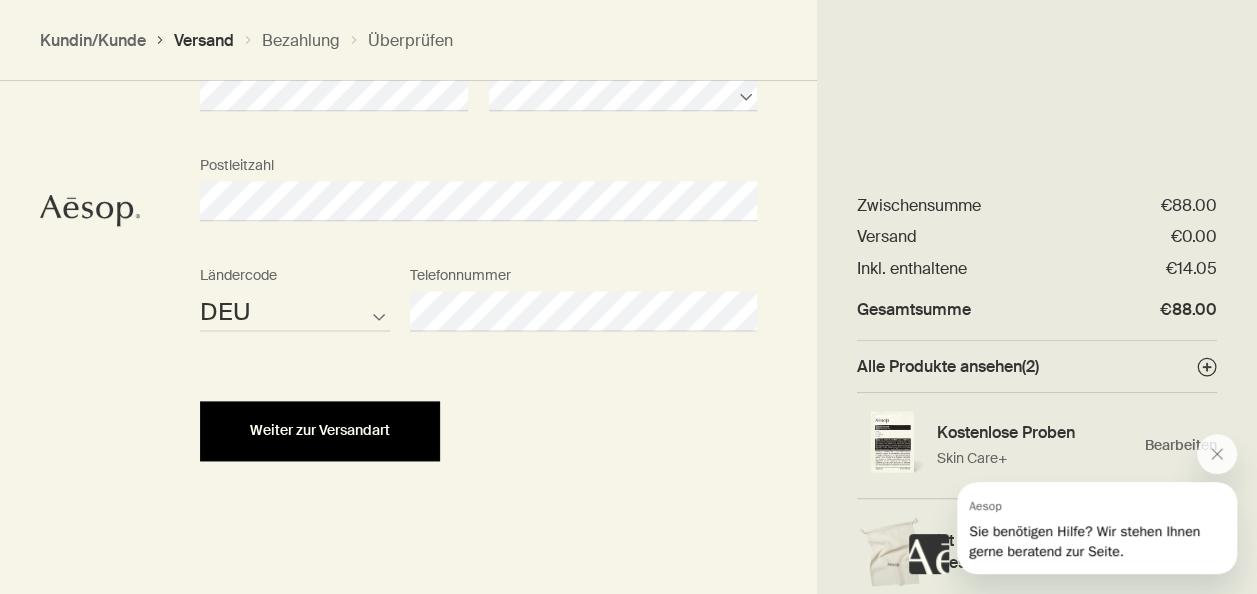 click on "Weiter zur Versandart" at bounding box center (320, 430) 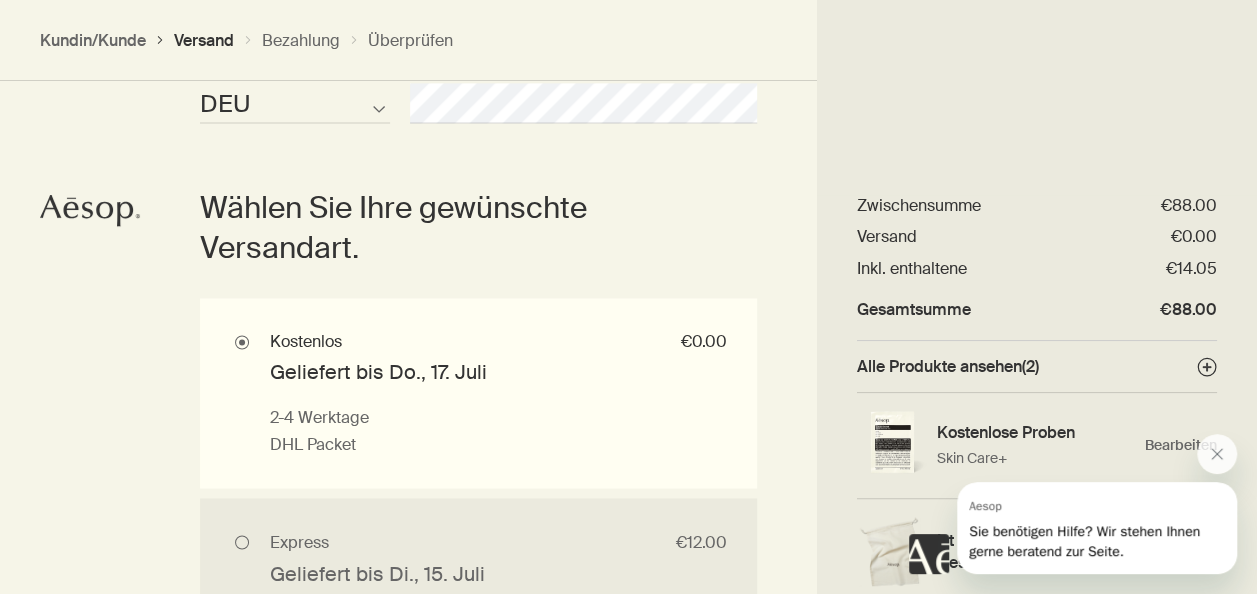 scroll, scrollTop: 1365, scrollLeft: 0, axis: vertical 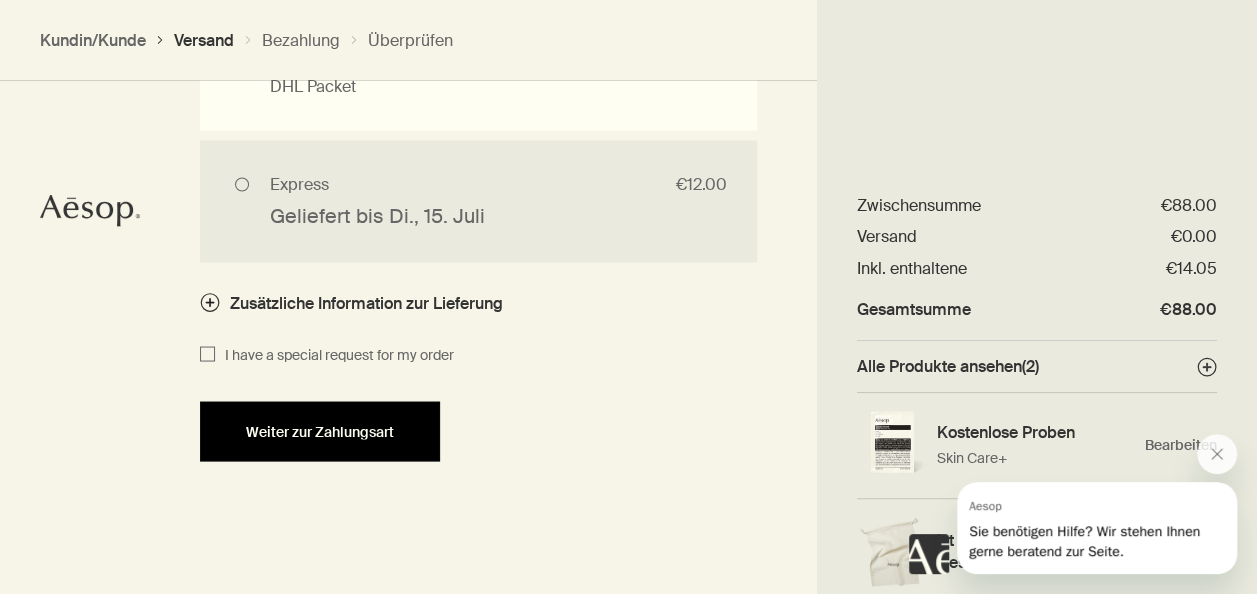 click on "Weiter zur Zahlungsart" at bounding box center (320, 431) 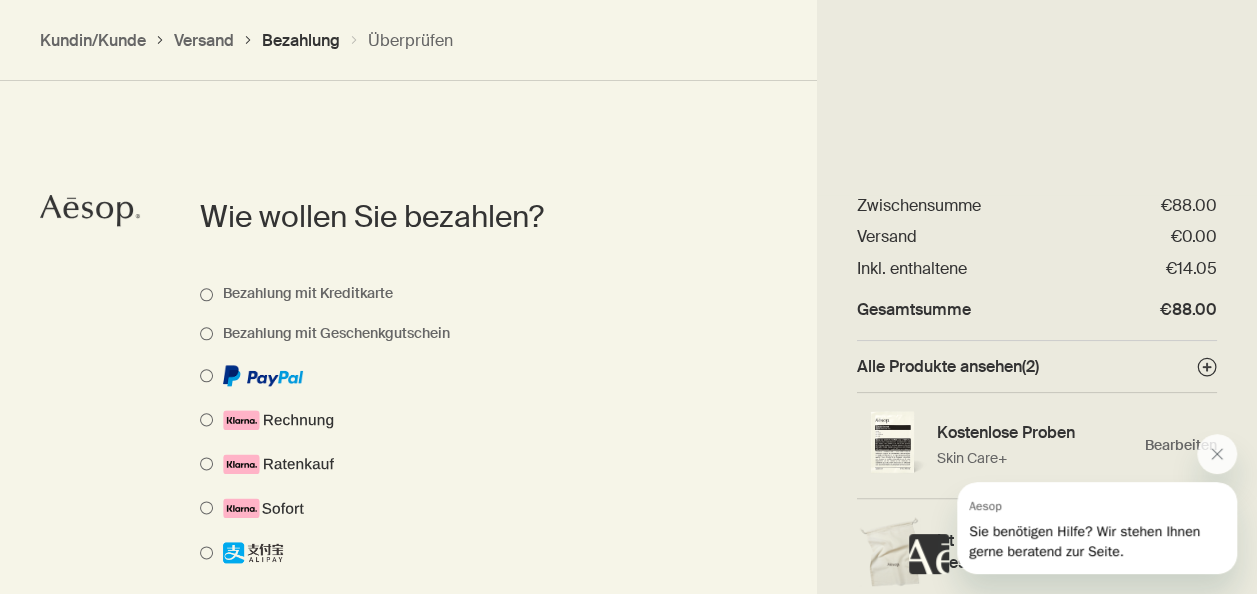 scroll, scrollTop: 999, scrollLeft: 0, axis: vertical 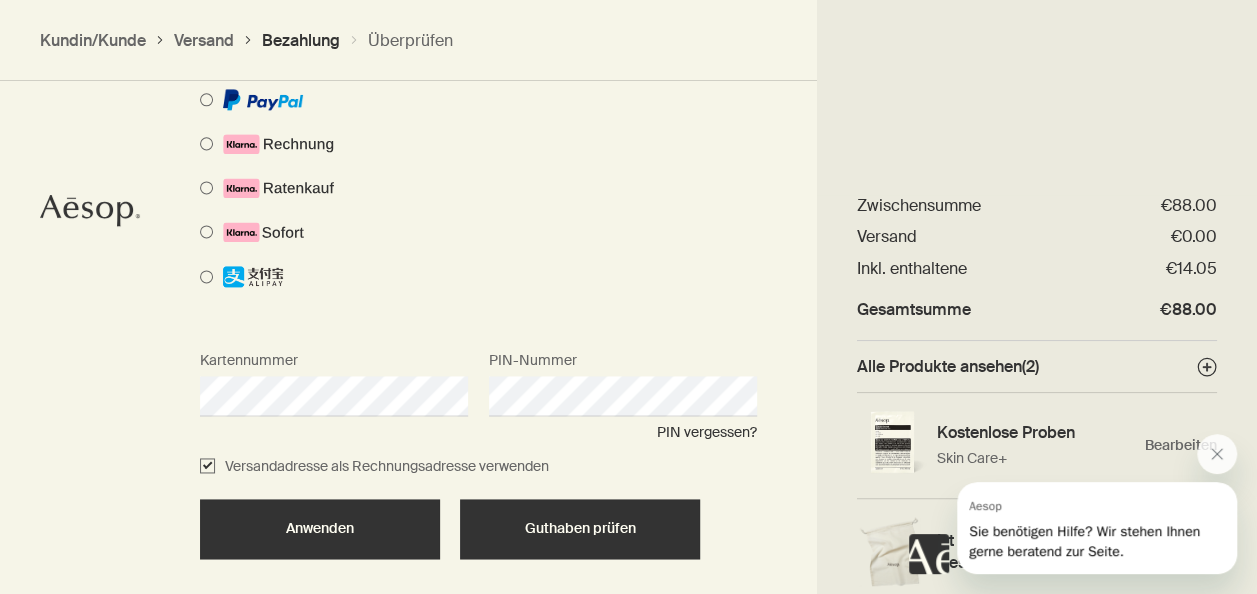 click on "Guthaben prüfen" at bounding box center (580, 528) 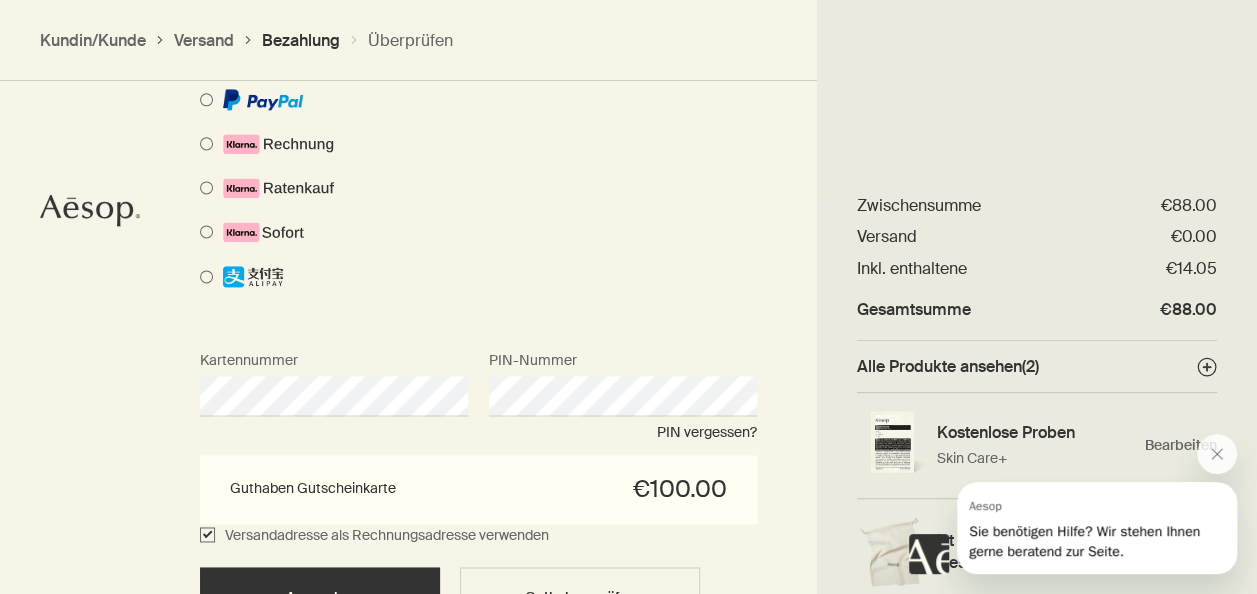 scroll, scrollTop: 1440, scrollLeft: 0, axis: vertical 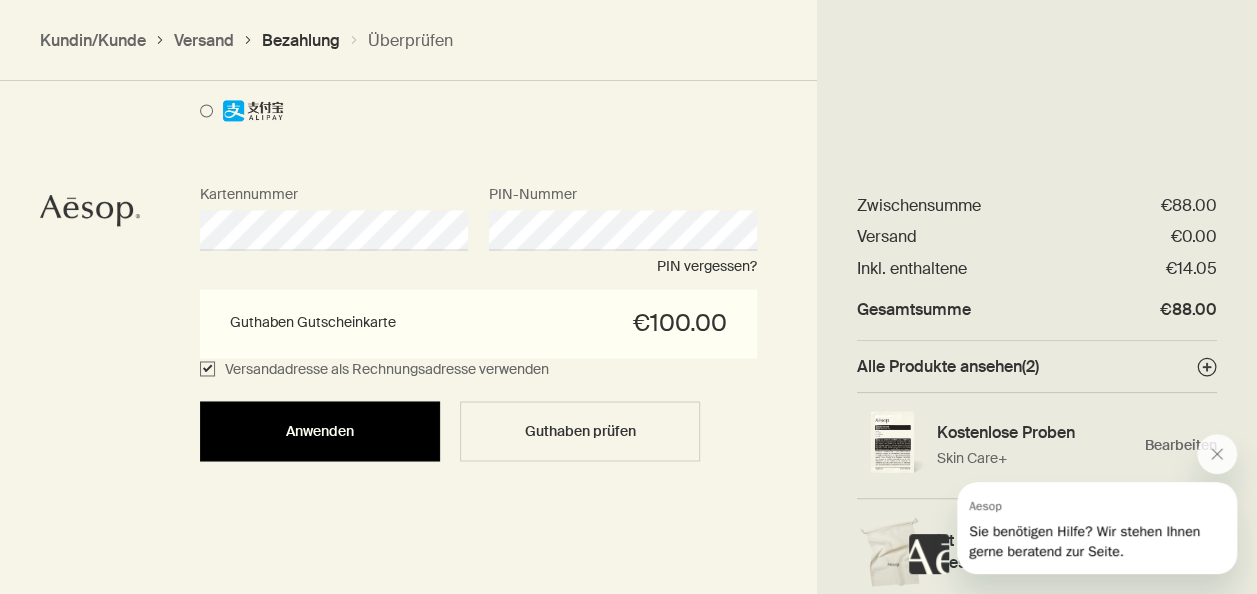 click on "Anwenden" at bounding box center (320, 431) 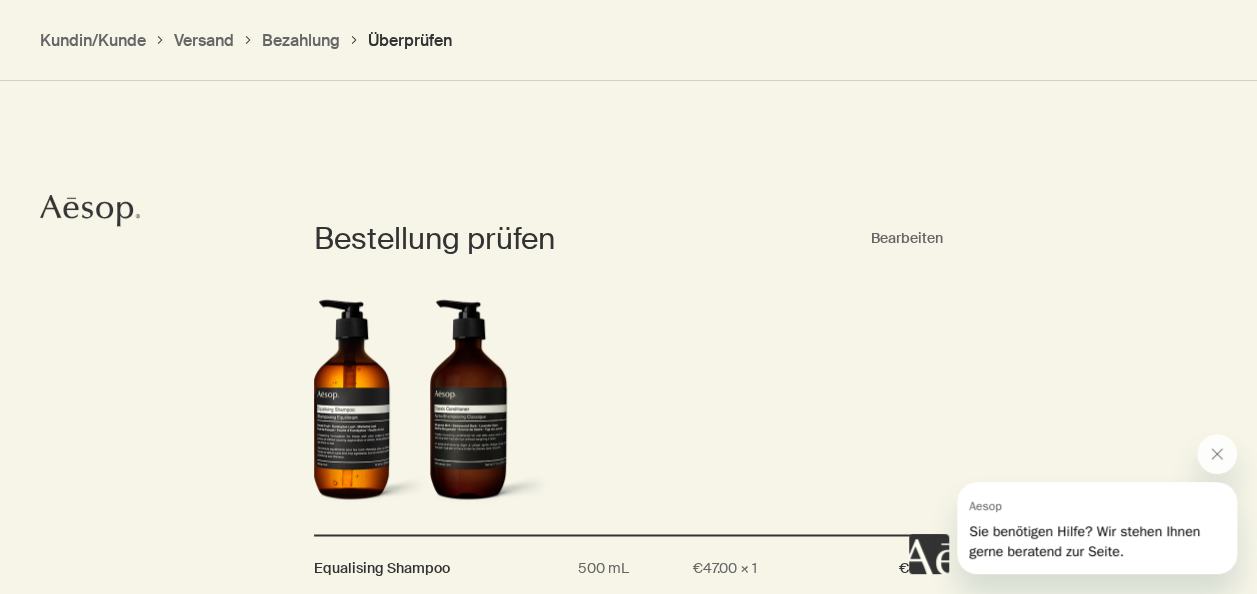 scroll, scrollTop: 1376, scrollLeft: 0, axis: vertical 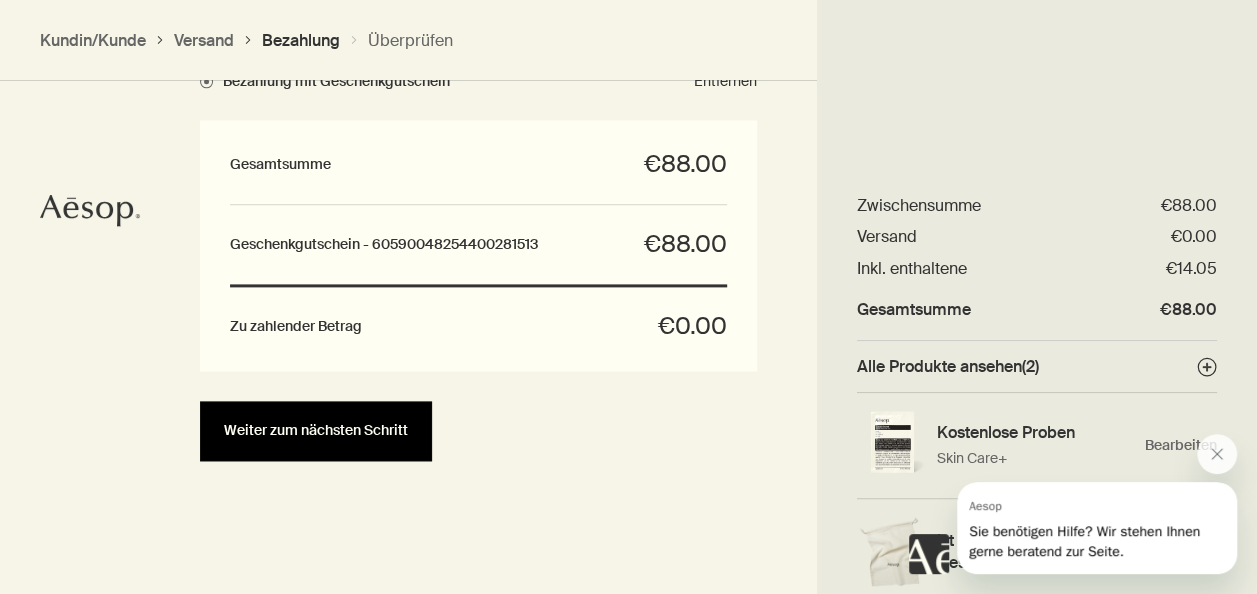 click on "Weiter zum nächsten Schritt" at bounding box center [316, 431] 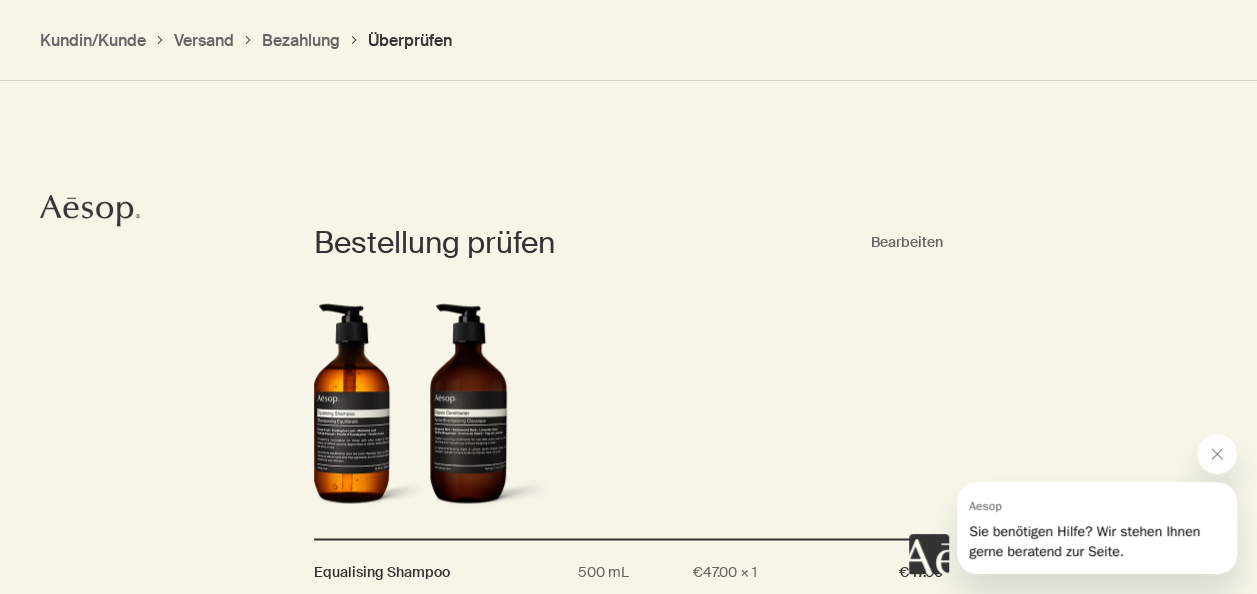 scroll, scrollTop: 1376, scrollLeft: 0, axis: vertical 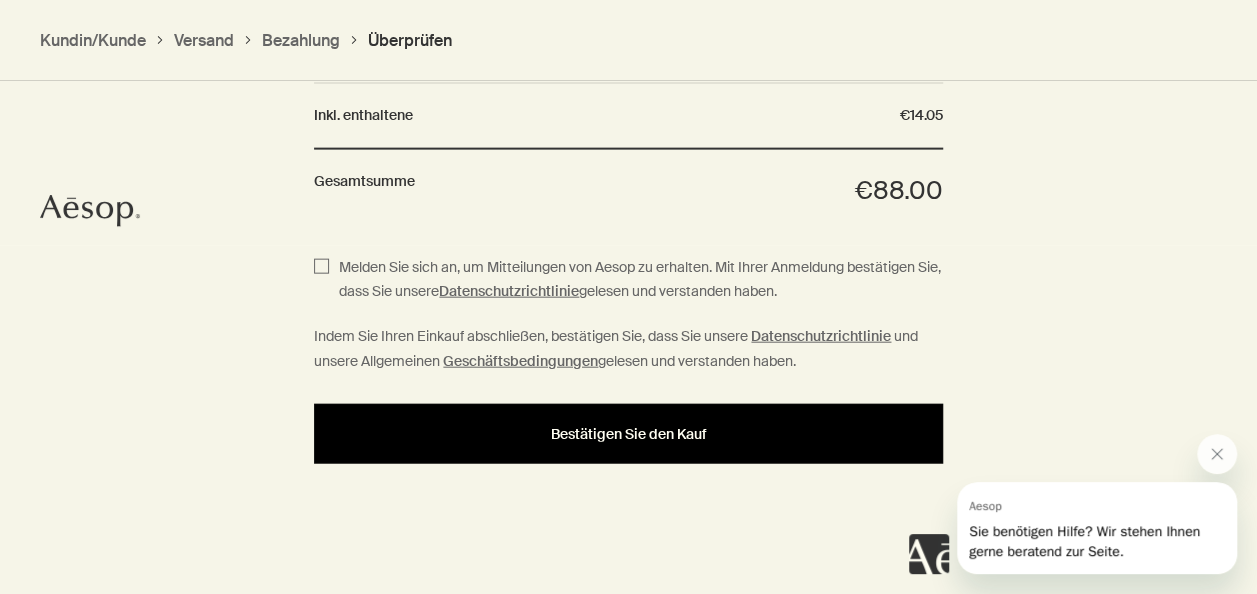 click on "Bestätigen Sie den Kauf" at bounding box center (629, 434) 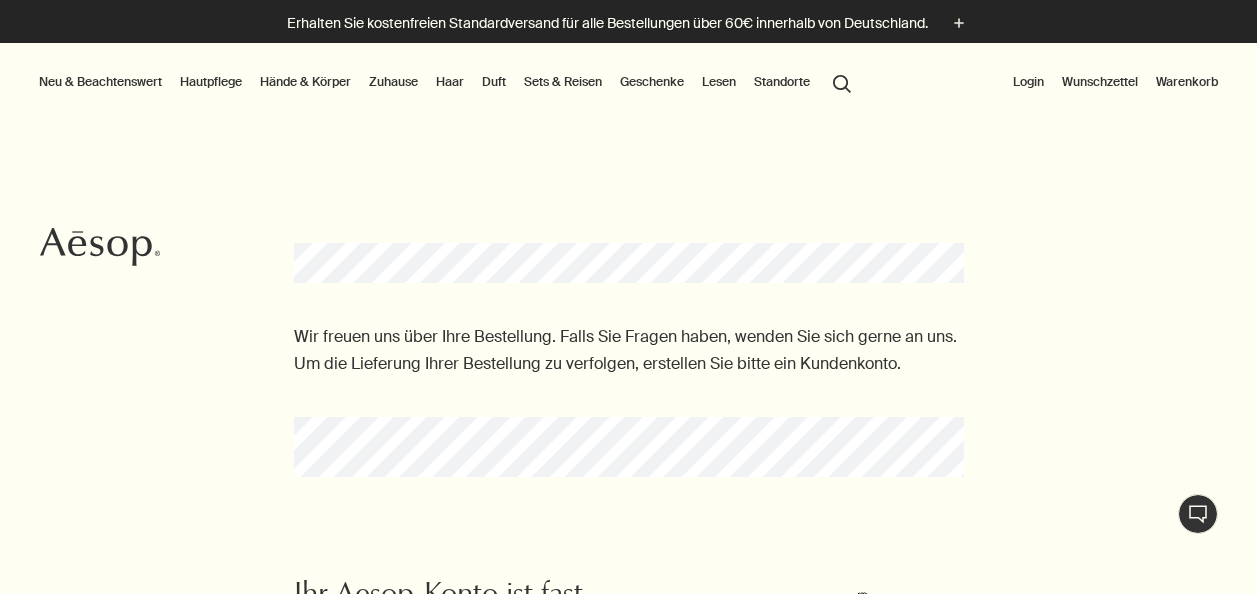 scroll, scrollTop: 0, scrollLeft: 0, axis: both 